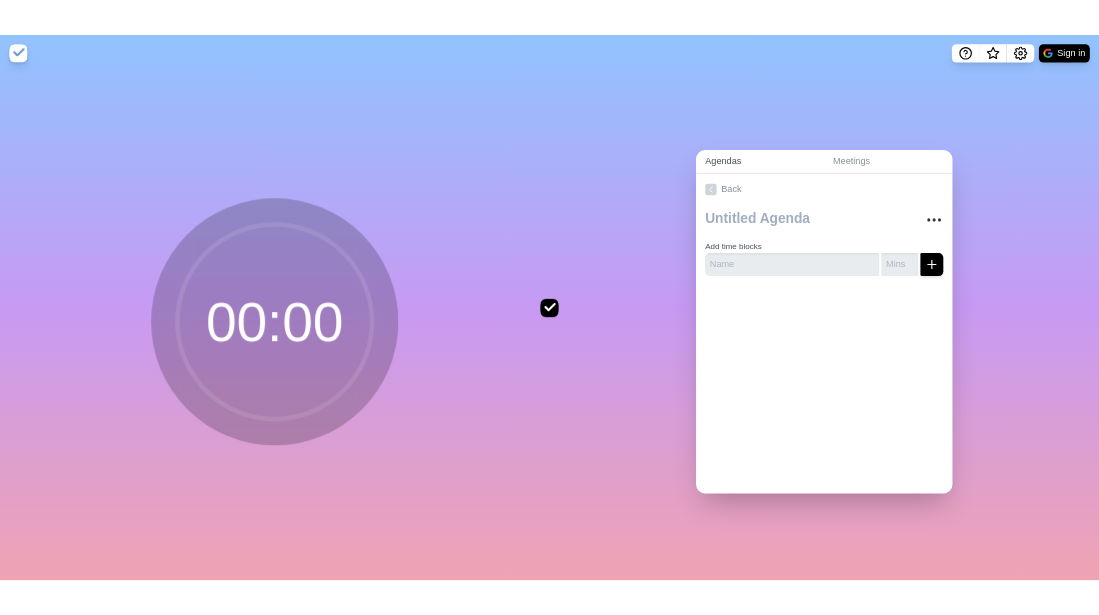 scroll, scrollTop: 0, scrollLeft: 0, axis: both 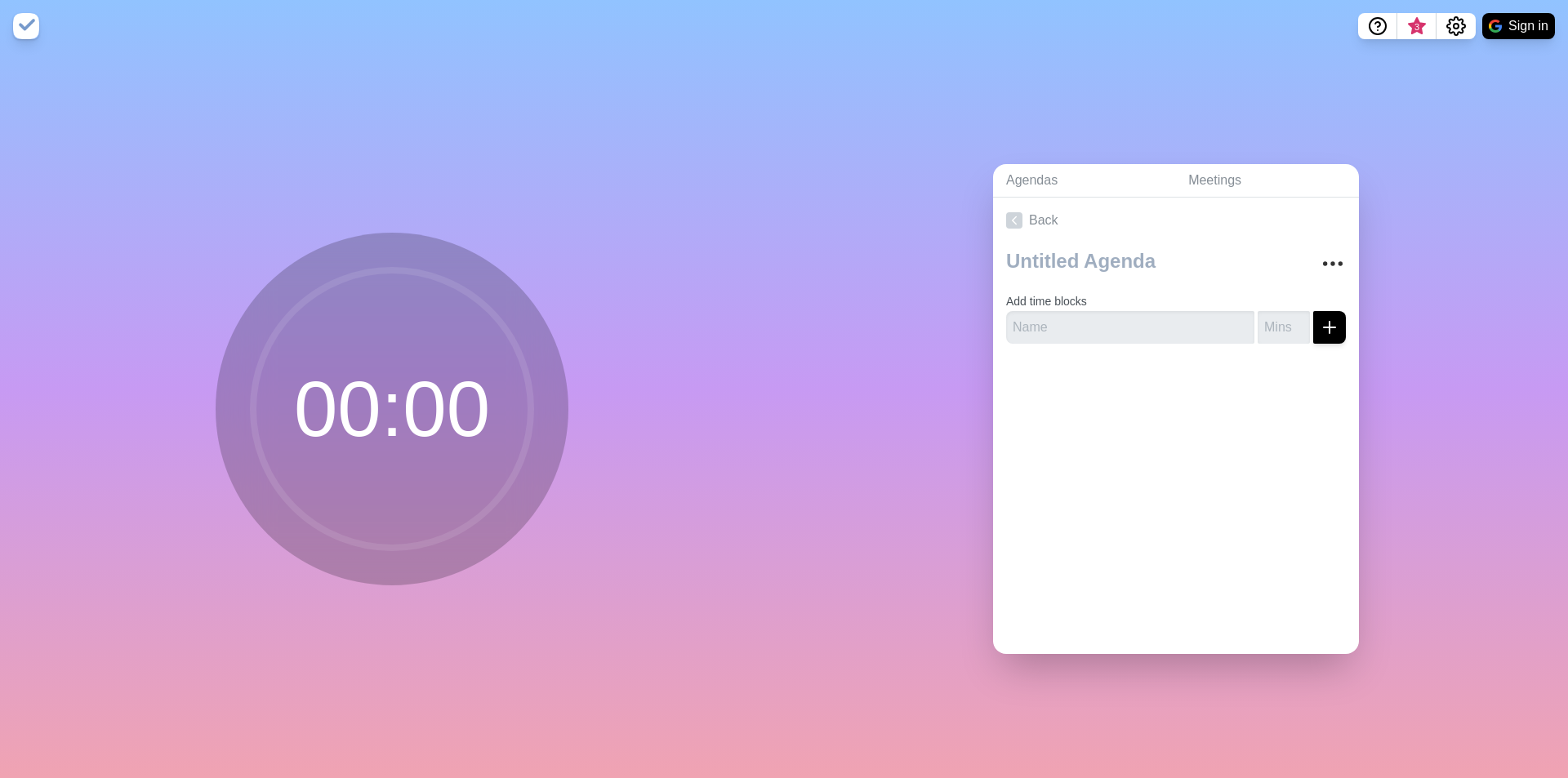 click on "Agendas   Meetings
Back                   Add time blocks" at bounding box center [1176, 415] 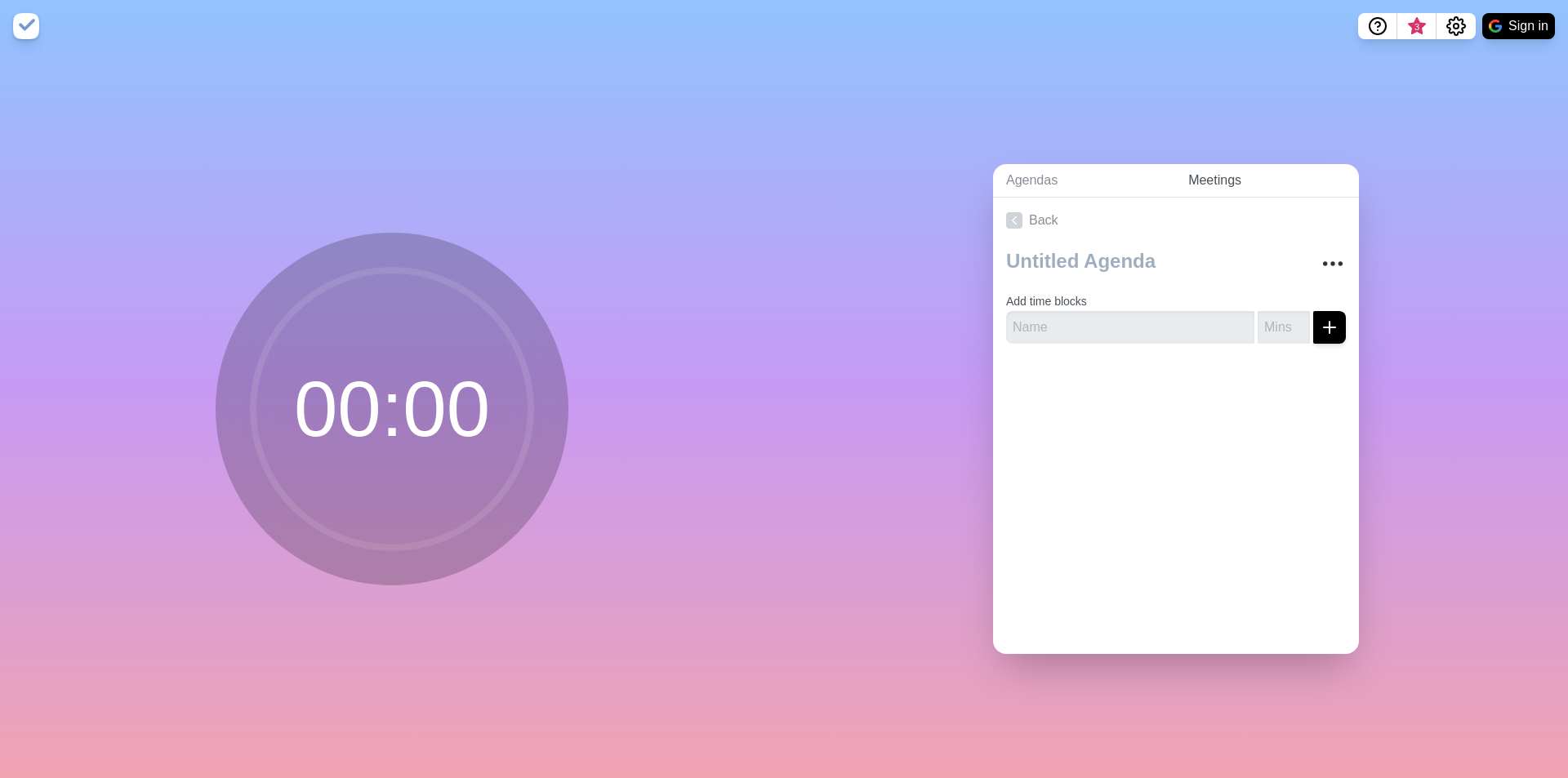 click on "Meetings" at bounding box center (1267, 180) 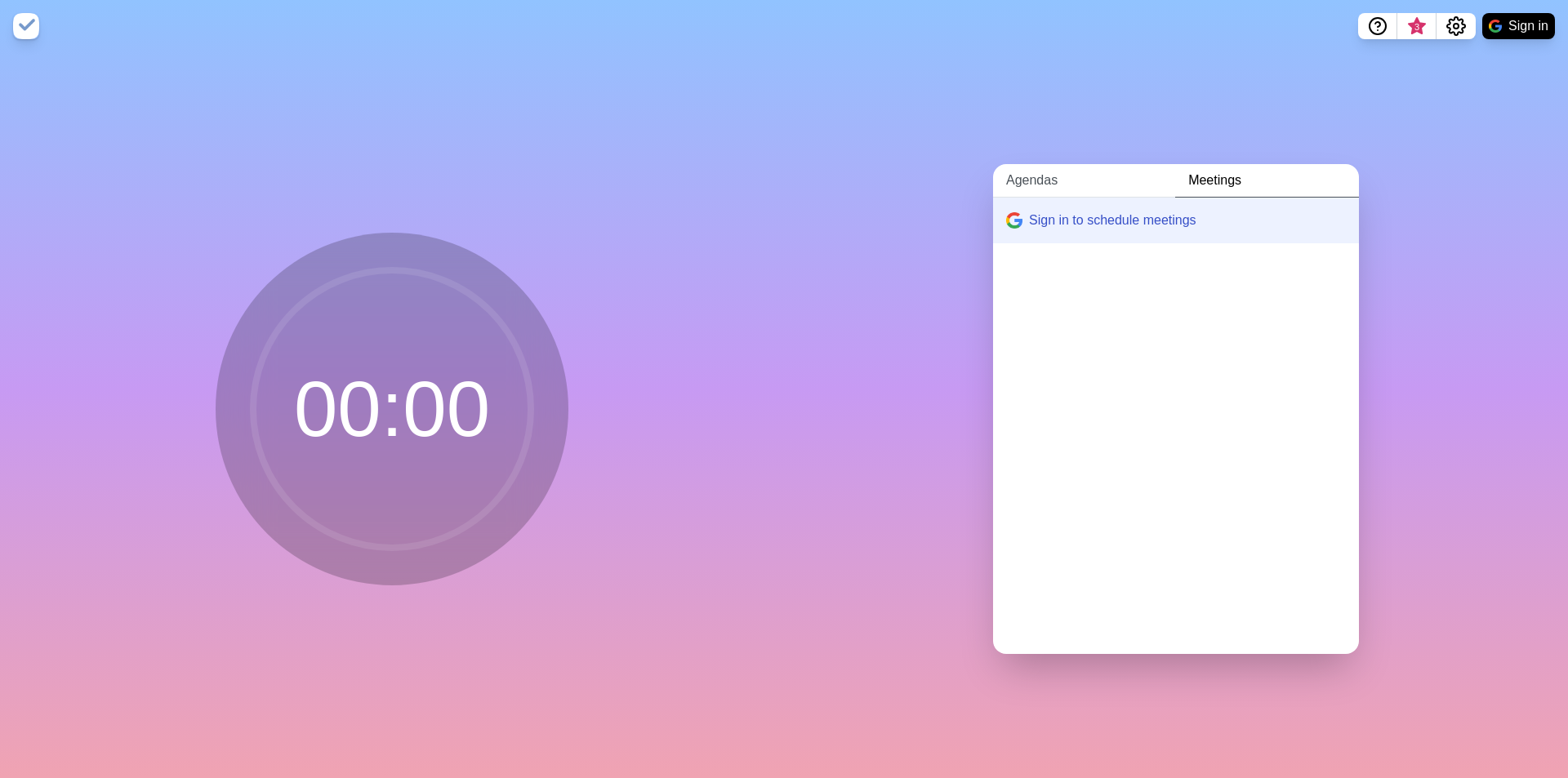 click on "Agendas" at bounding box center [1084, 180] 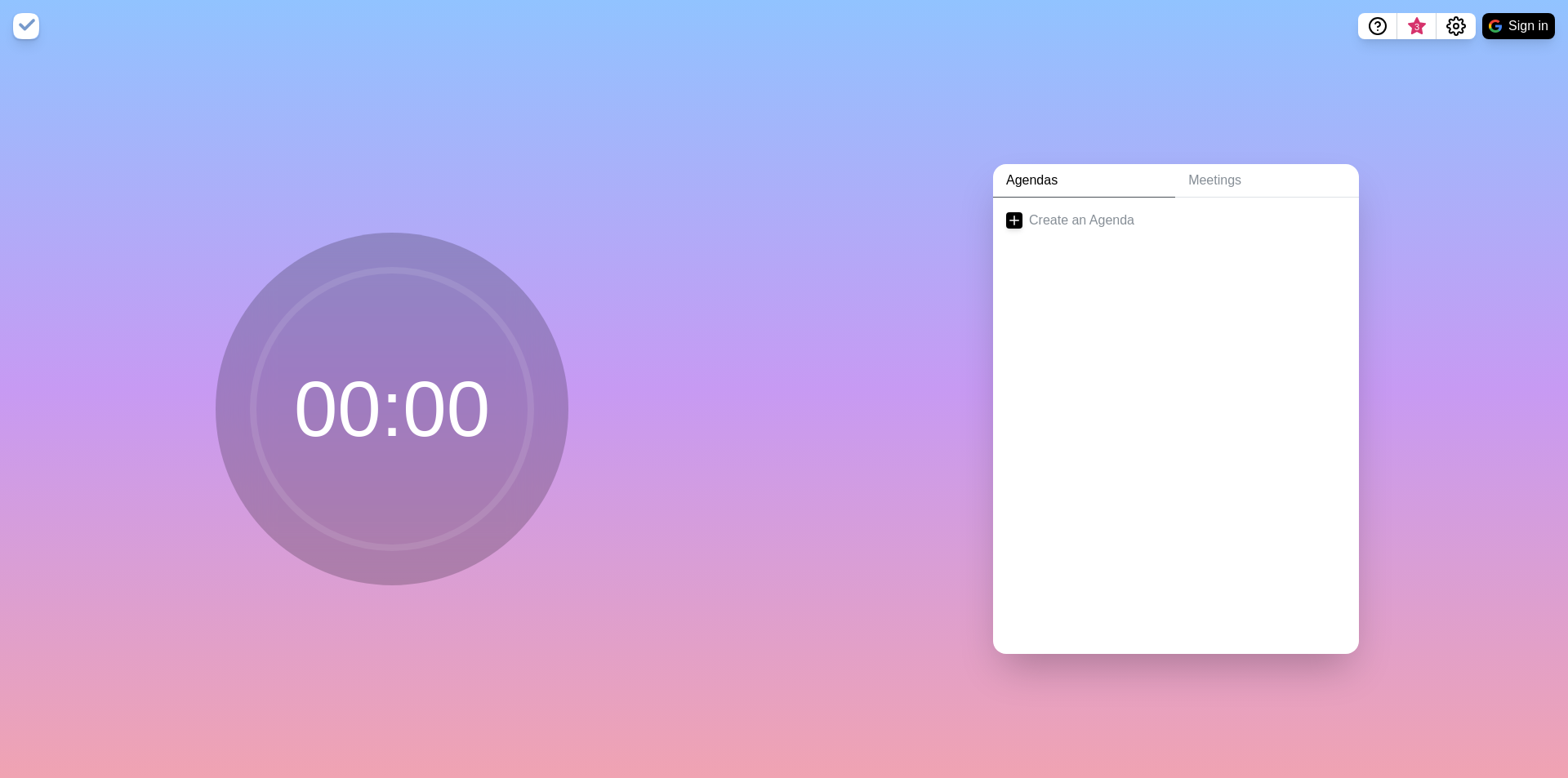 click on "Agendas" at bounding box center [1084, 180] 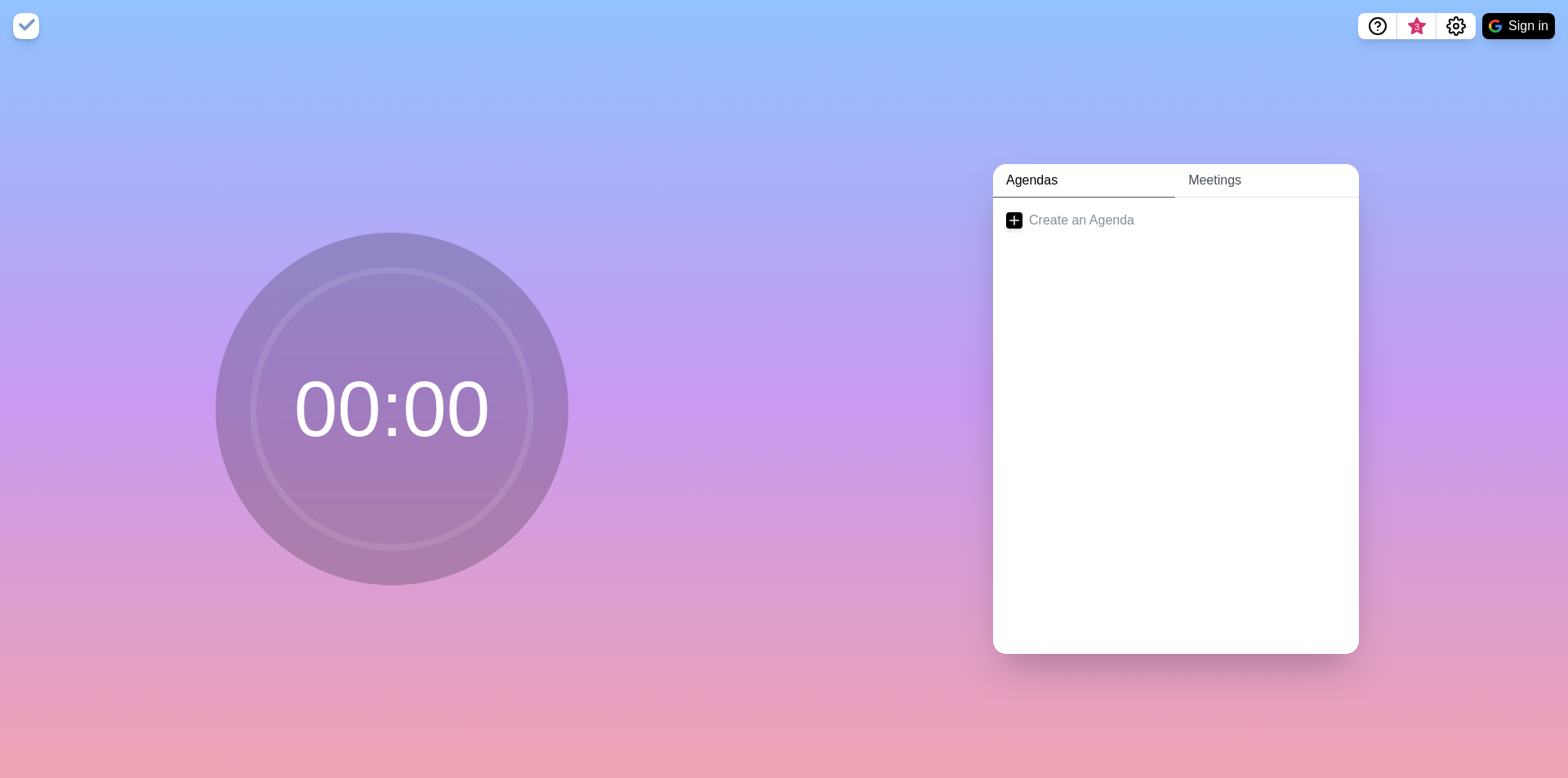 click on "Meetings" at bounding box center [1267, 180] 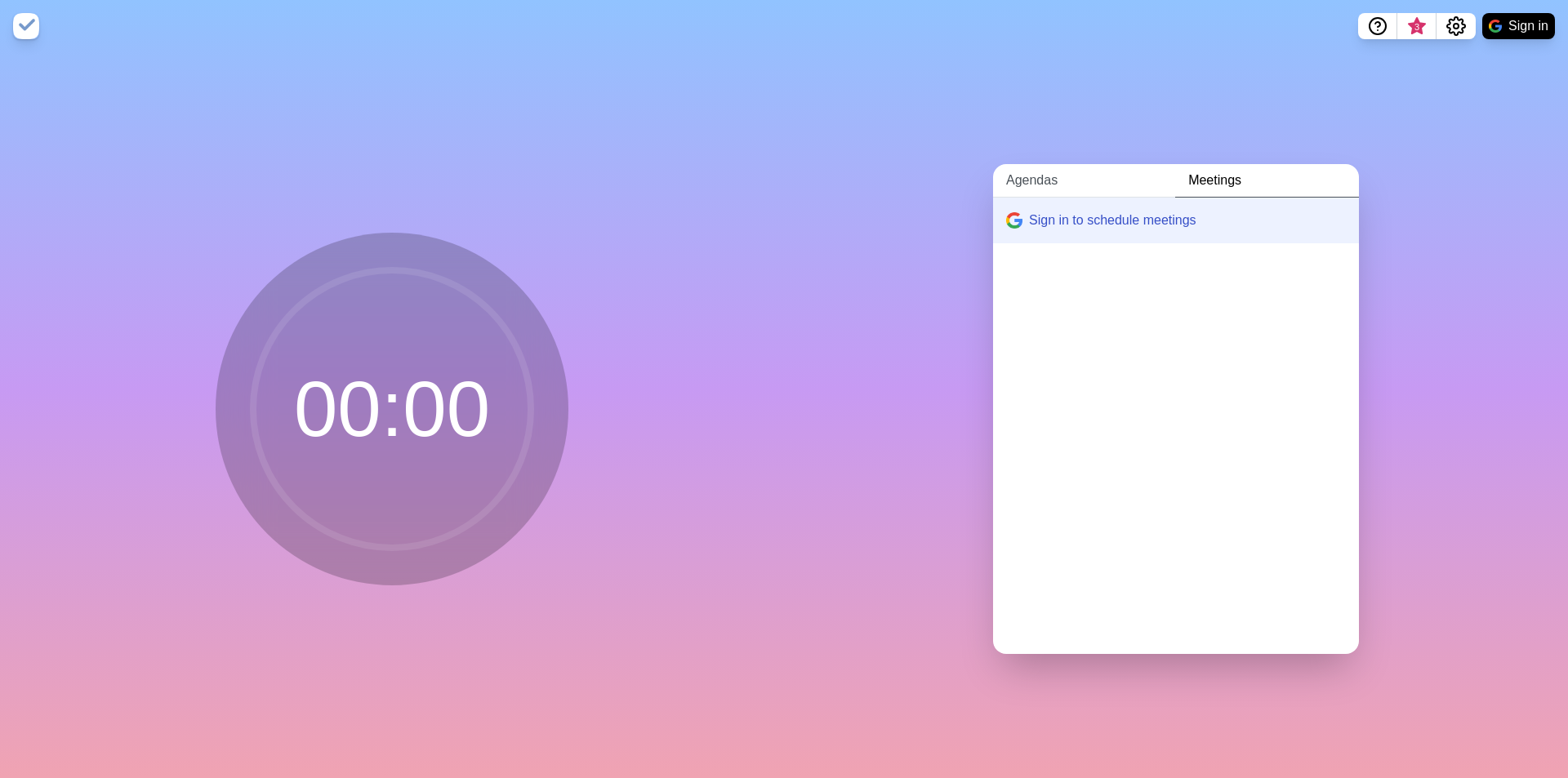 click on "Agendas" at bounding box center (1084, 180) 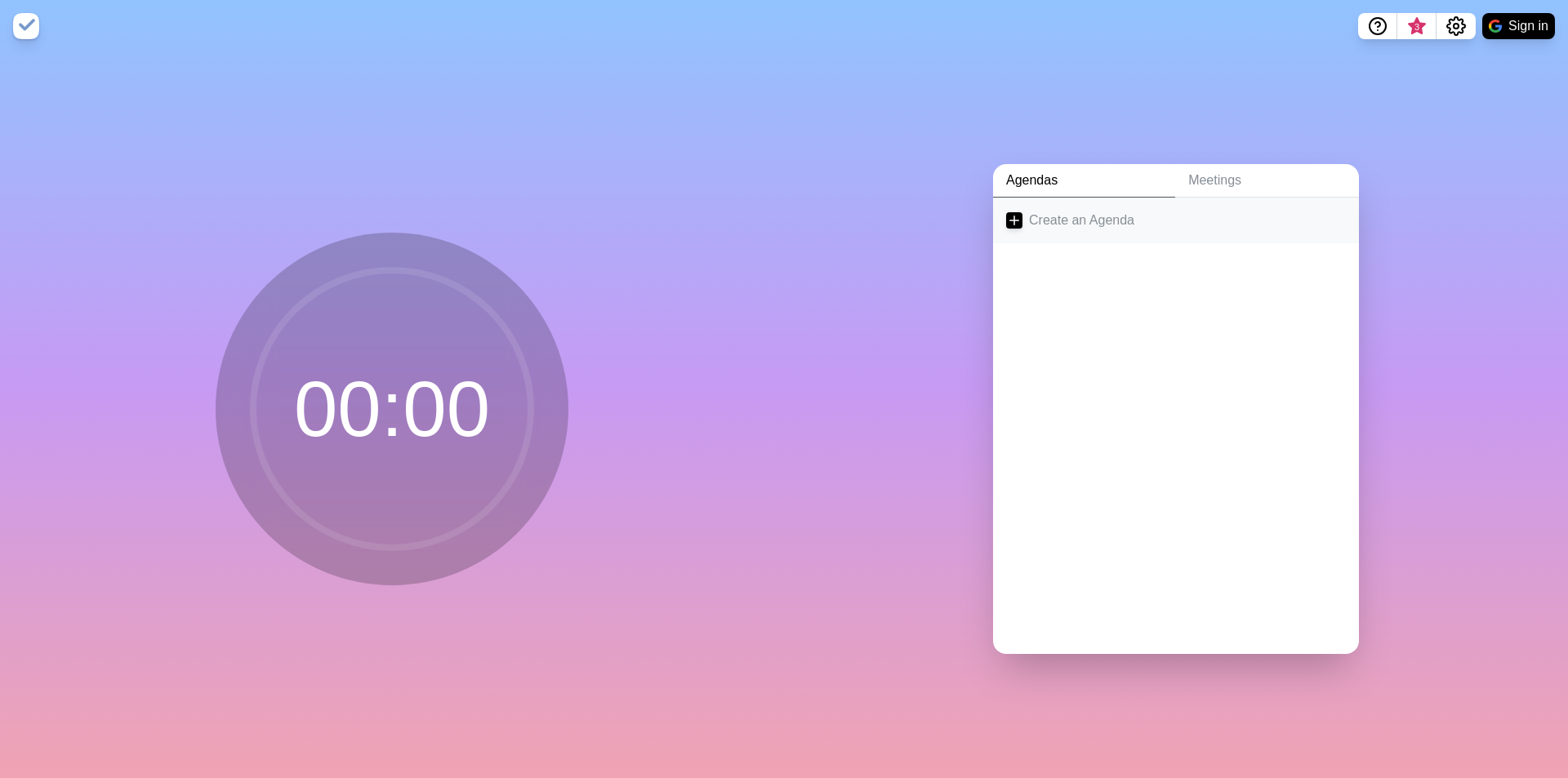 click 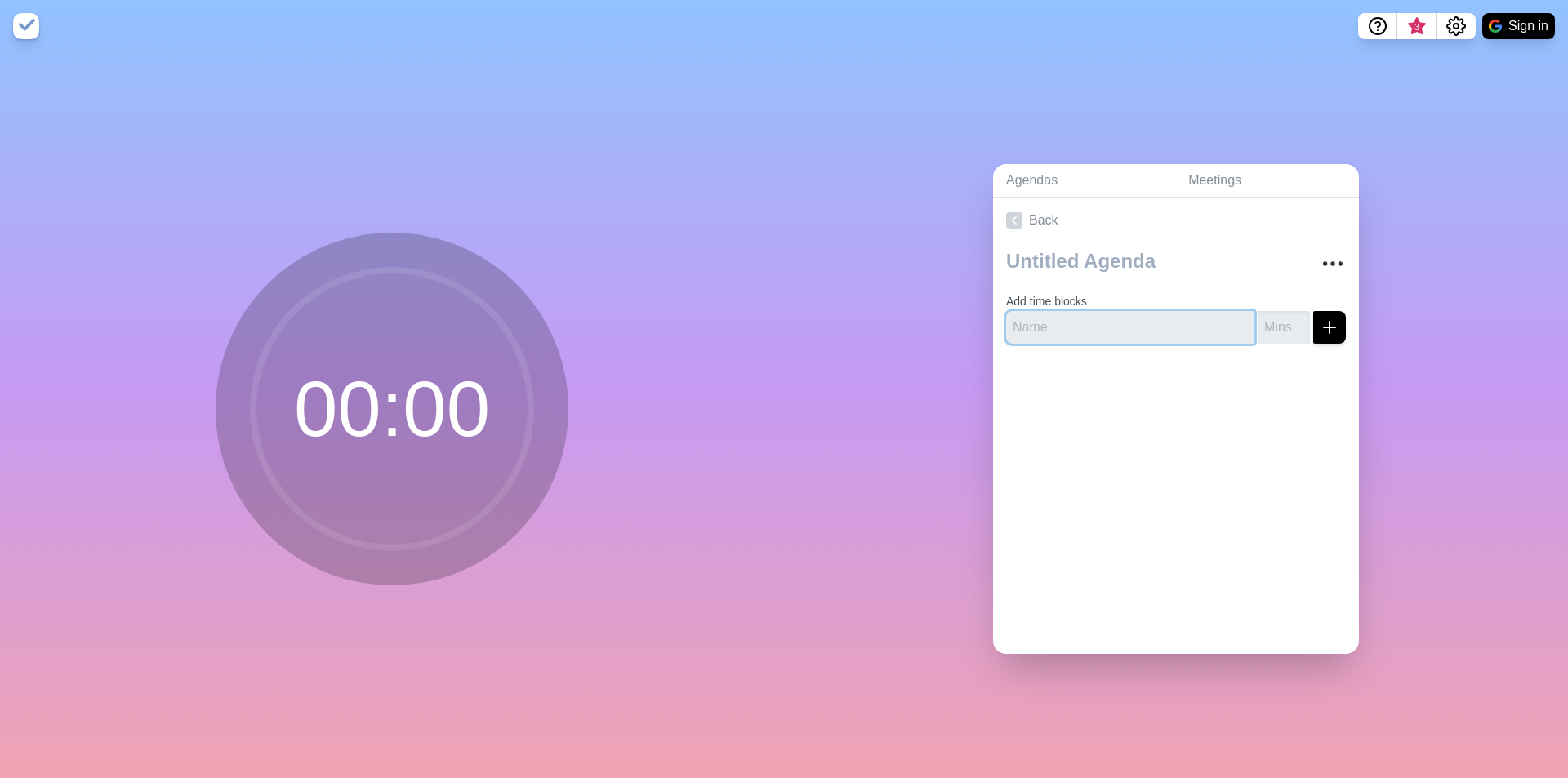 click at bounding box center (1130, 327) 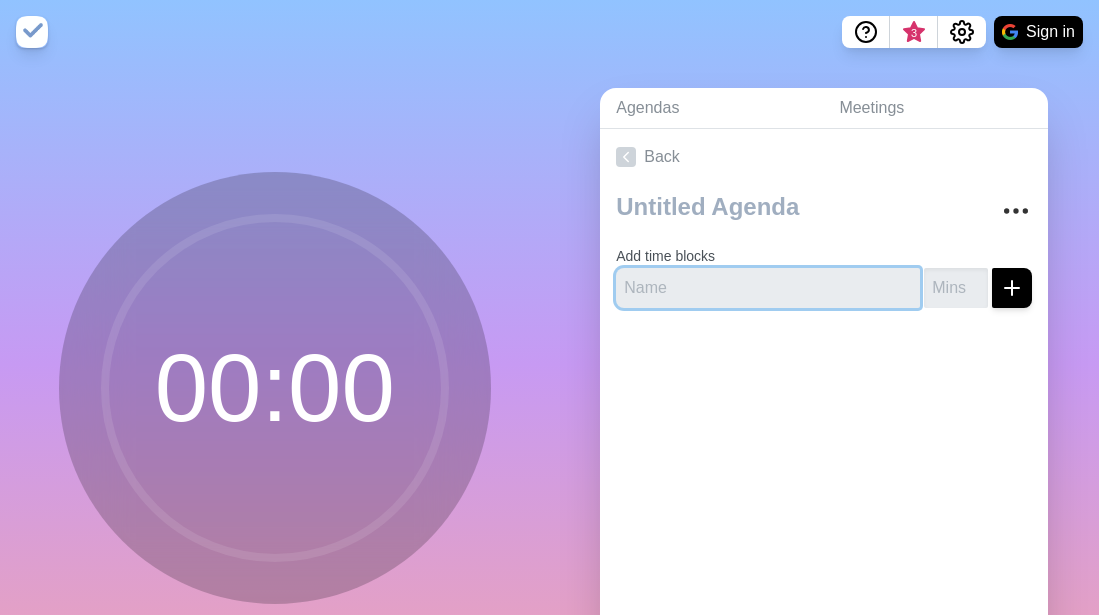 type on "Е" 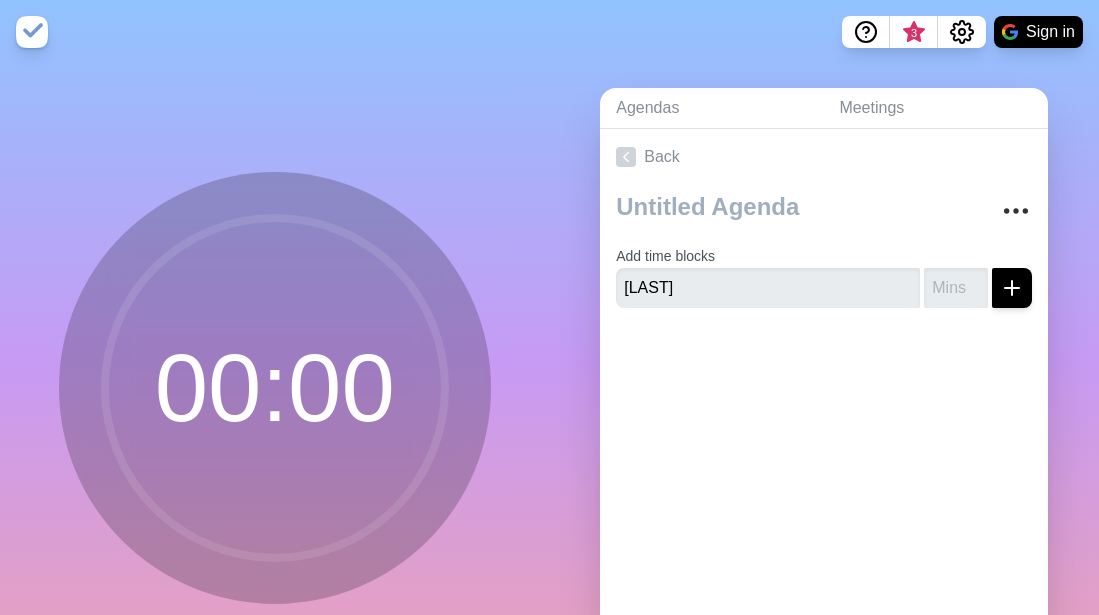 click on "Back Add time blocks [LAST]" at bounding box center (824, 408) 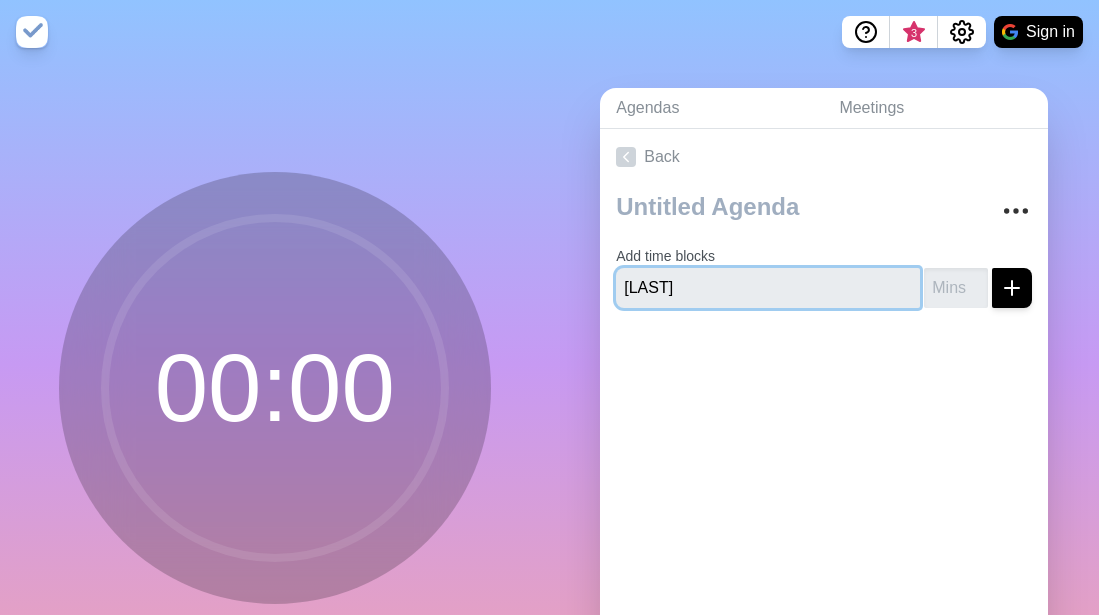 click on "[LAST]" at bounding box center [768, 288] 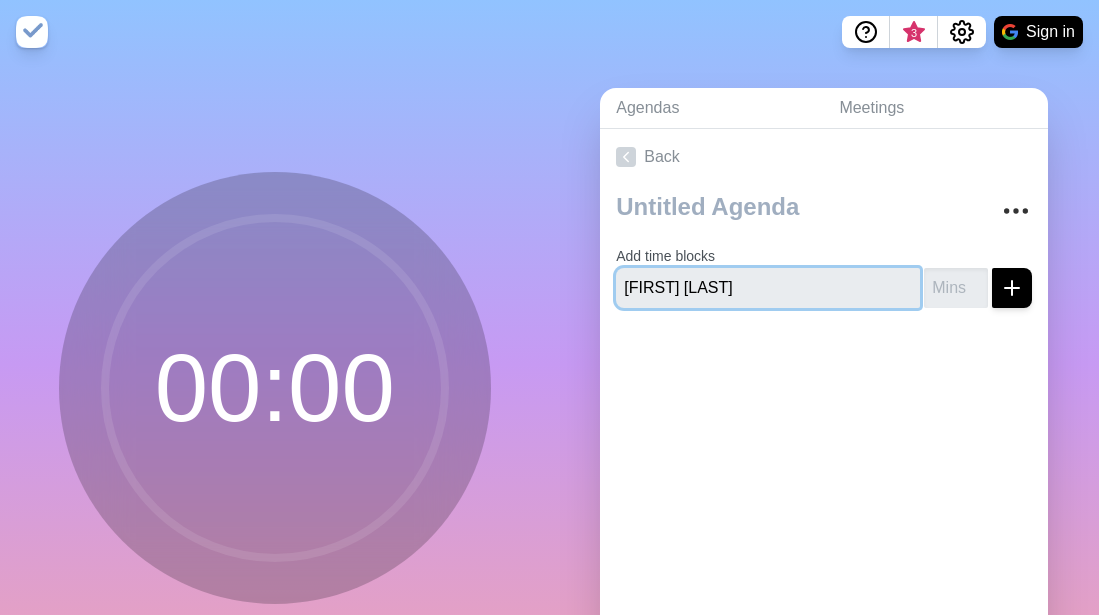 type on "[FIRST] [LAST]" 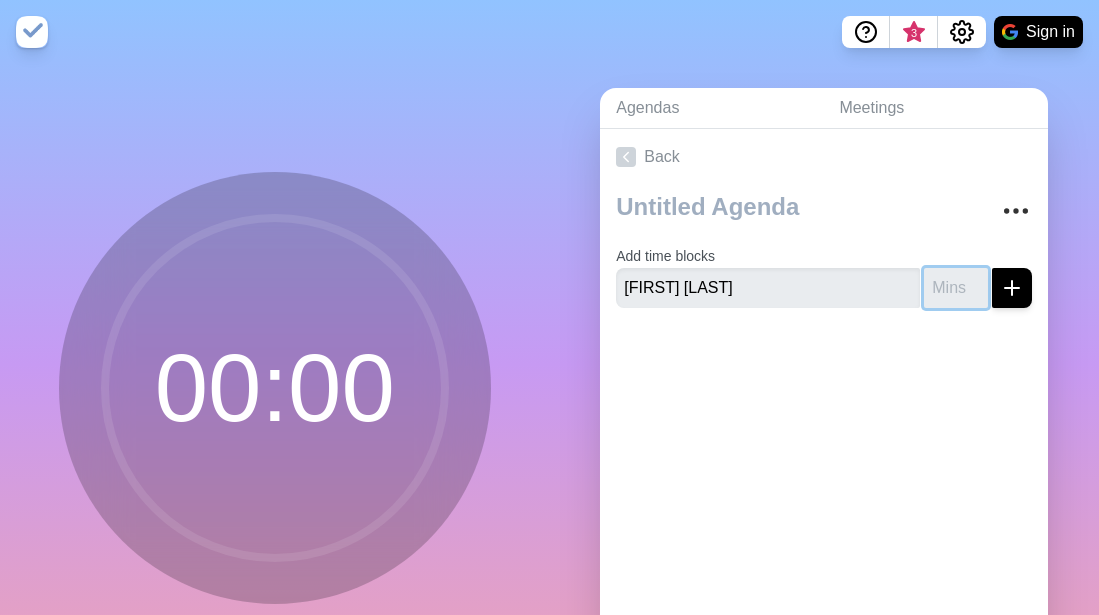 click at bounding box center (956, 288) 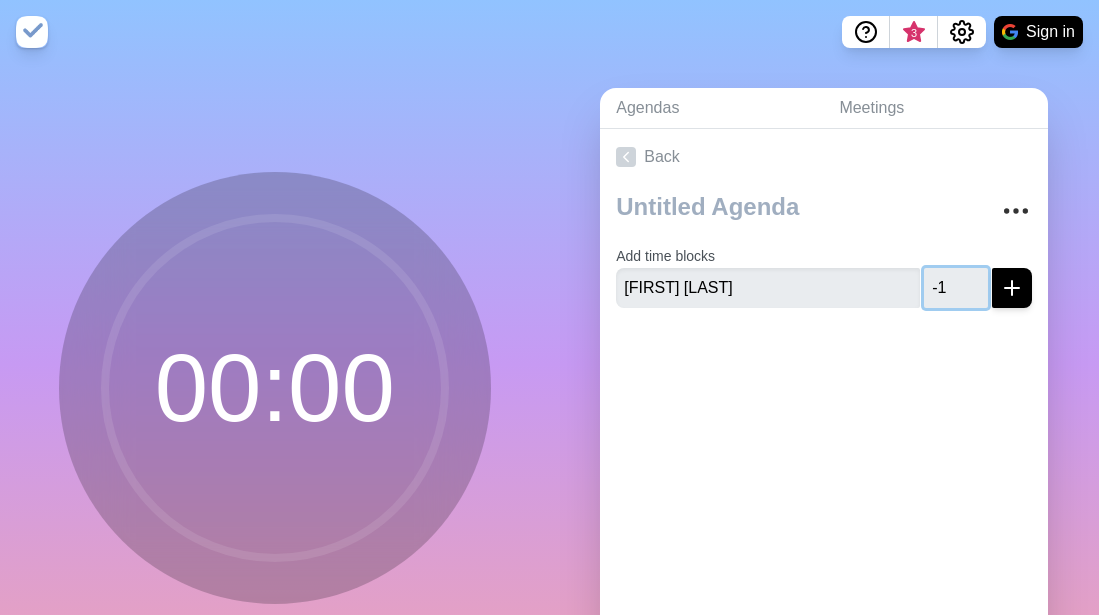 click on "-1" at bounding box center [956, 288] 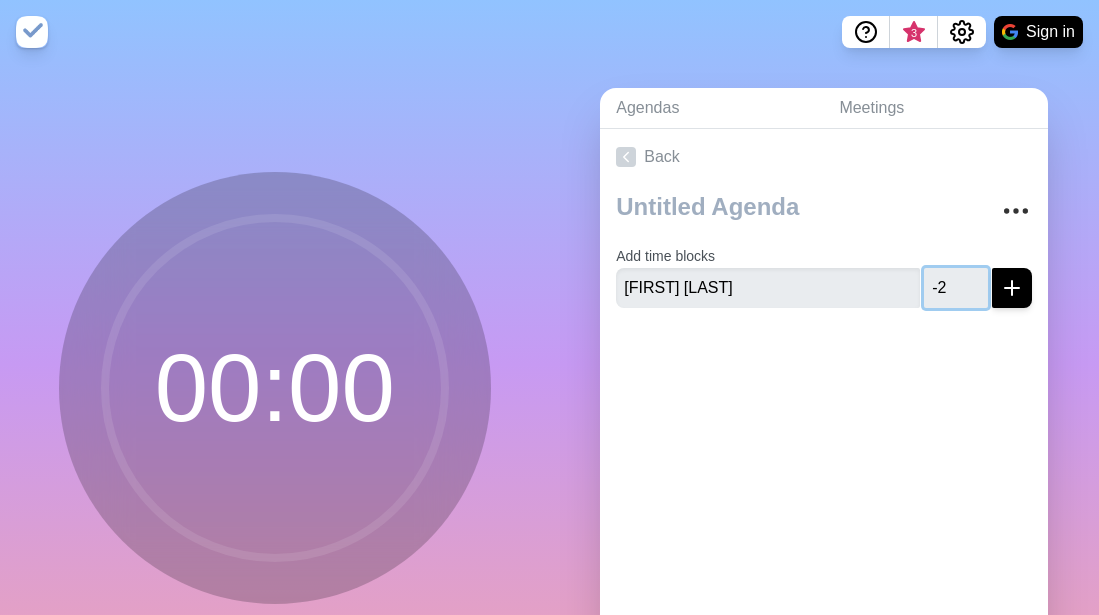 click on "-2" at bounding box center [956, 288] 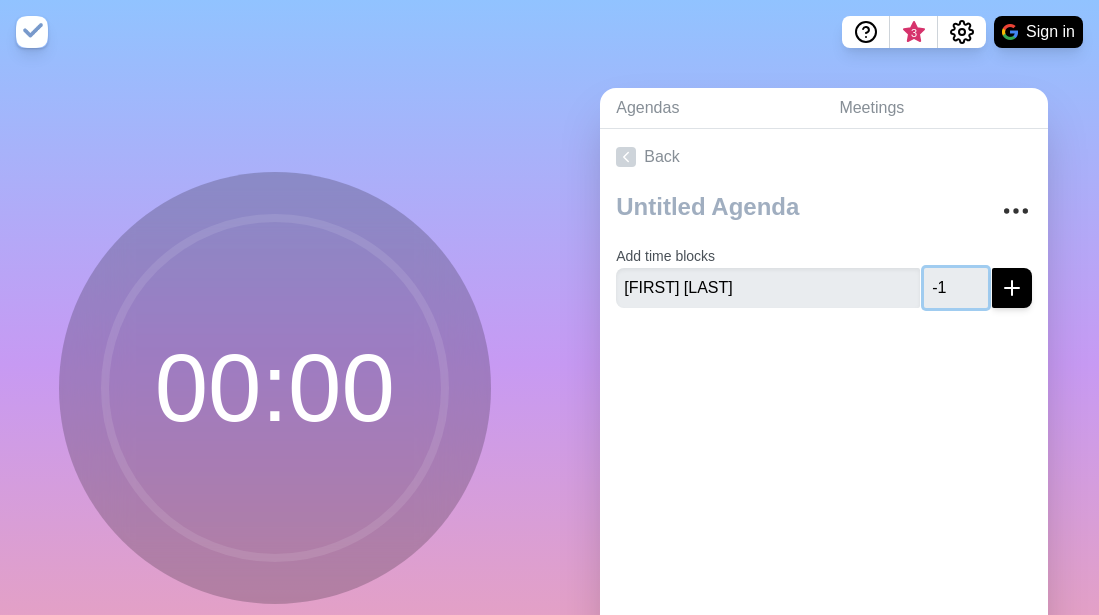 click on "-1" at bounding box center [956, 288] 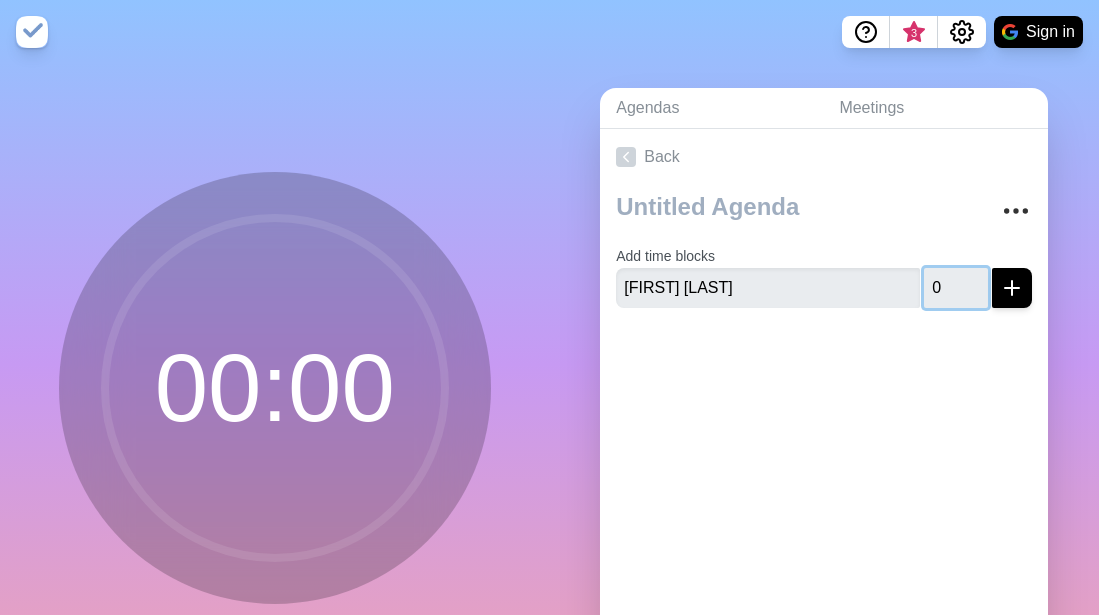type on "0" 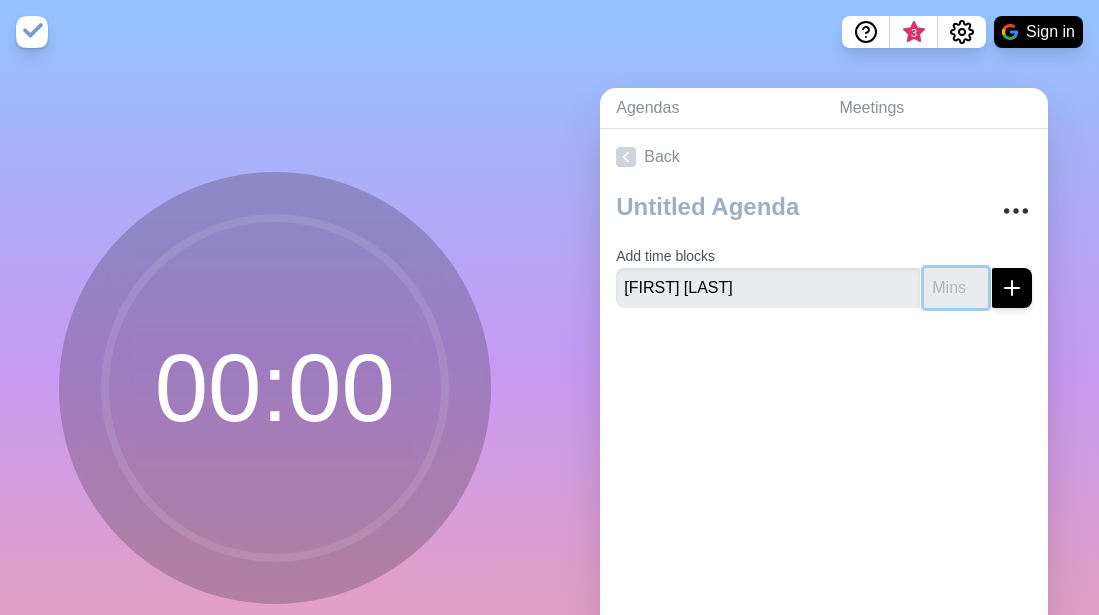 type on "0.0" 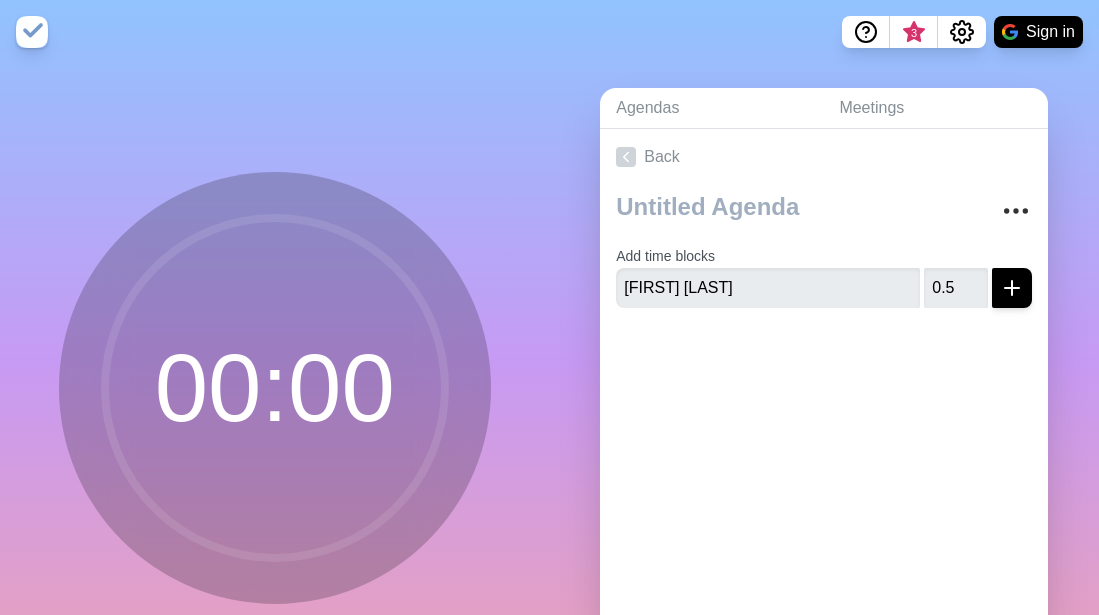click on "Back                   Add time blocks   [FIRST] [LAST]   0.5" at bounding box center [824, 408] 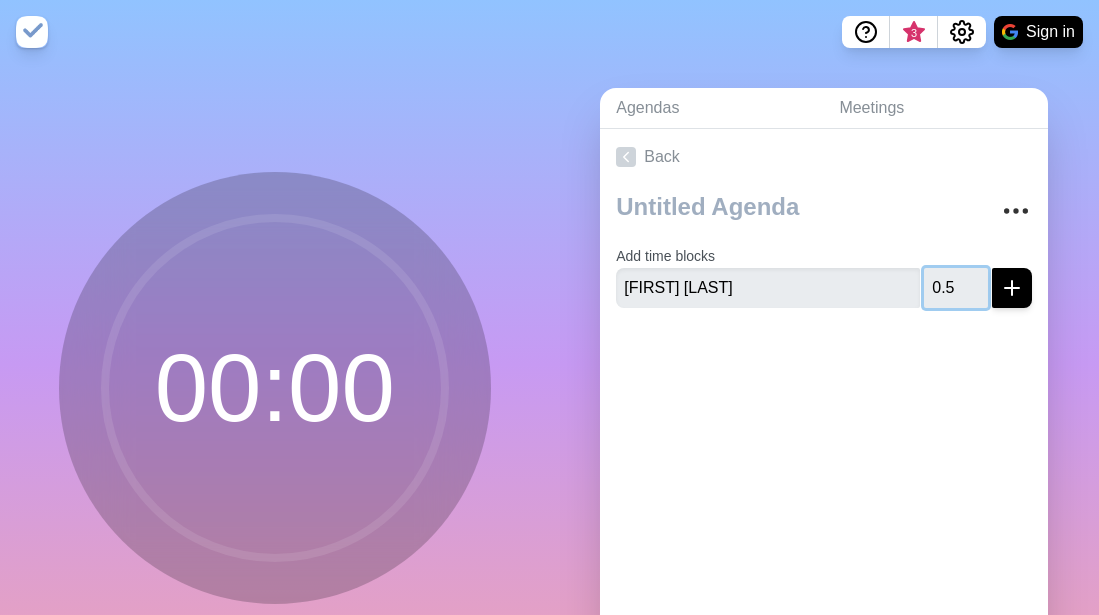 click on "0.5" at bounding box center [956, 288] 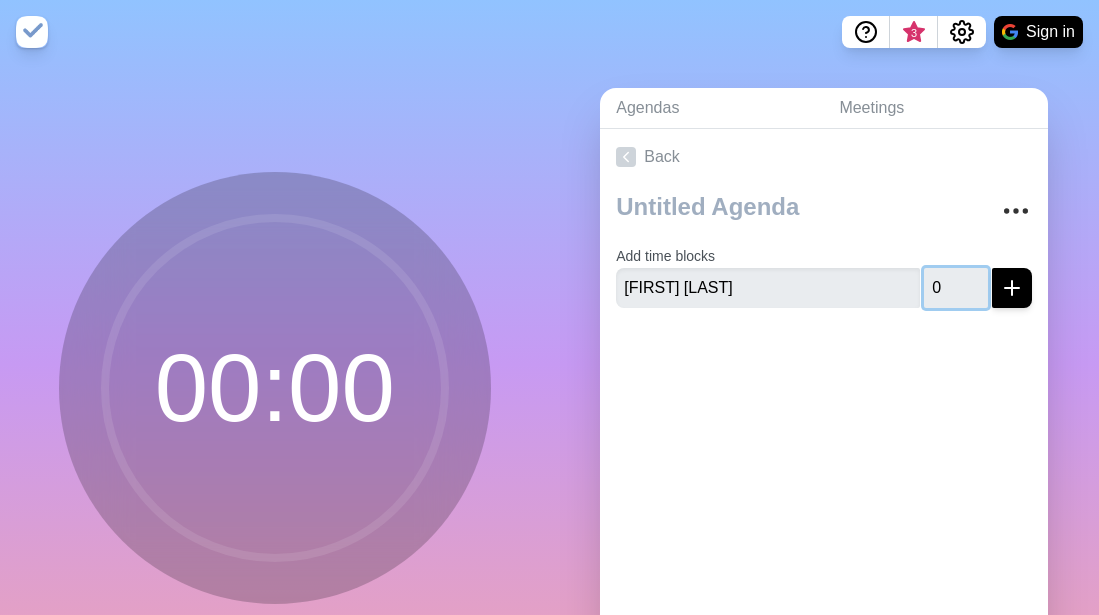 click on "0" at bounding box center [956, 288] 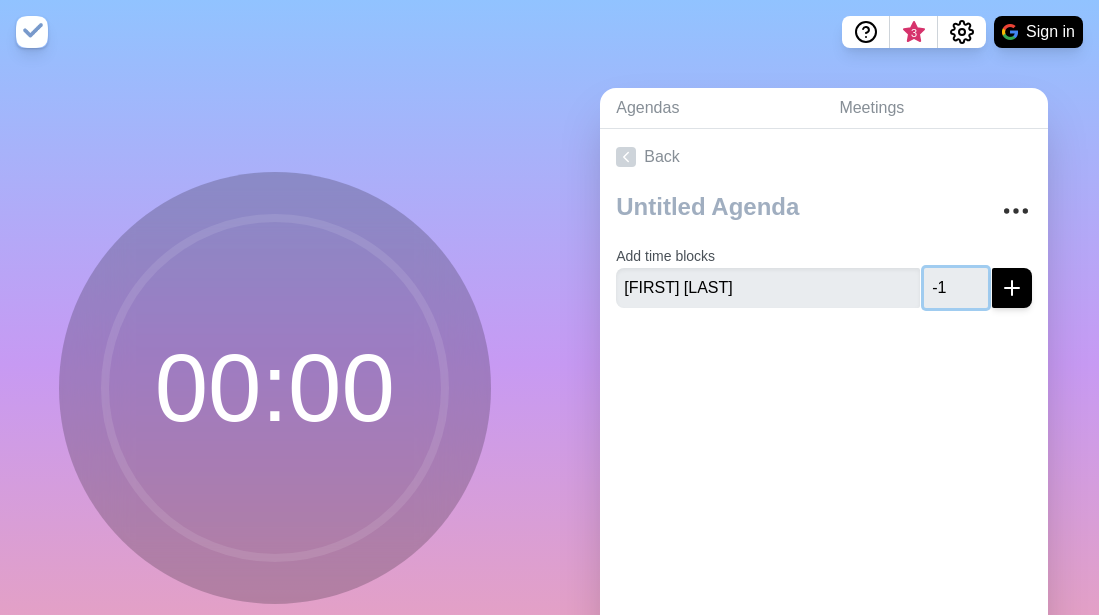 click on "-1" at bounding box center (956, 288) 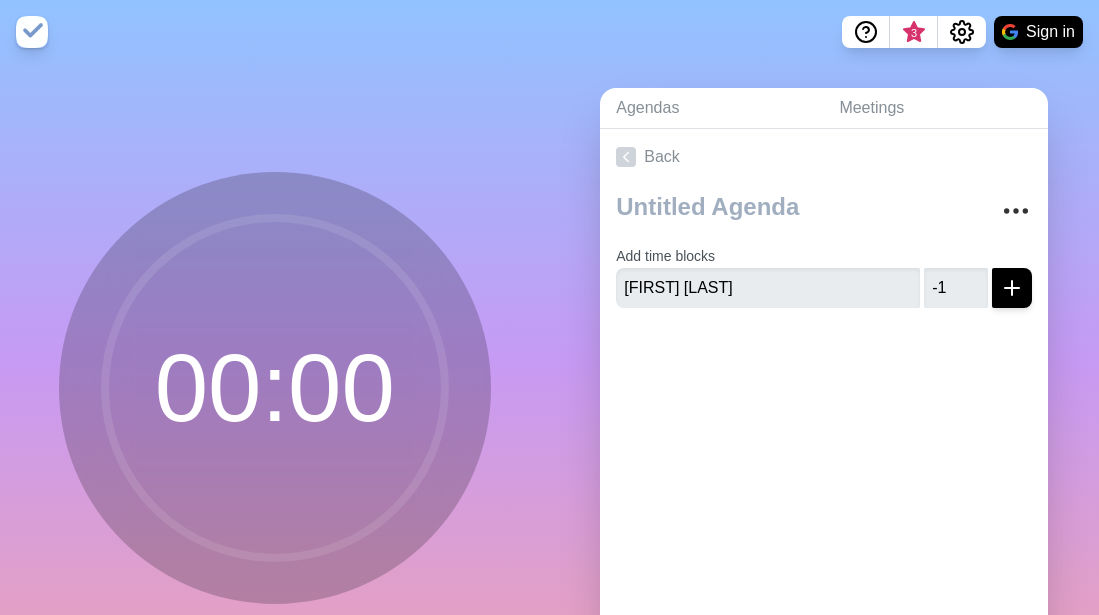 click 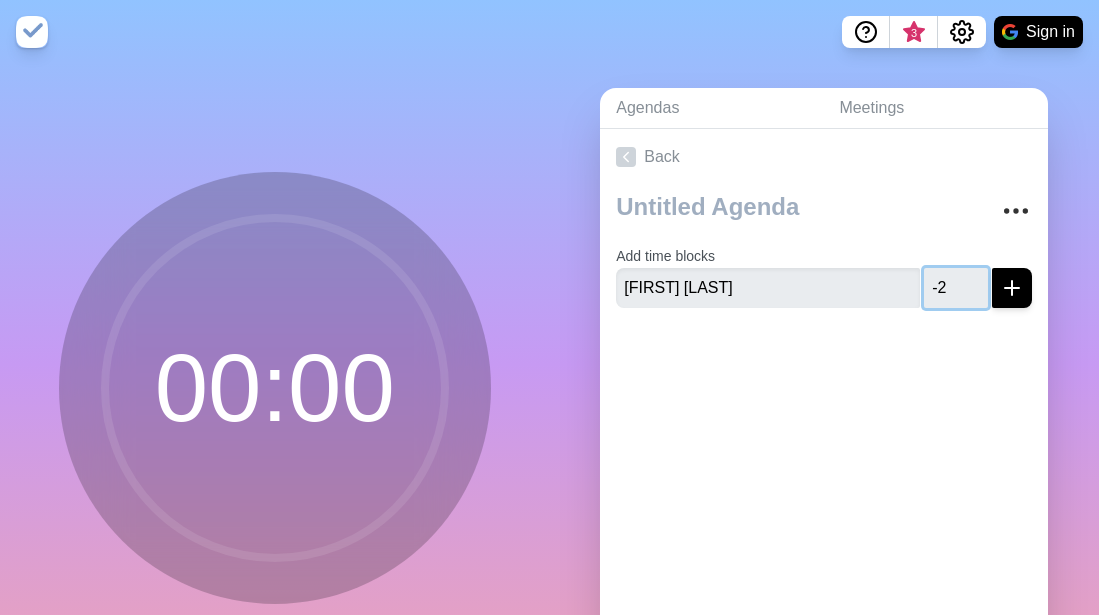 click on "-2" at bounding box center (956, 288) 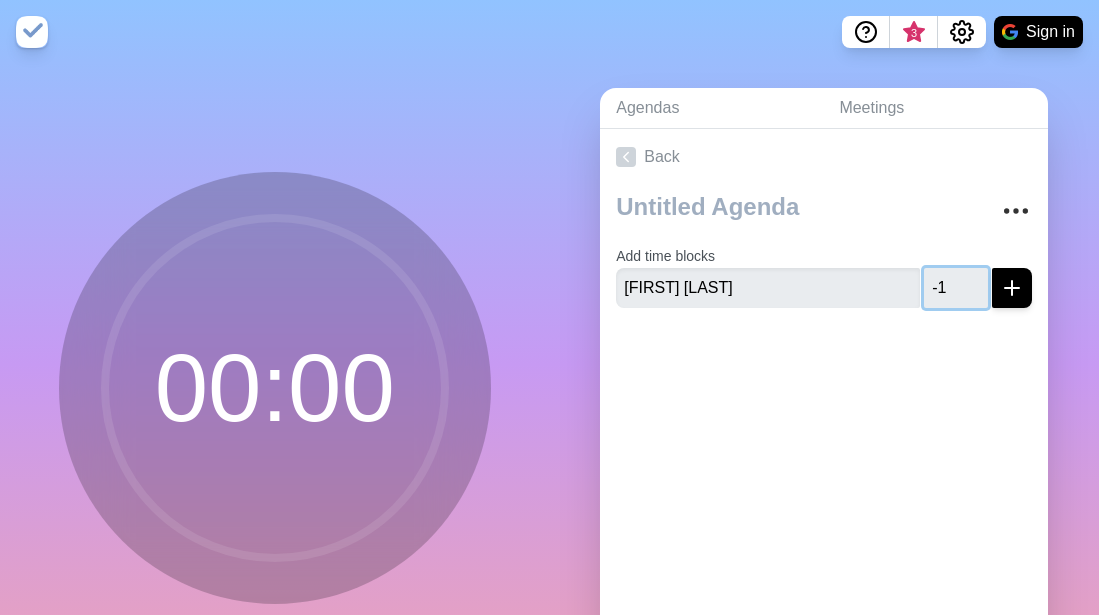 click on "-1" at bounding box center (956, 288) 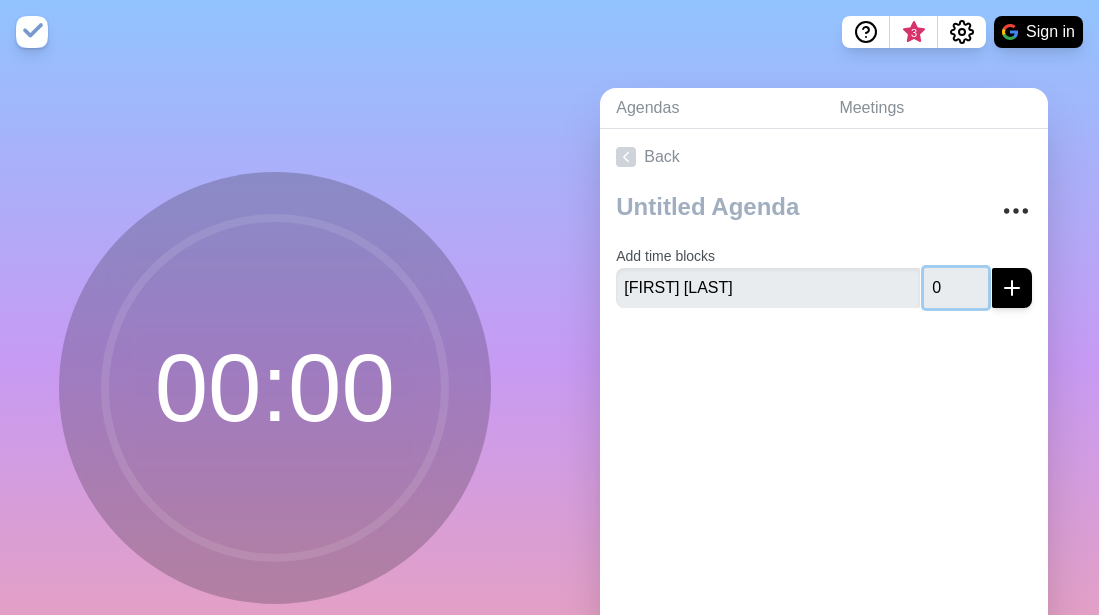 click on "0" at bounding box center [956, 288] 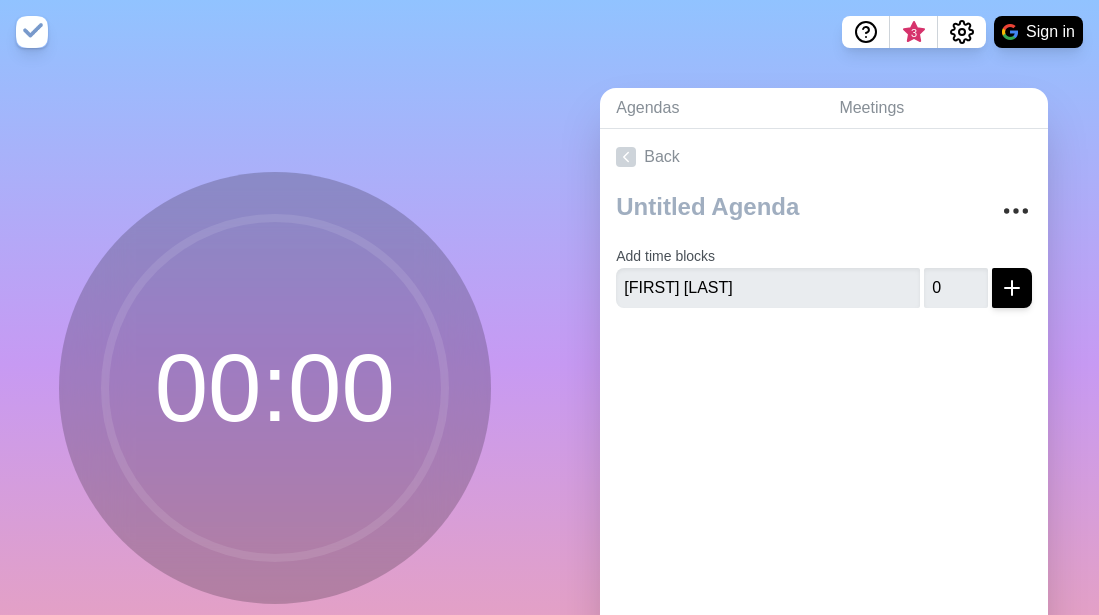 click 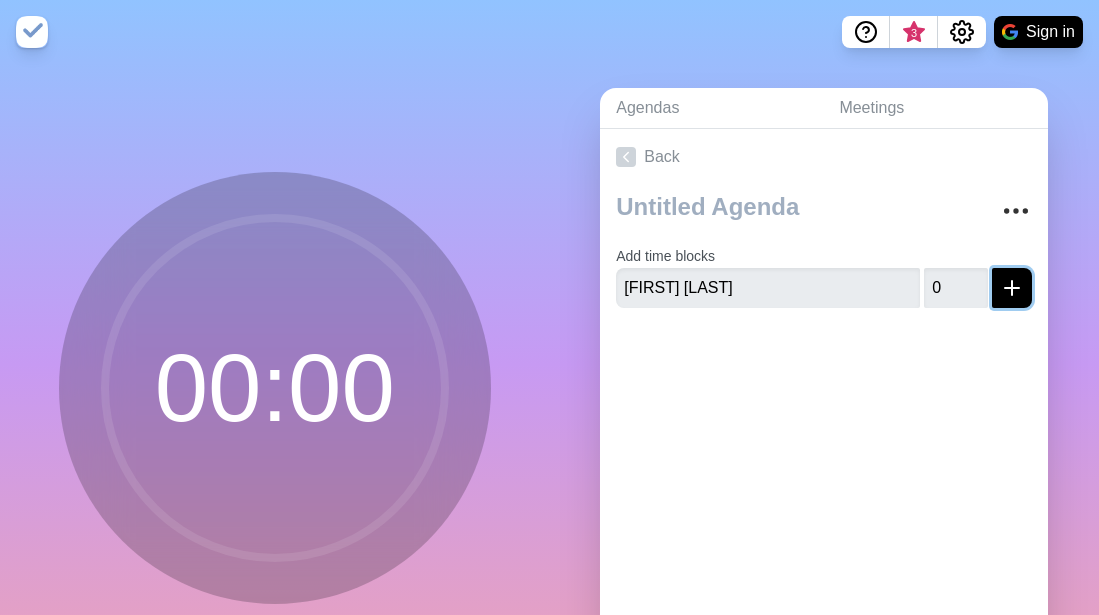 click 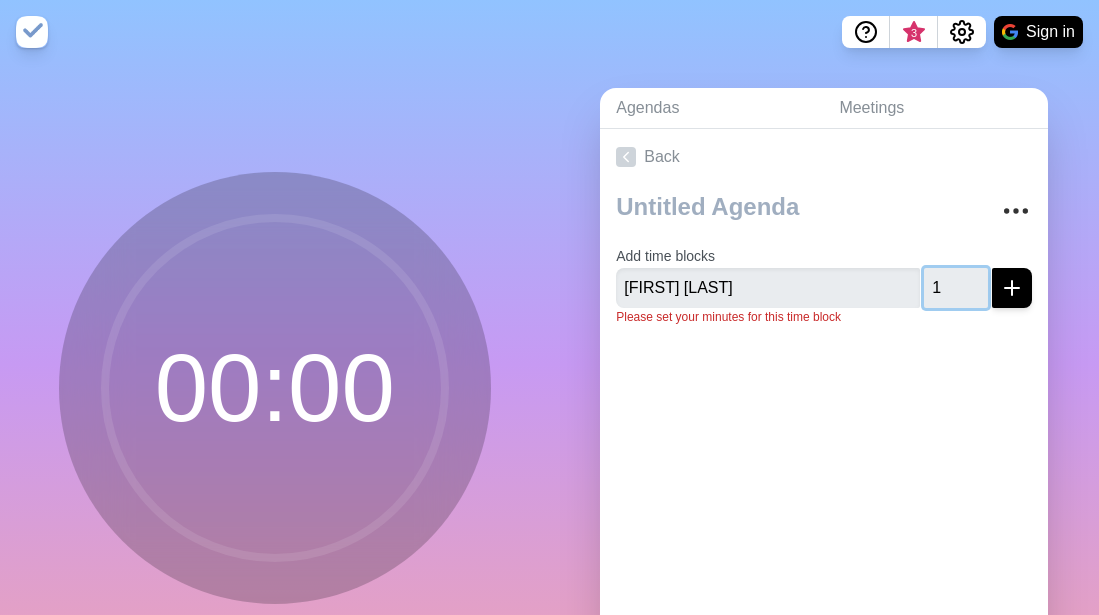 click on "1" at bounding box center (956, 288) 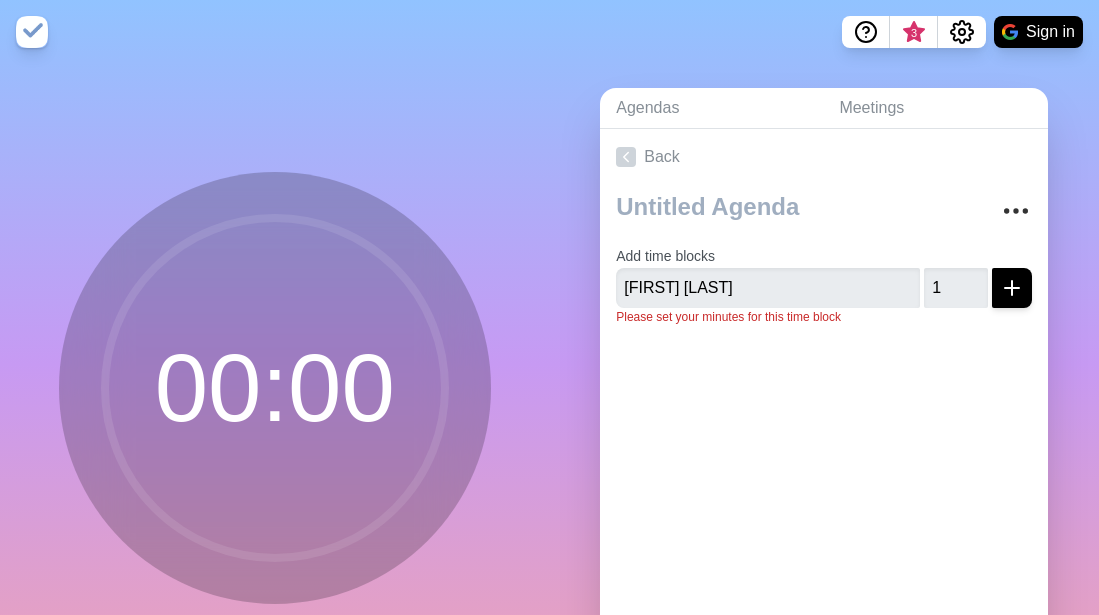 click 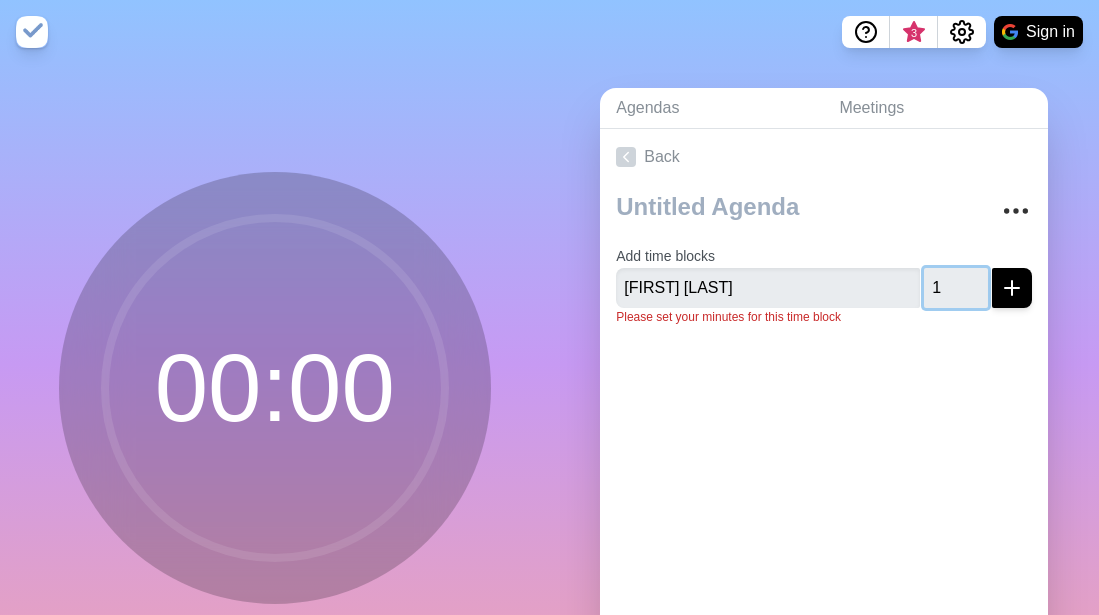 click on "1" at bounding box center (956, 288) 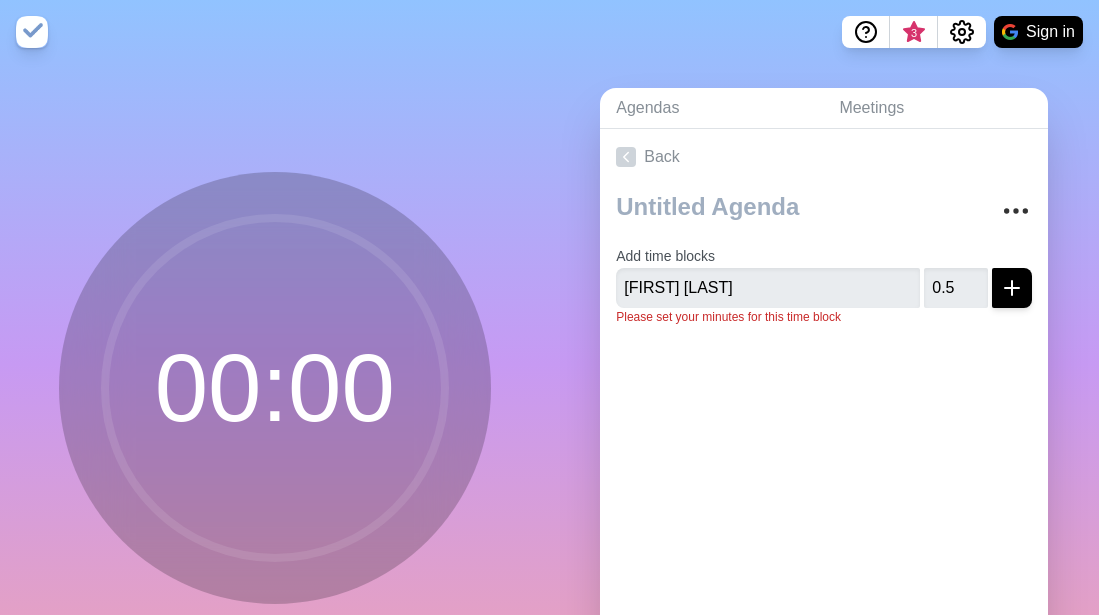 click 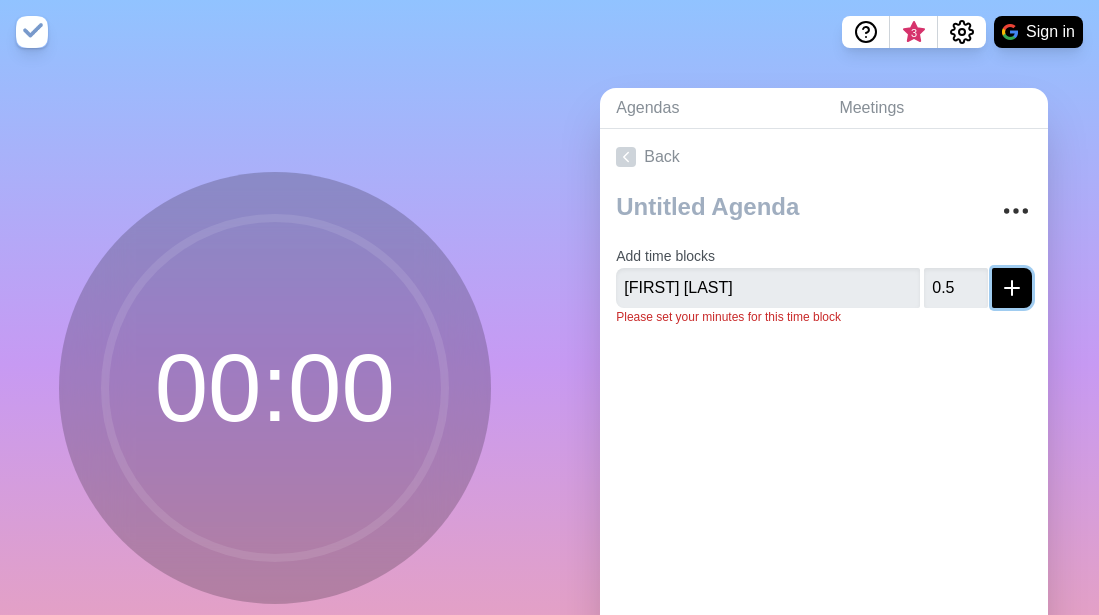 click 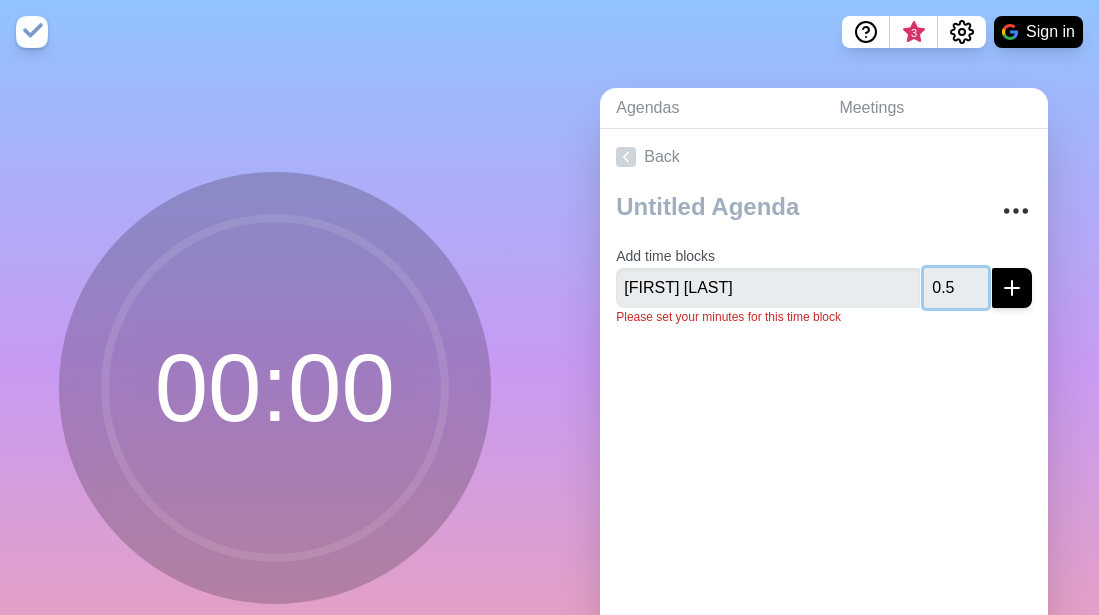 click on "0.5" at bounding box center [956, 288] 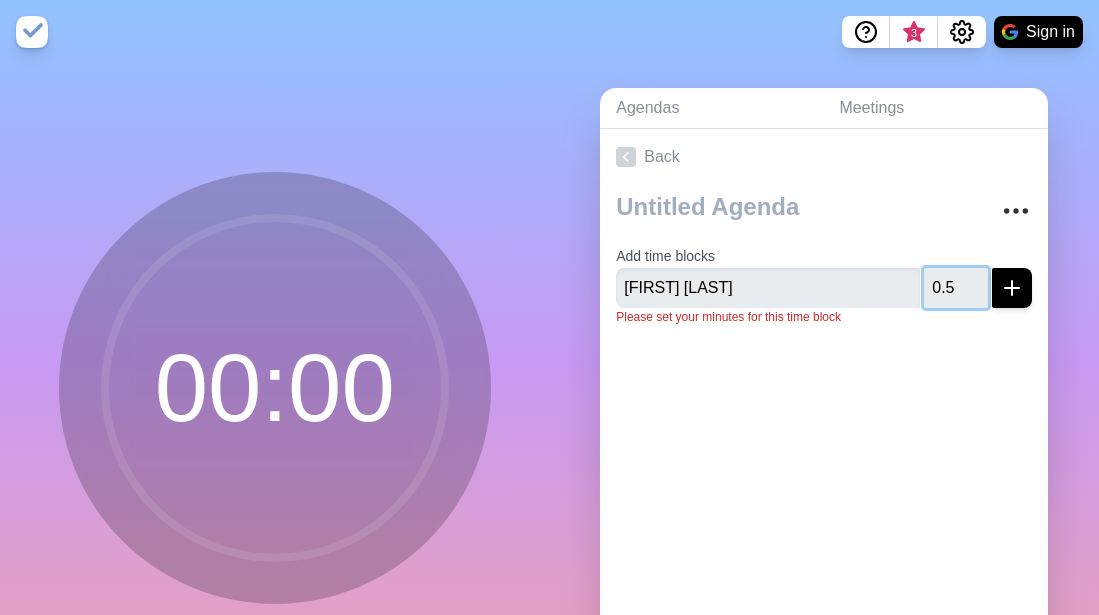 click on "0.5" at bounding box center (956, 288) 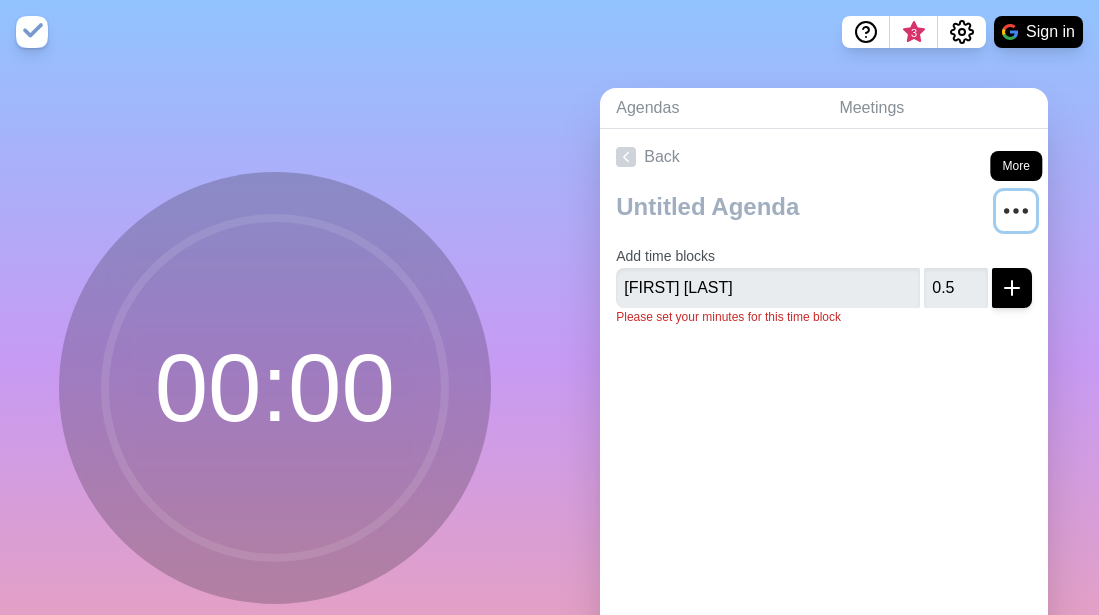 click 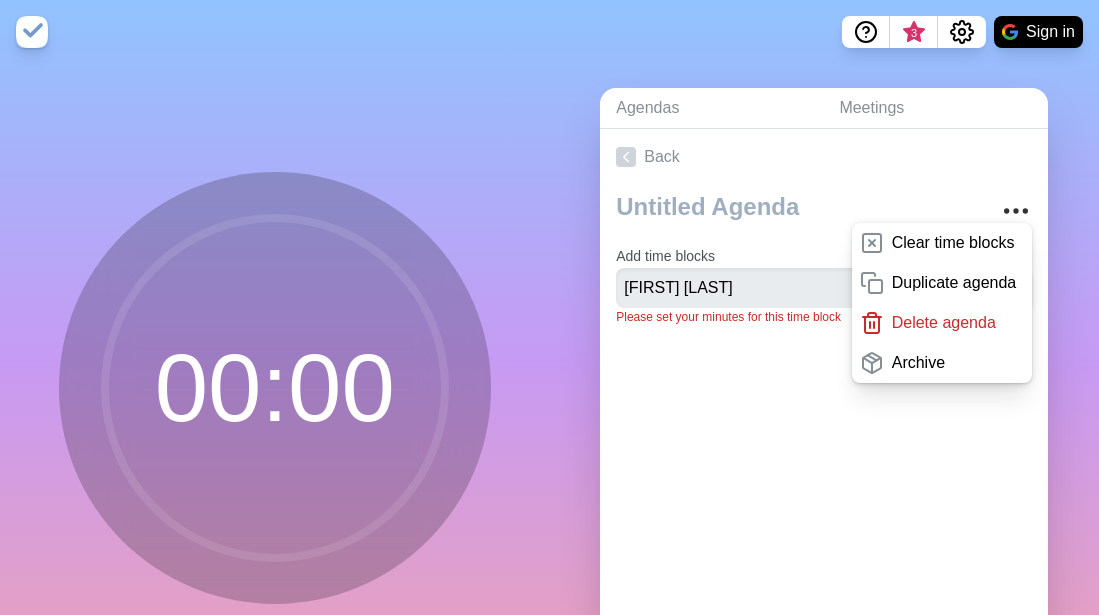 click 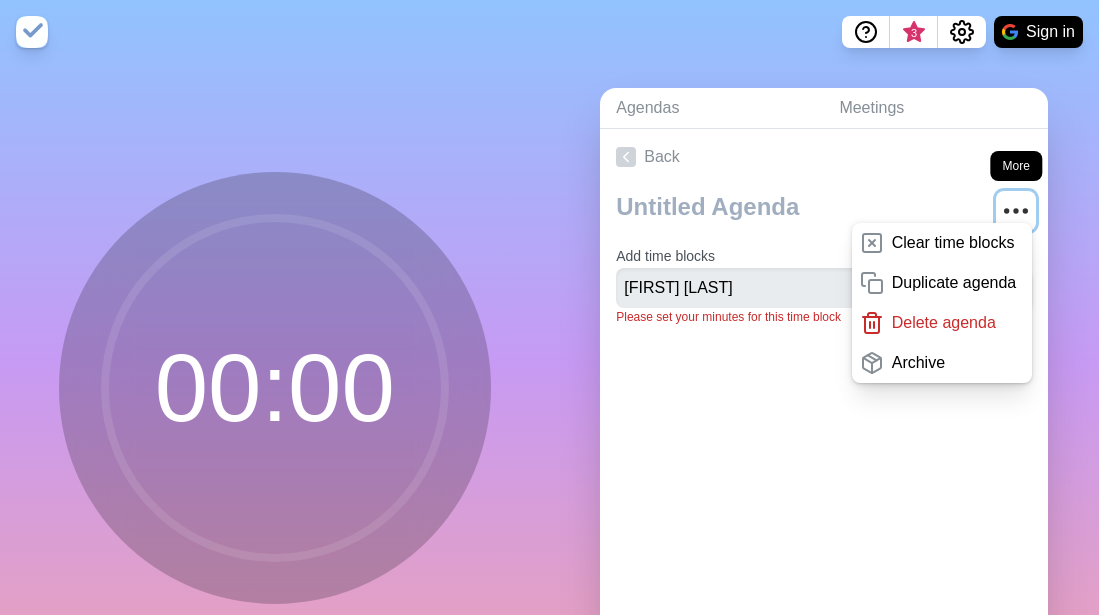 click at bounding box center [1016, 211] 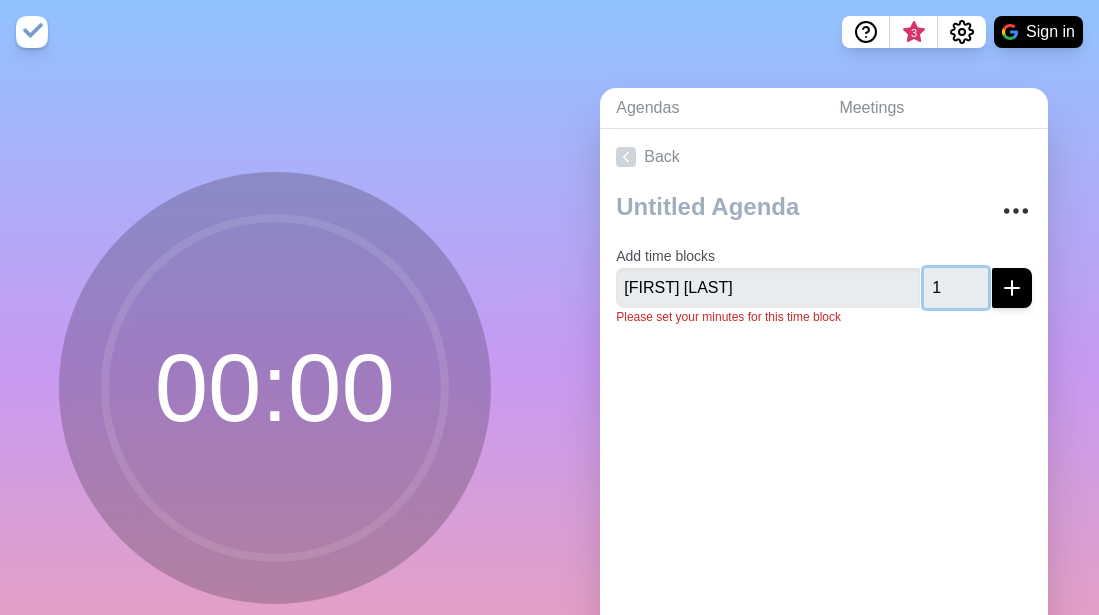 click on "1" at bounding box center [956, 288] 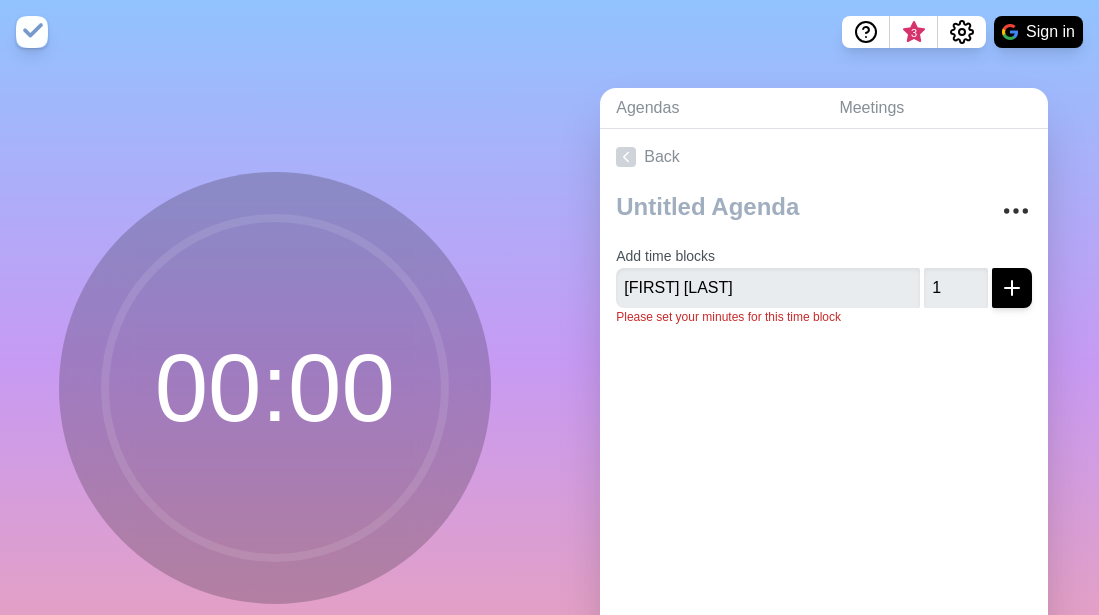 click 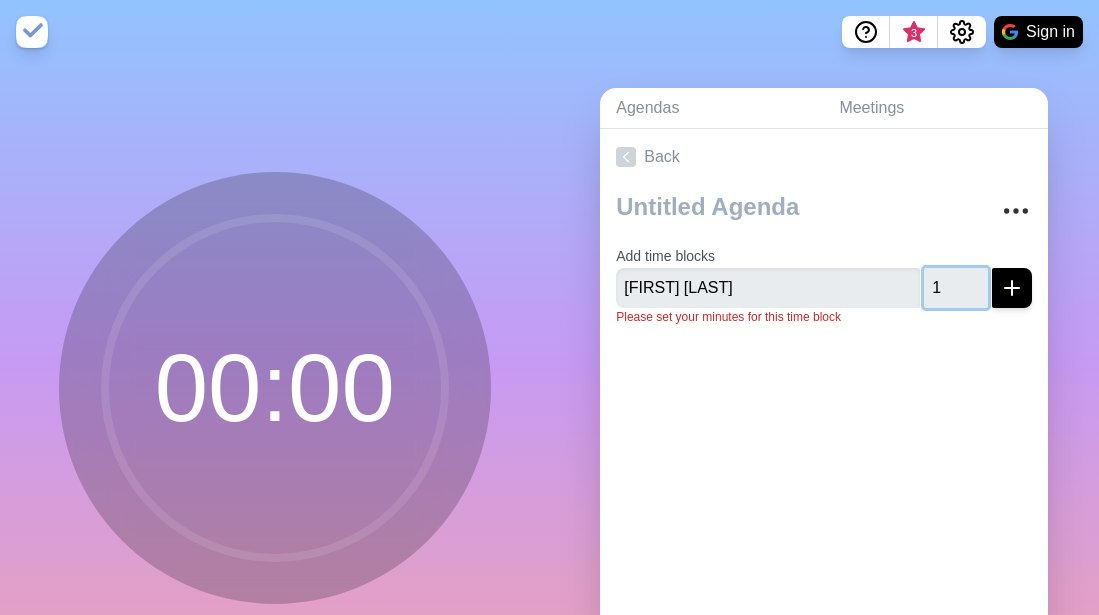 click on "1" at bounding box center (956, 288) 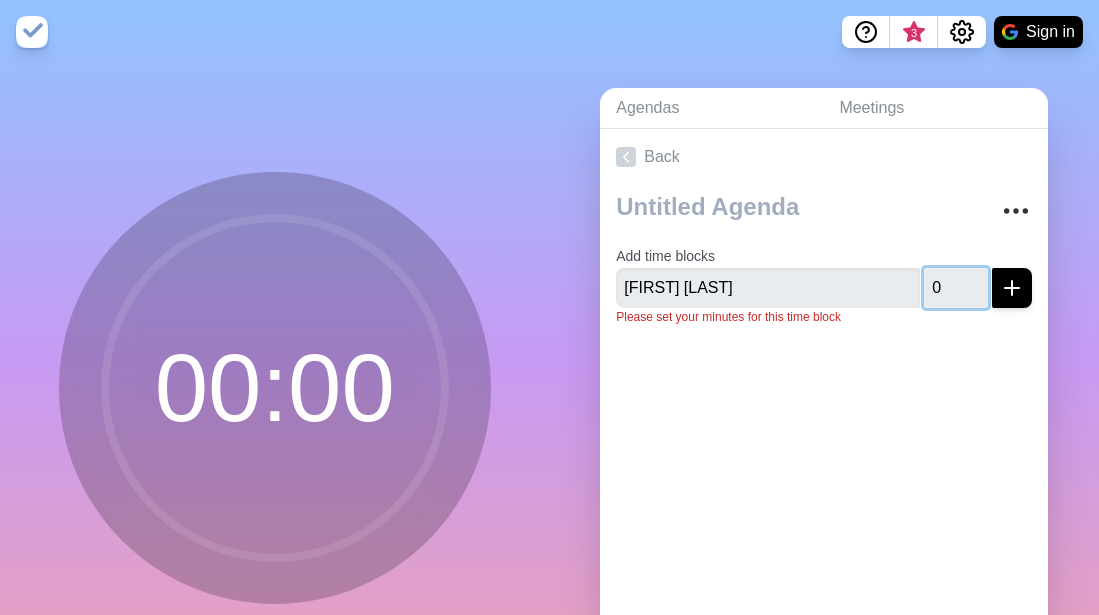 type on "0" 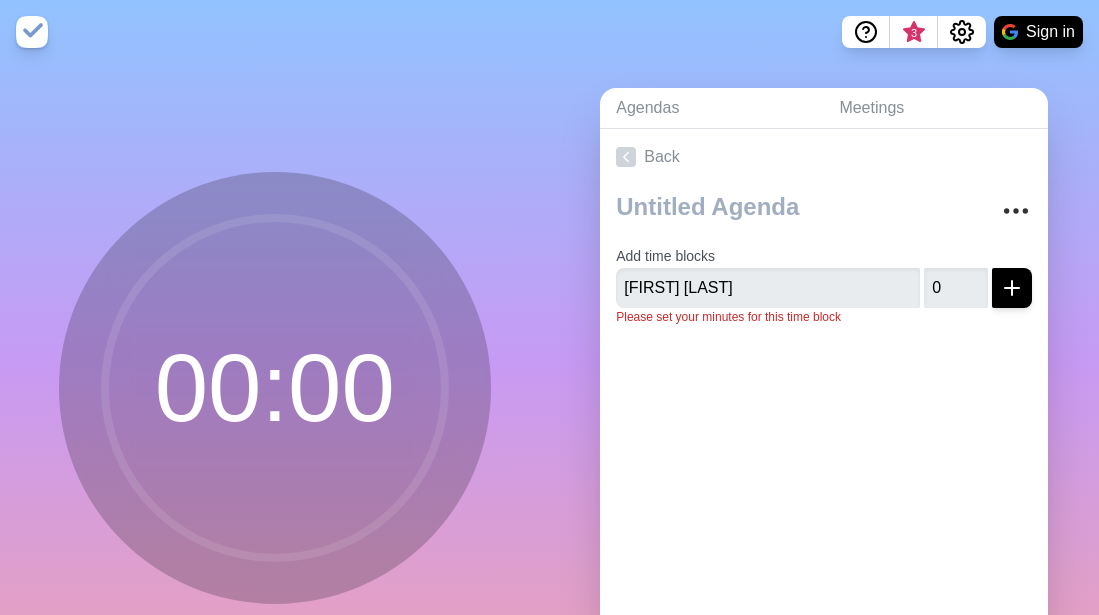 click 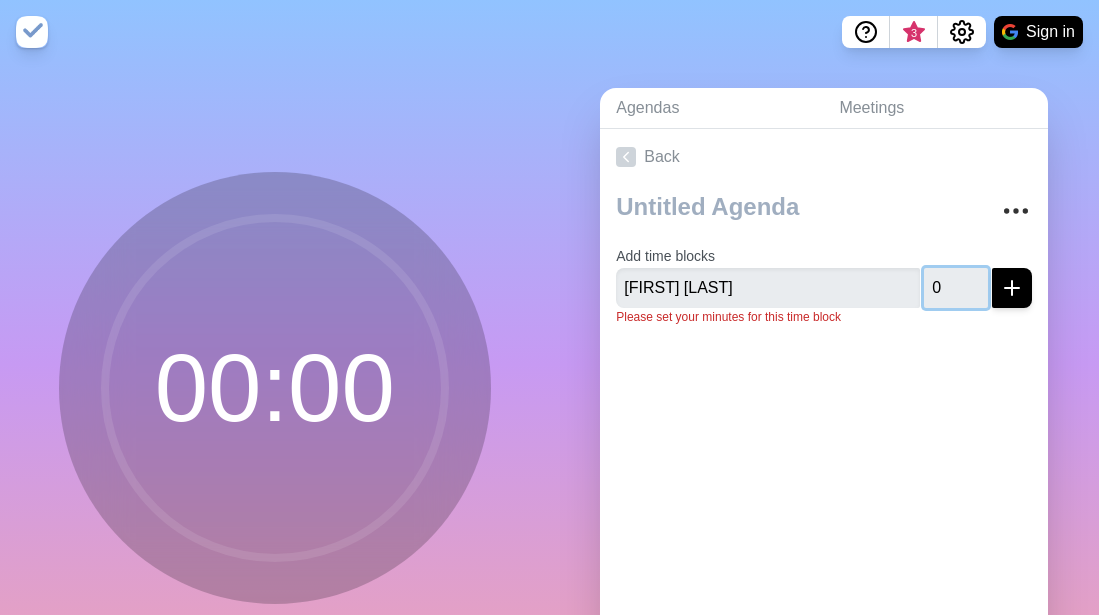 click on "0" at bounding box center [956, 288] 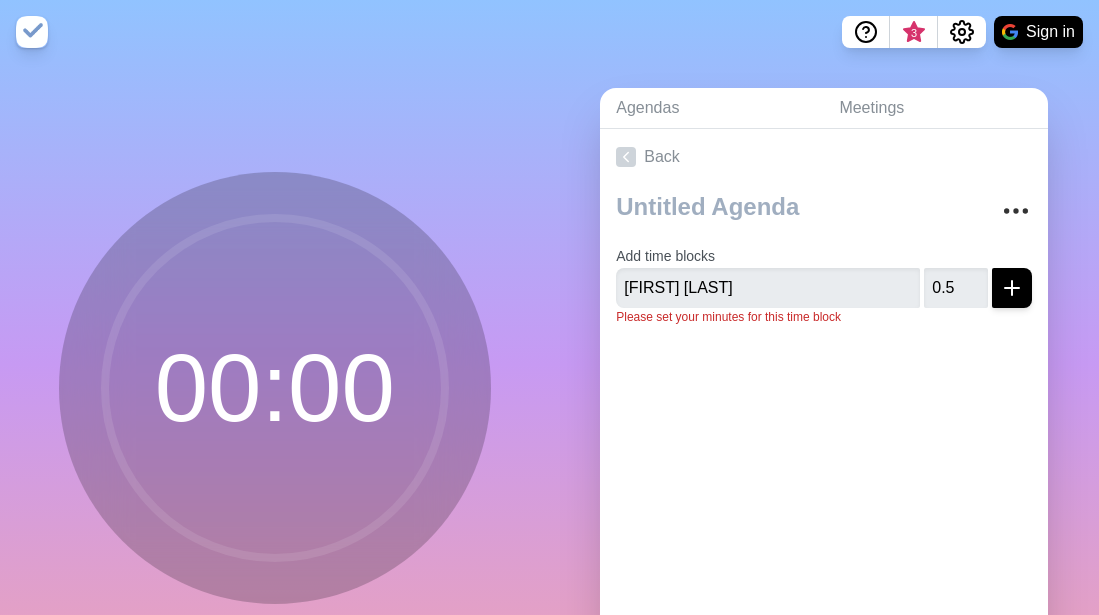click 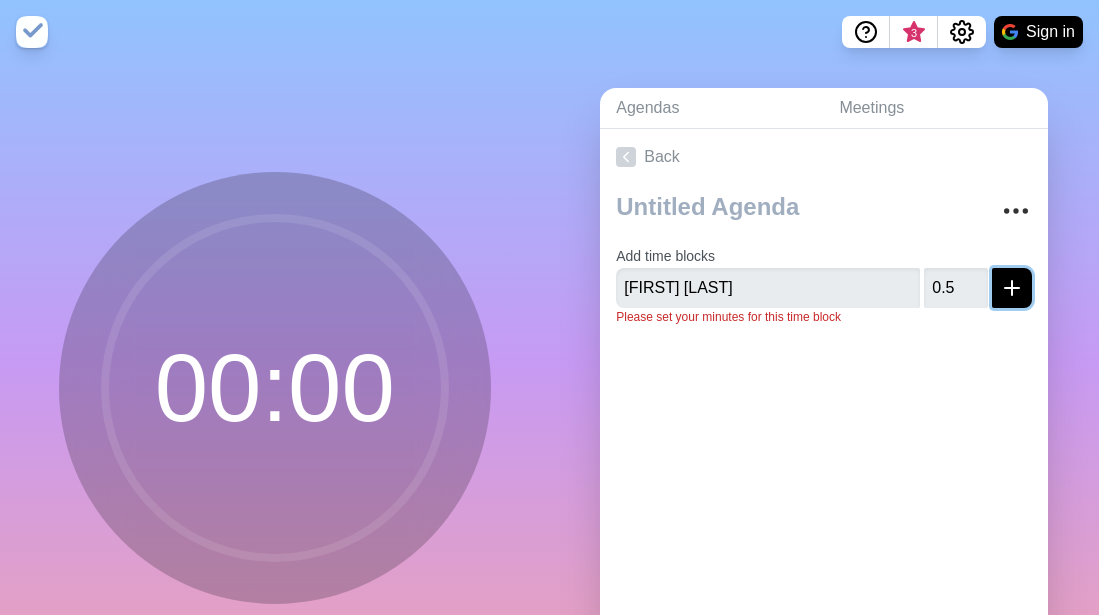 click 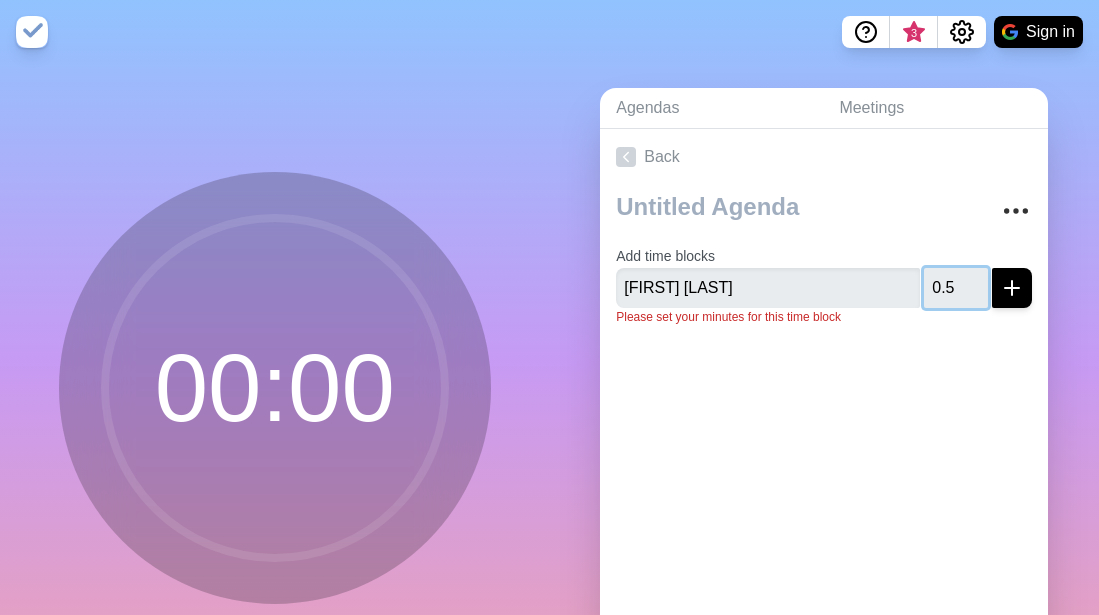 drag, startPoint x: 936, startPoint y: 287, endPoint x: 926, endPoint y: 290, distance: 10.440307 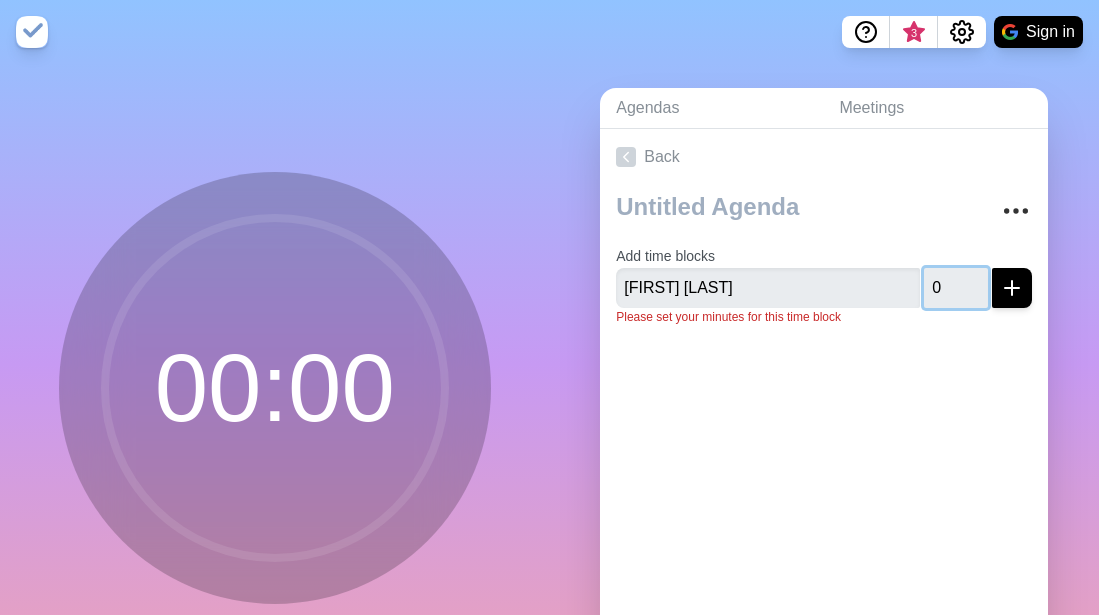 click on "0" at bounding box center (956, 288) 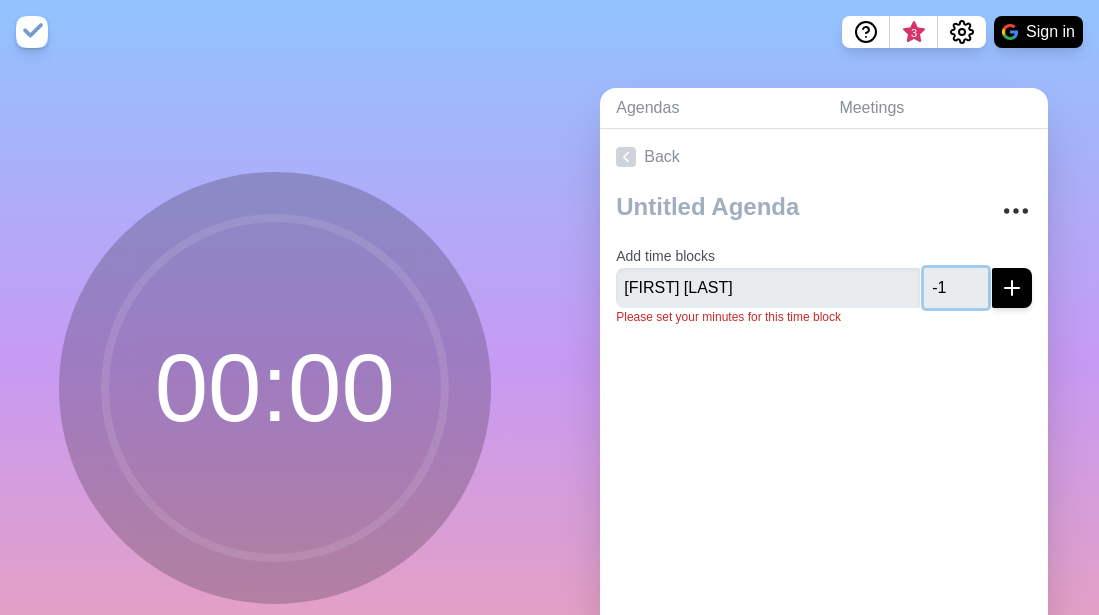 click on "-1" at bounding box center (956, 288) 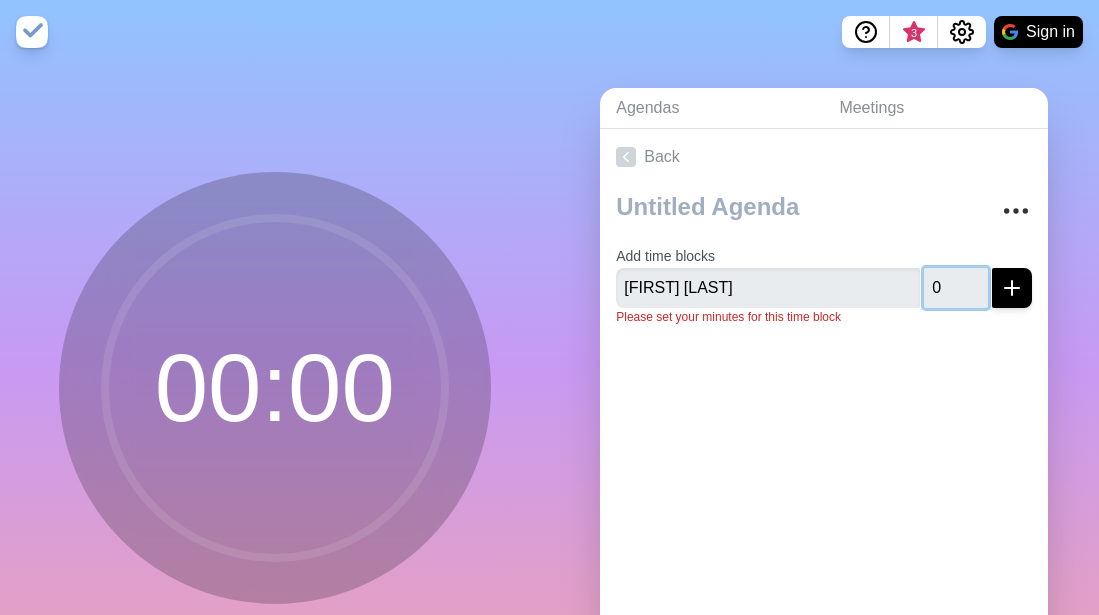 click on "0" at bounding box center [956, 288] 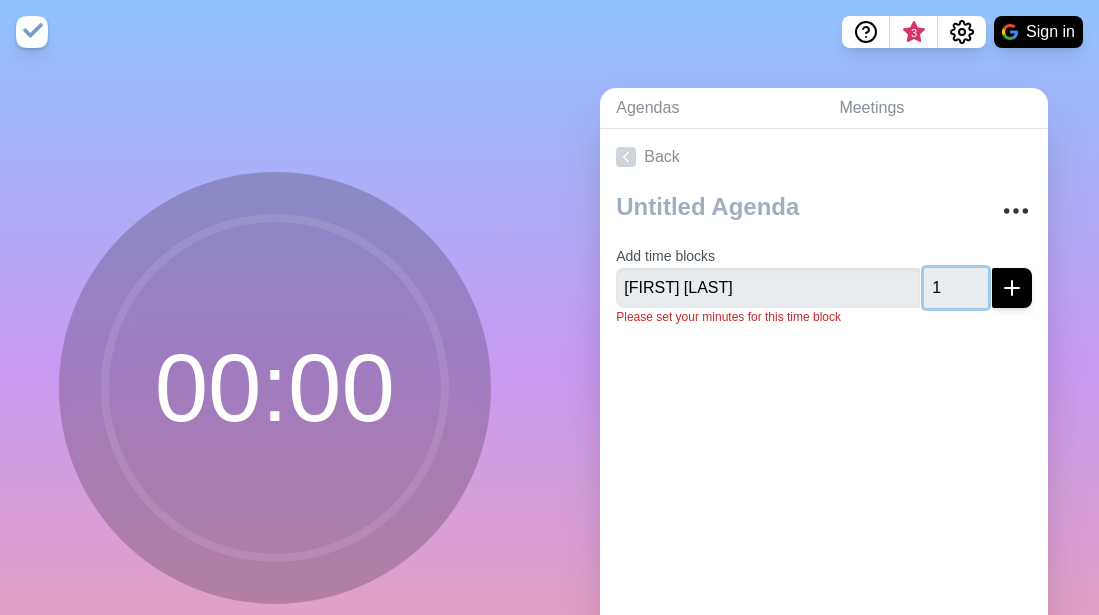 type on "1" 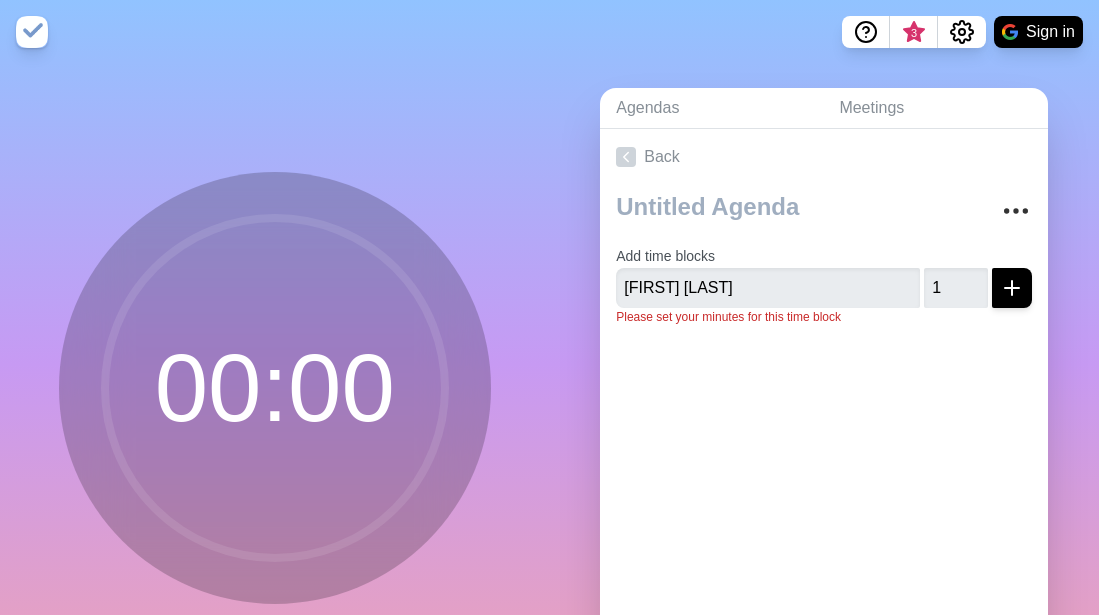 click 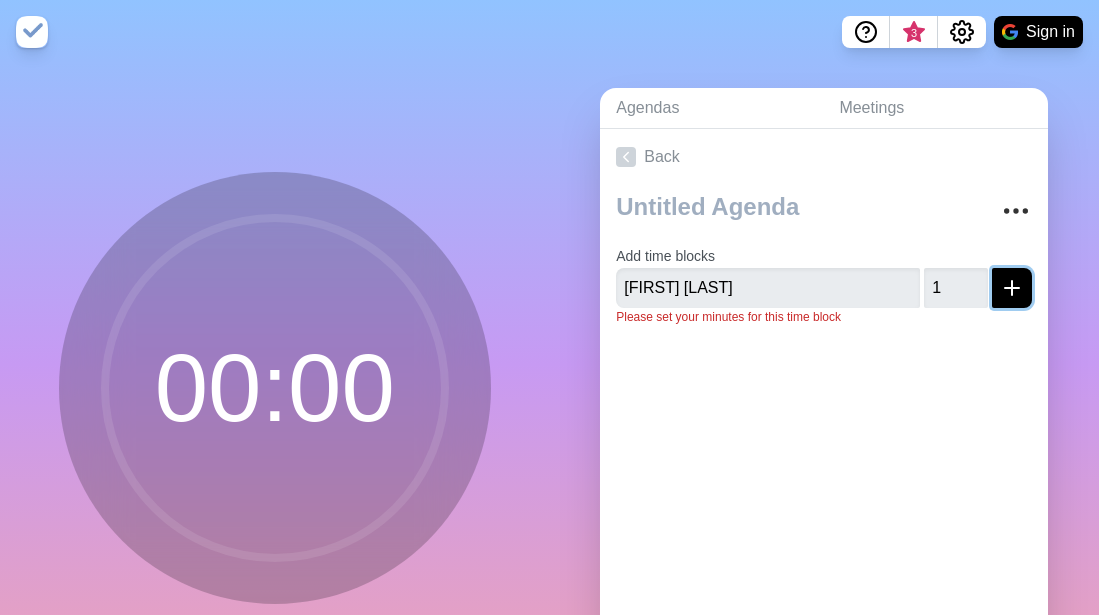 click 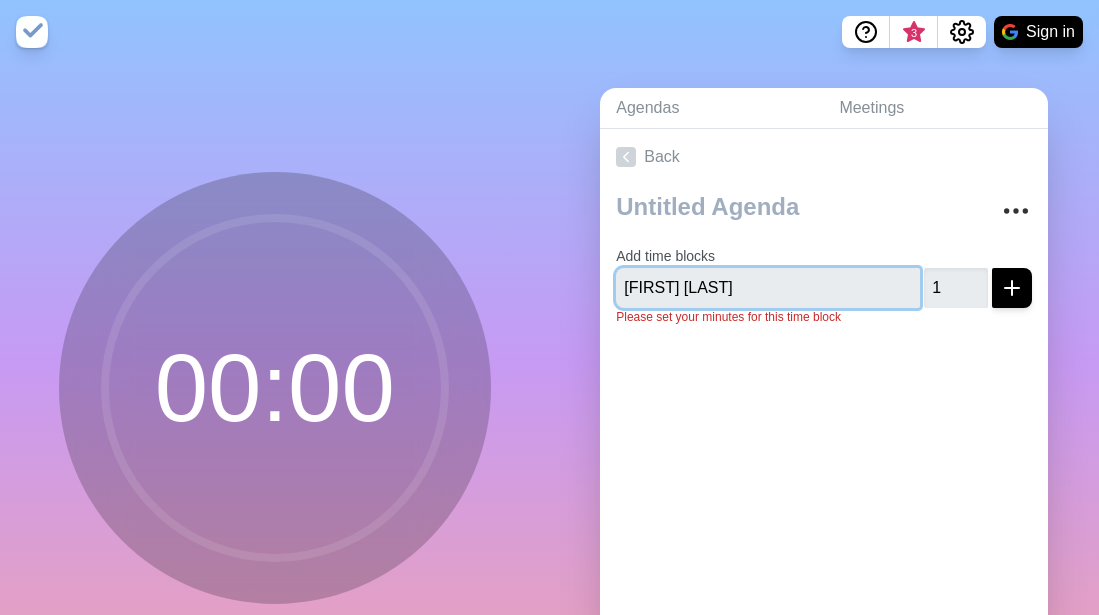 type 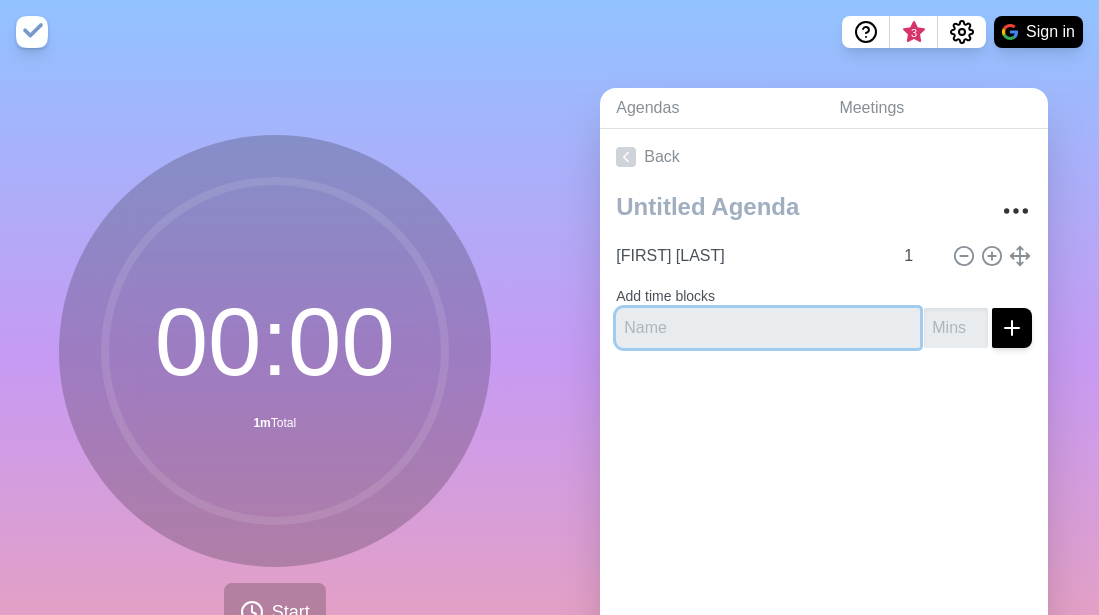 click at bounding box center (768, 328) 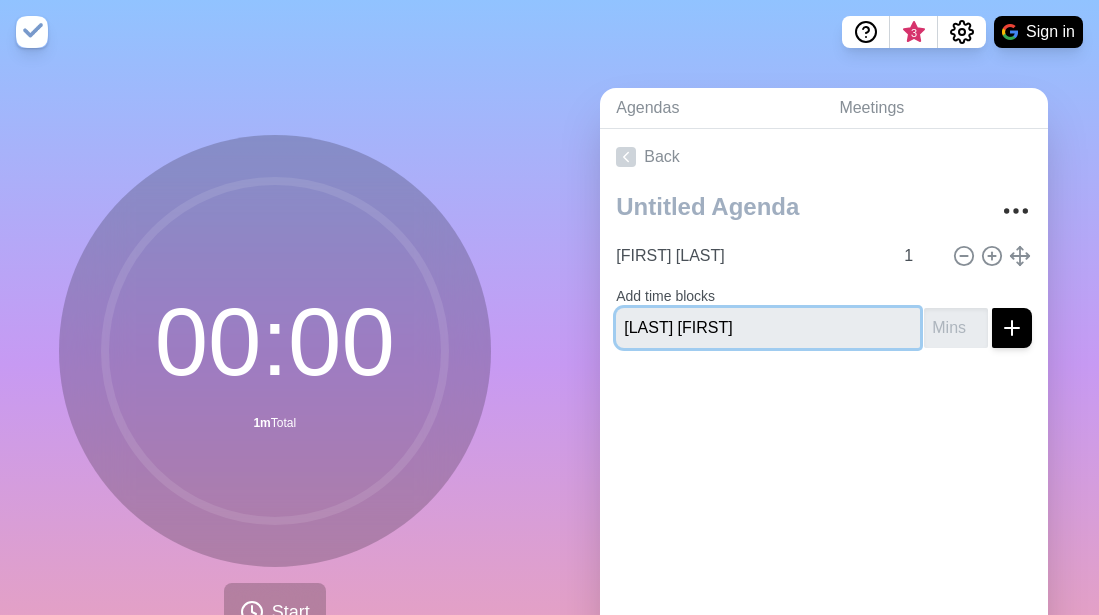 type on "[LAST] [FIRST]" 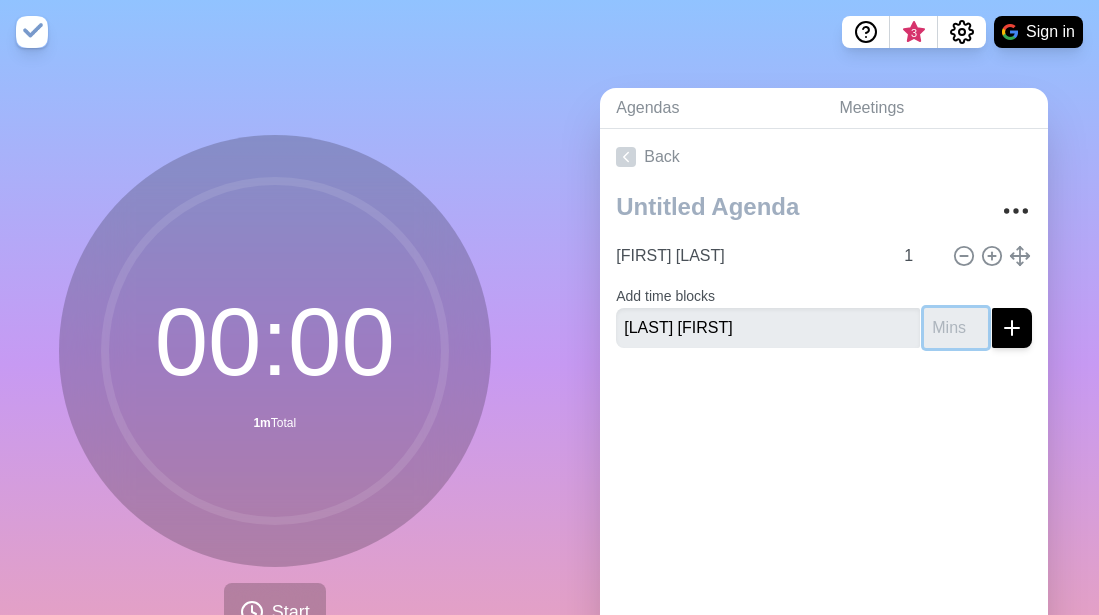 click at bounding box center [956, 328] 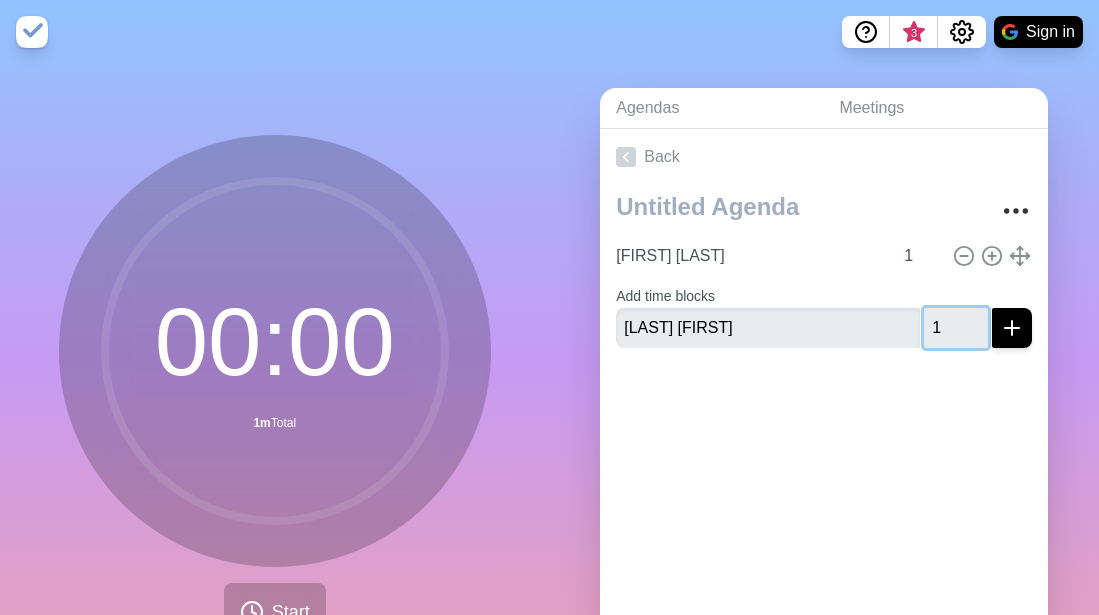 type on "1" 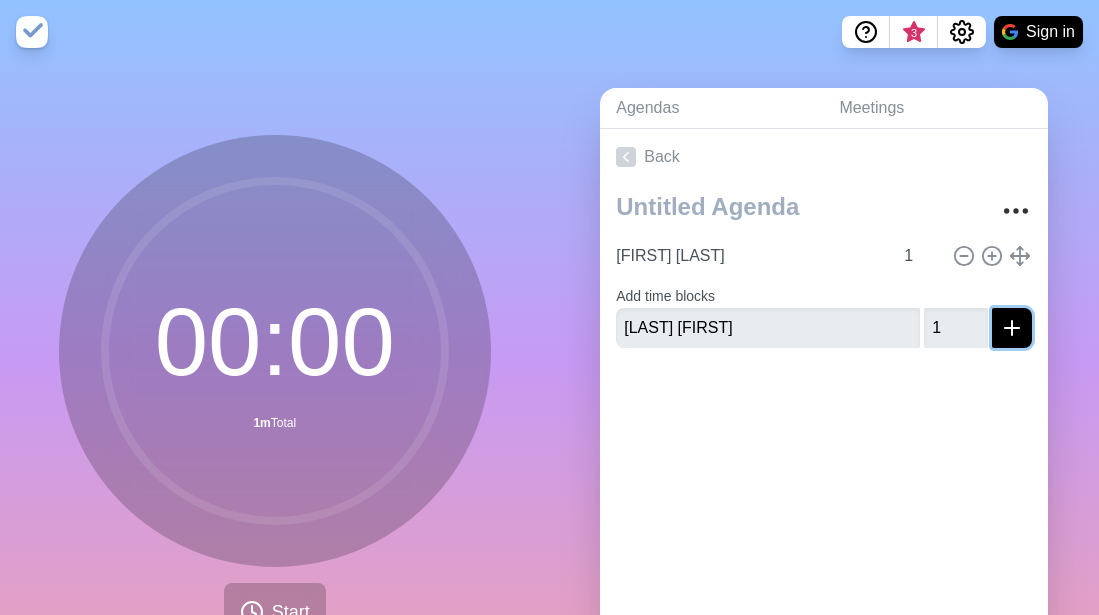 click 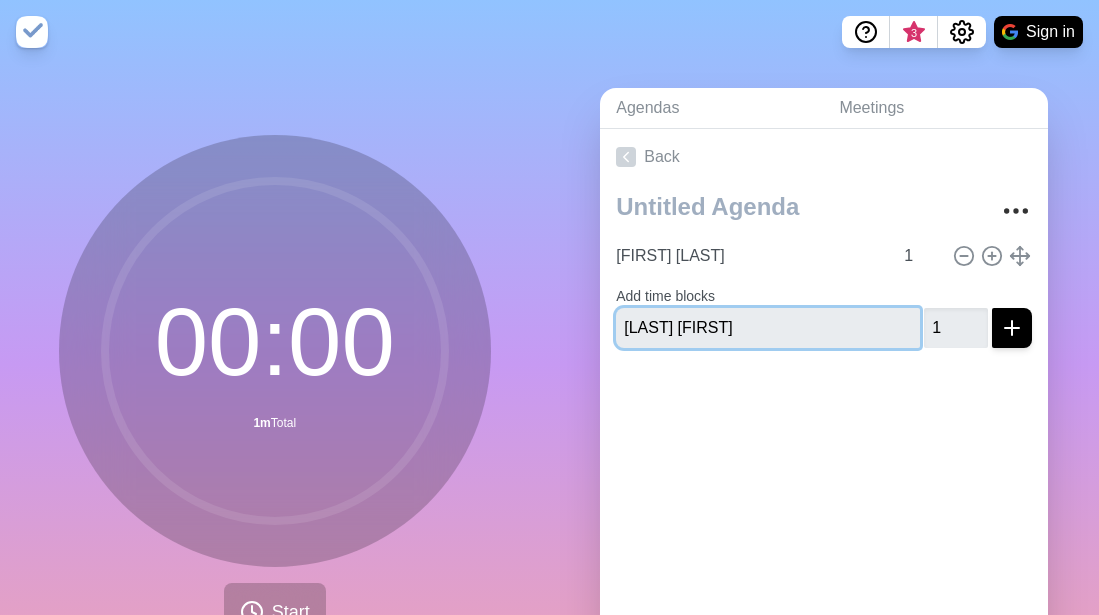 type 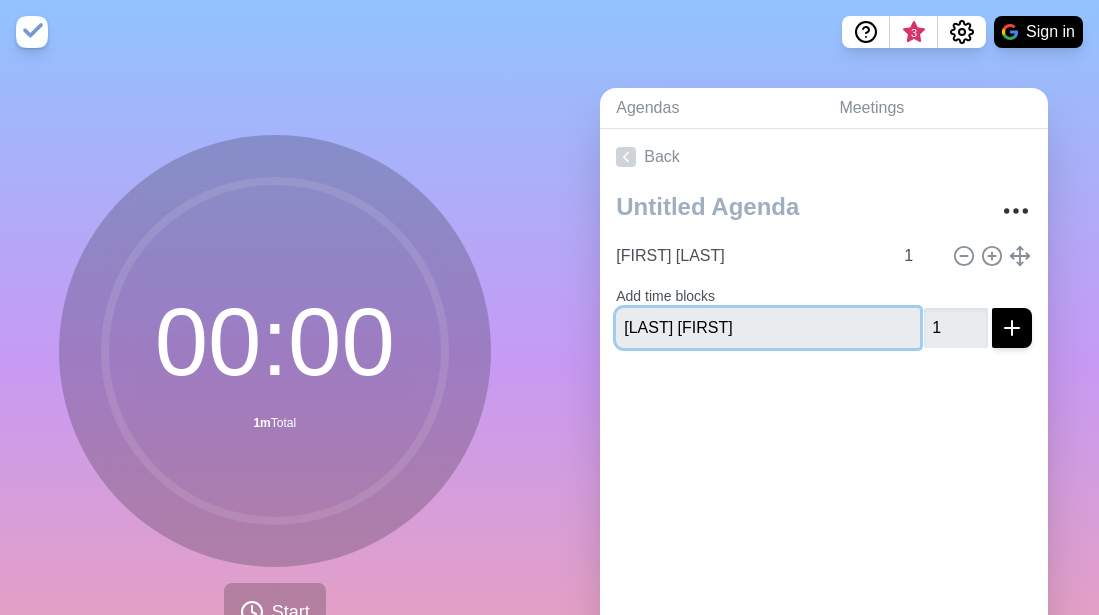 type 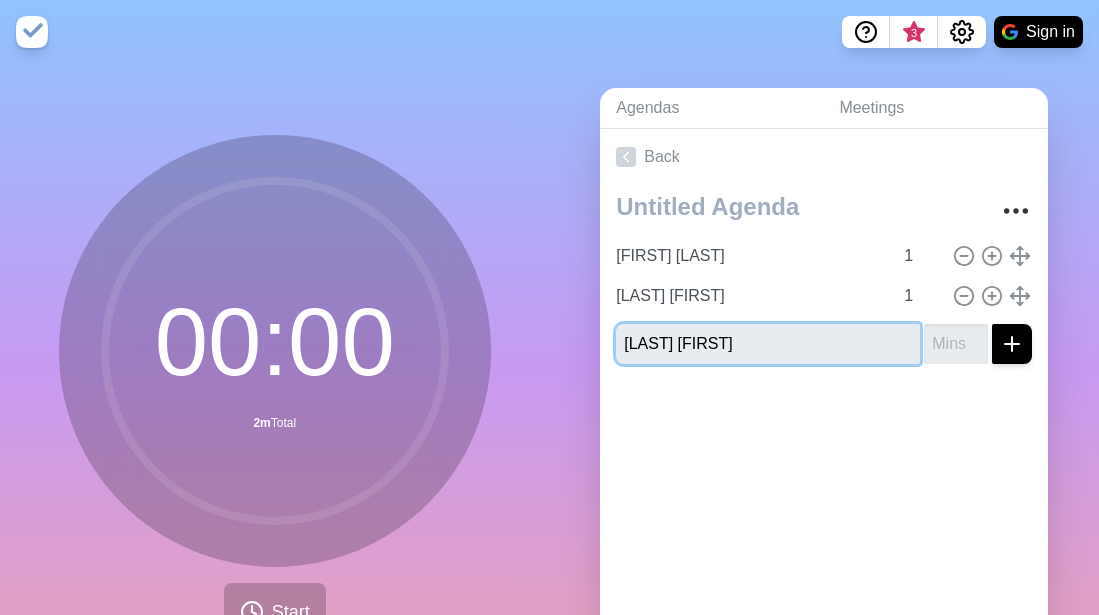 type on "[LAST] [FIRST]" 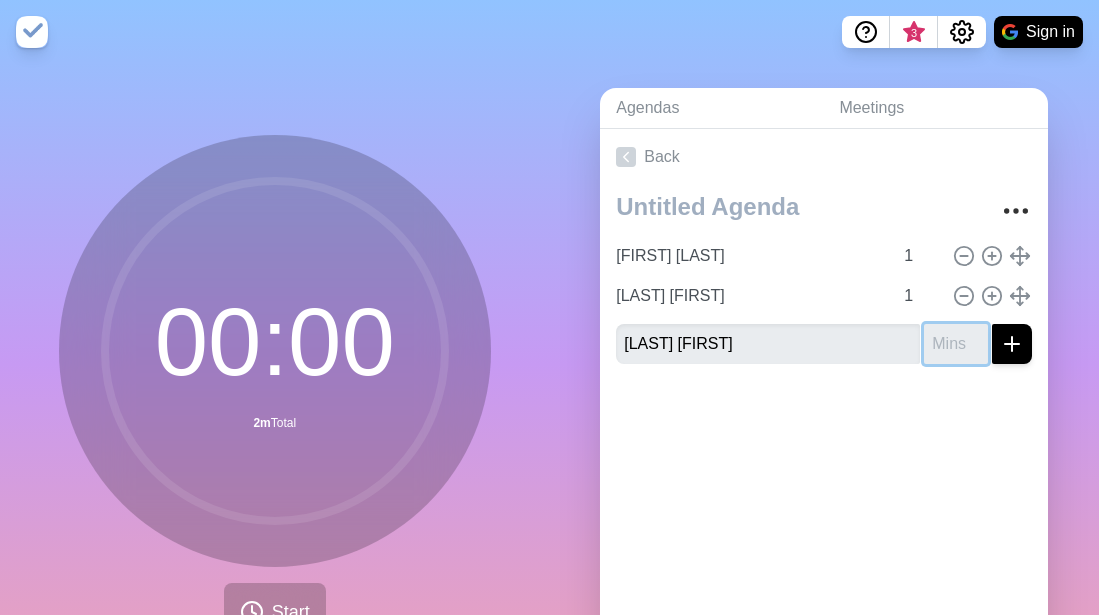click at bounding box center [956, 344] 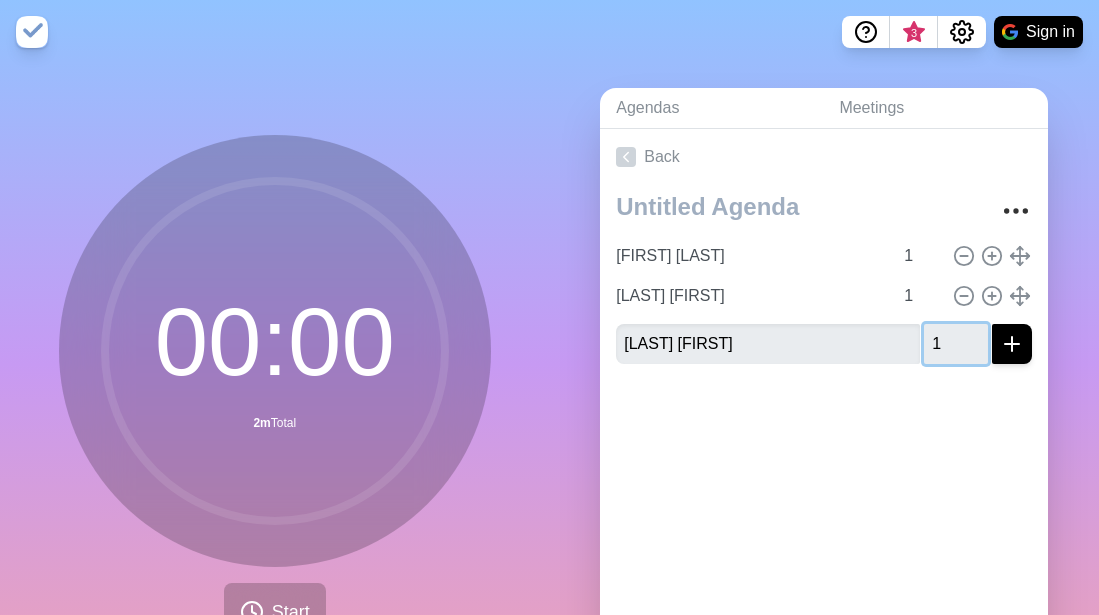 type on "1" 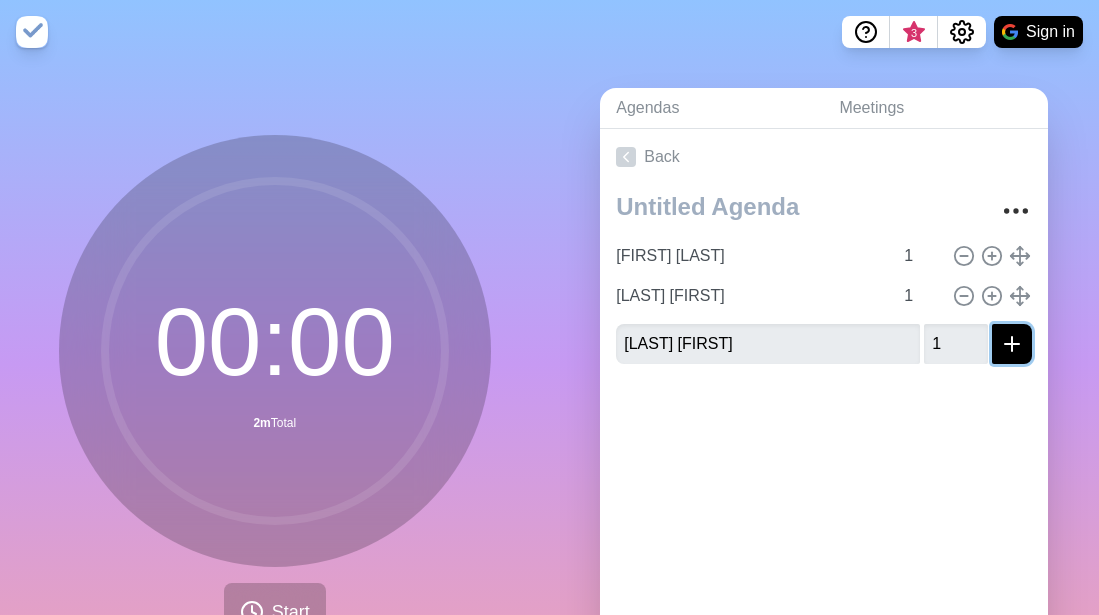click 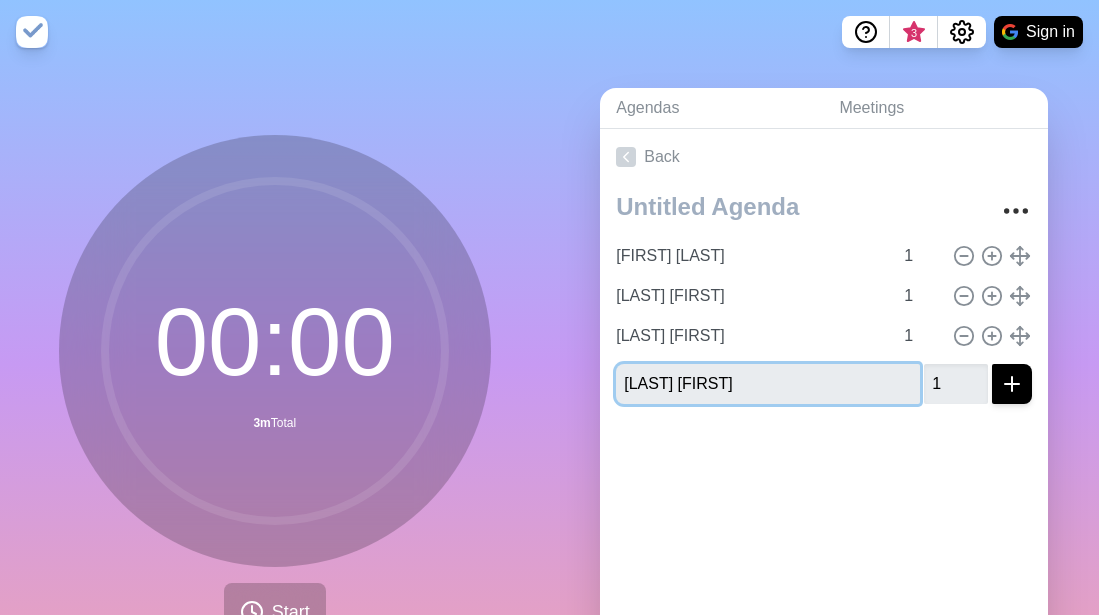 type 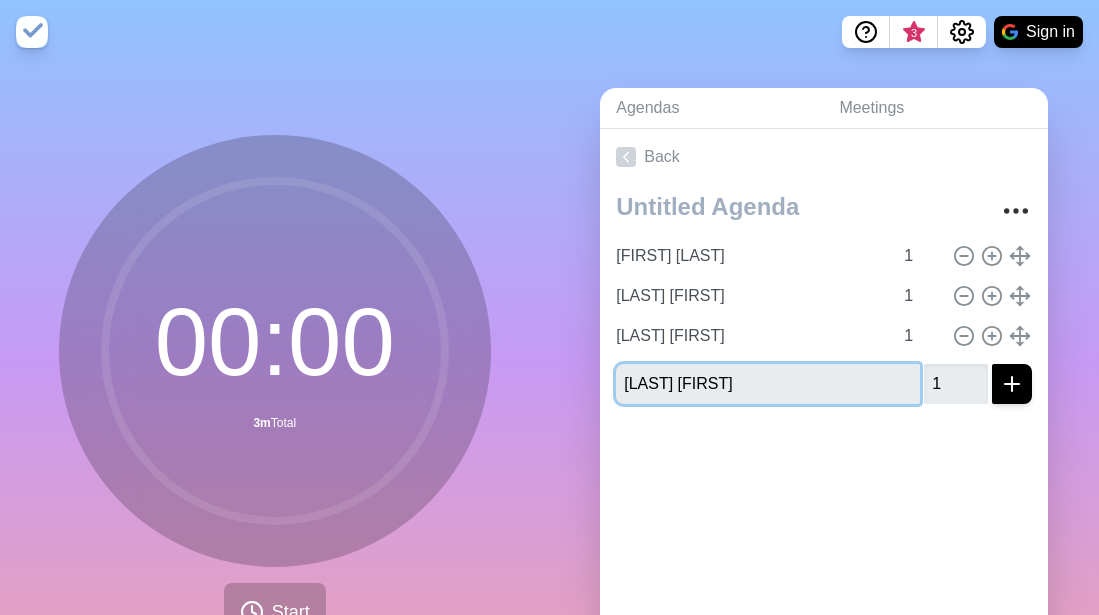 type 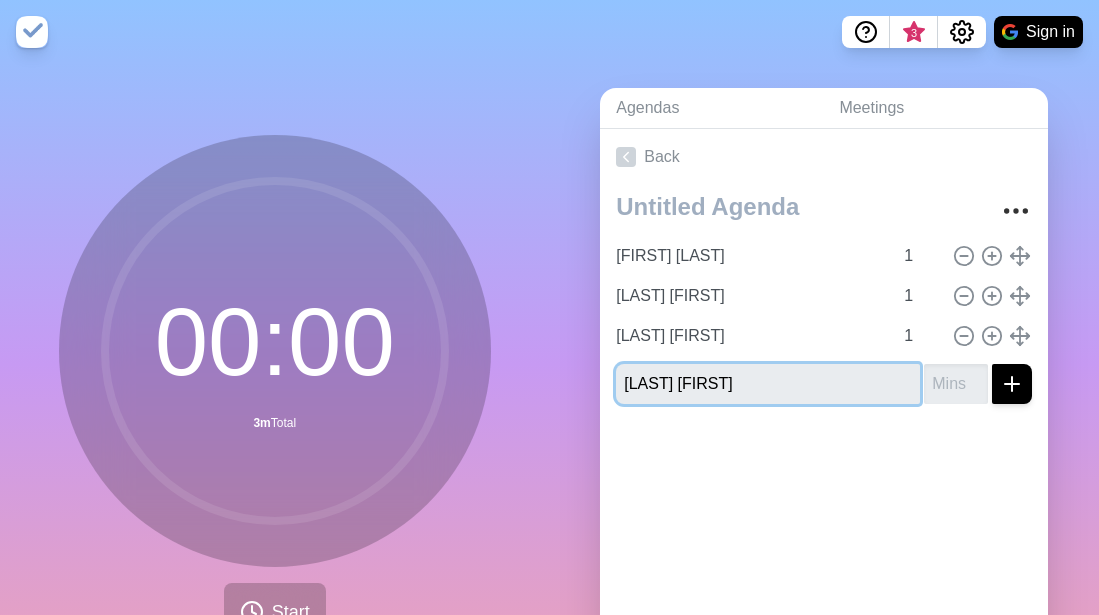 type on "[LAST] [FIRST]" 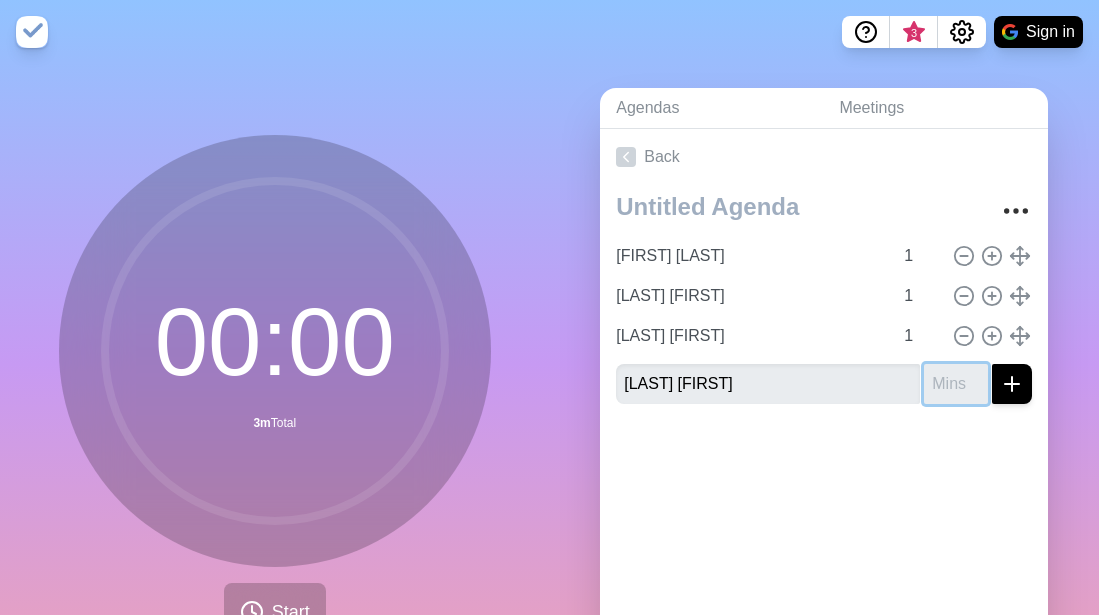 click at bounding box center [956, 384] 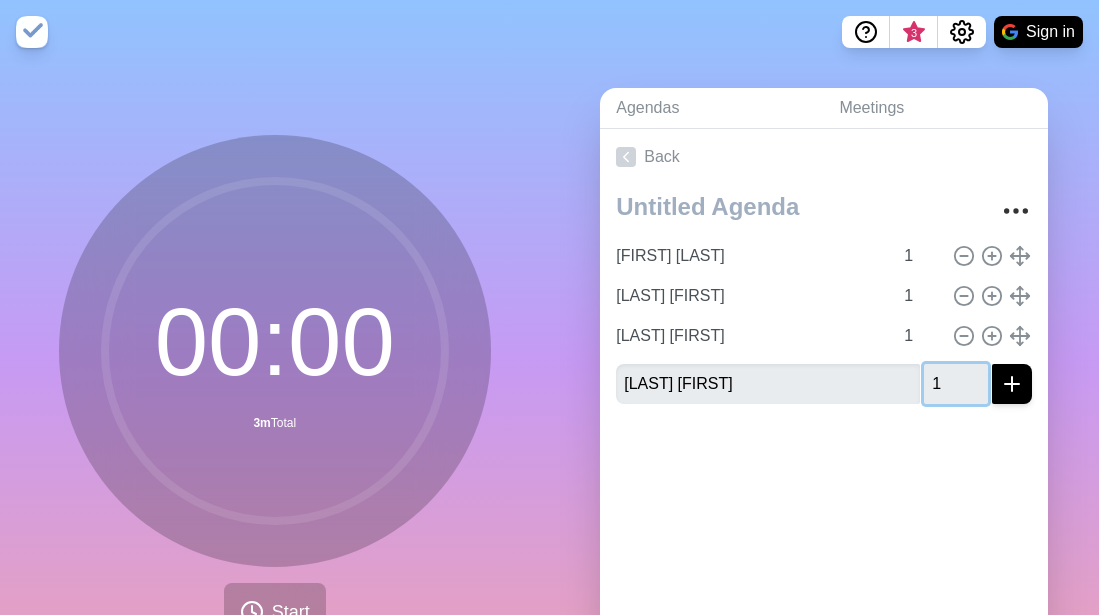type on "1" 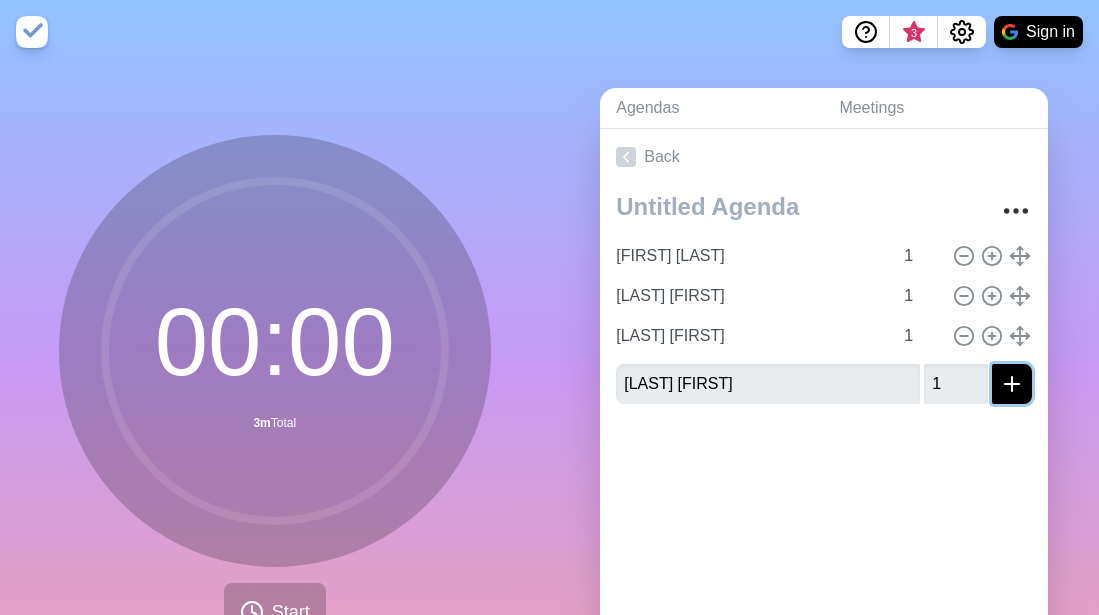 click 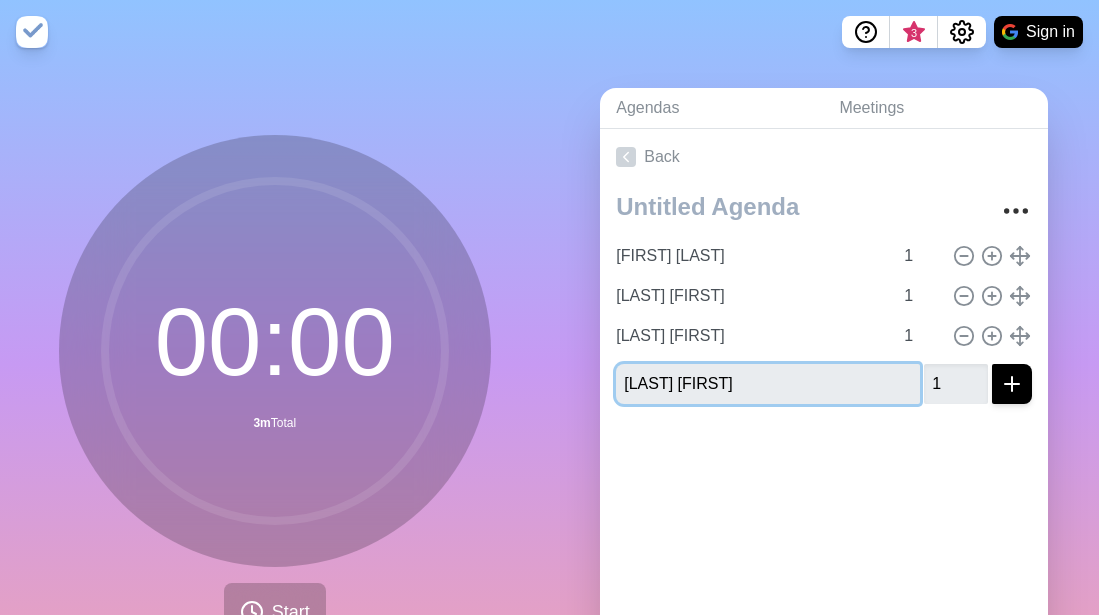 type 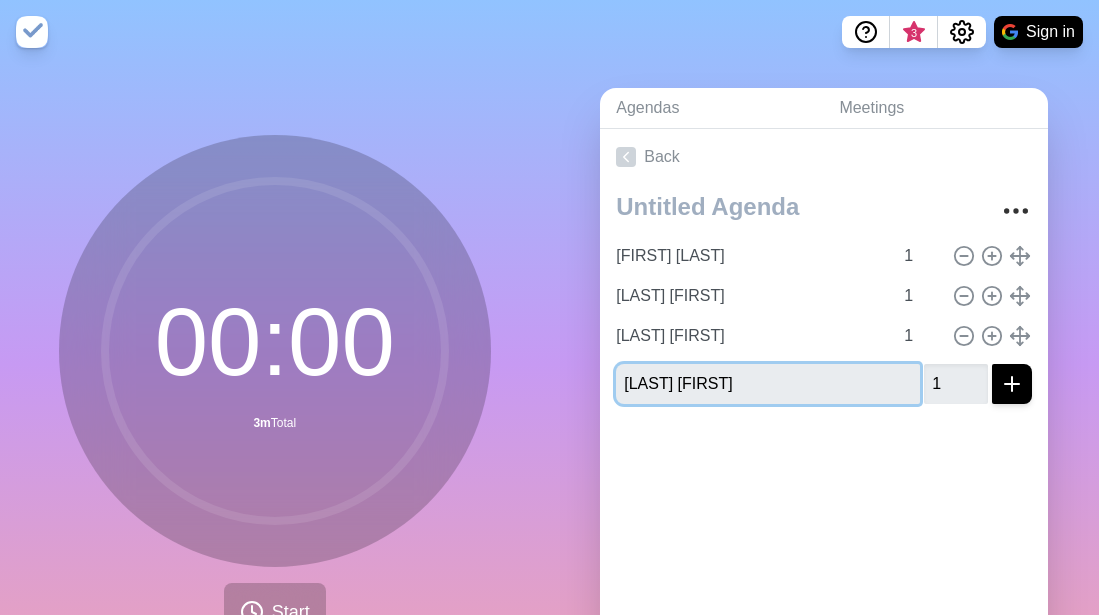 type 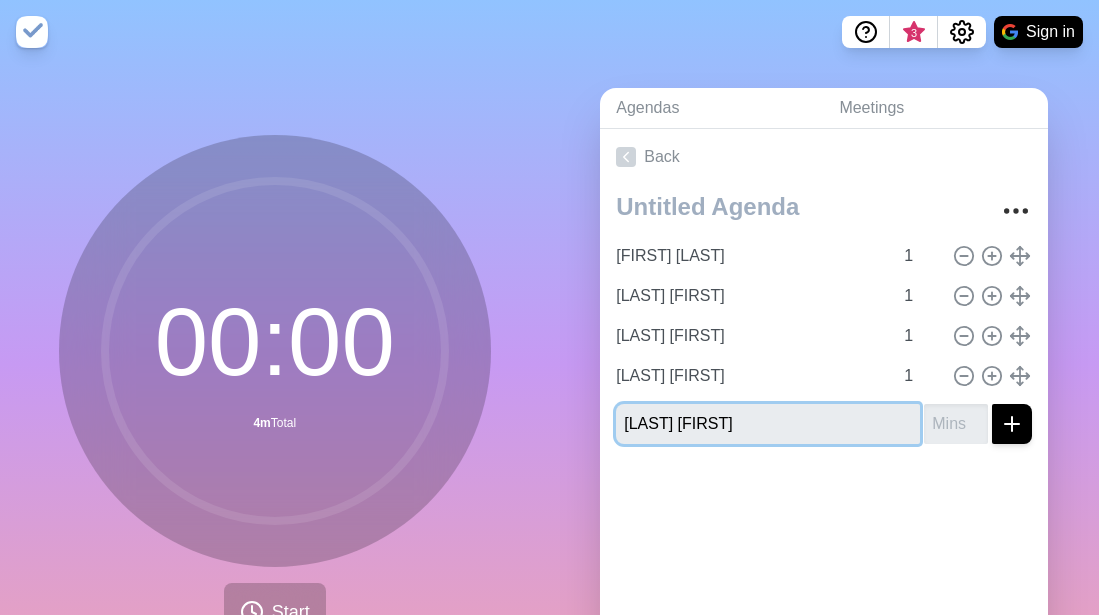 type on "[LAST] [FIRST]" 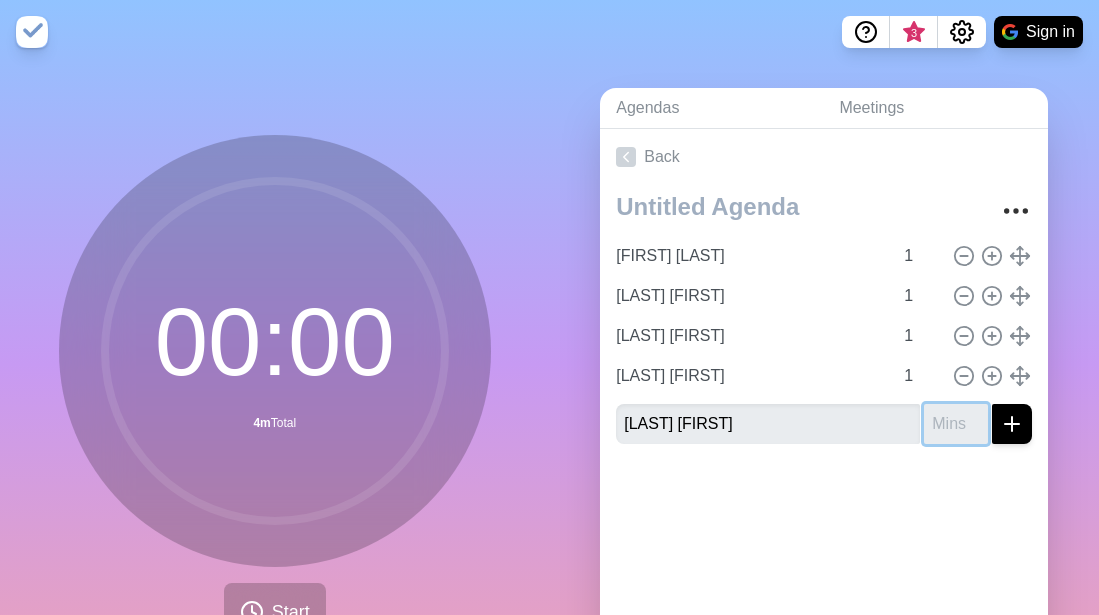 click at bounding box center [956, 424] 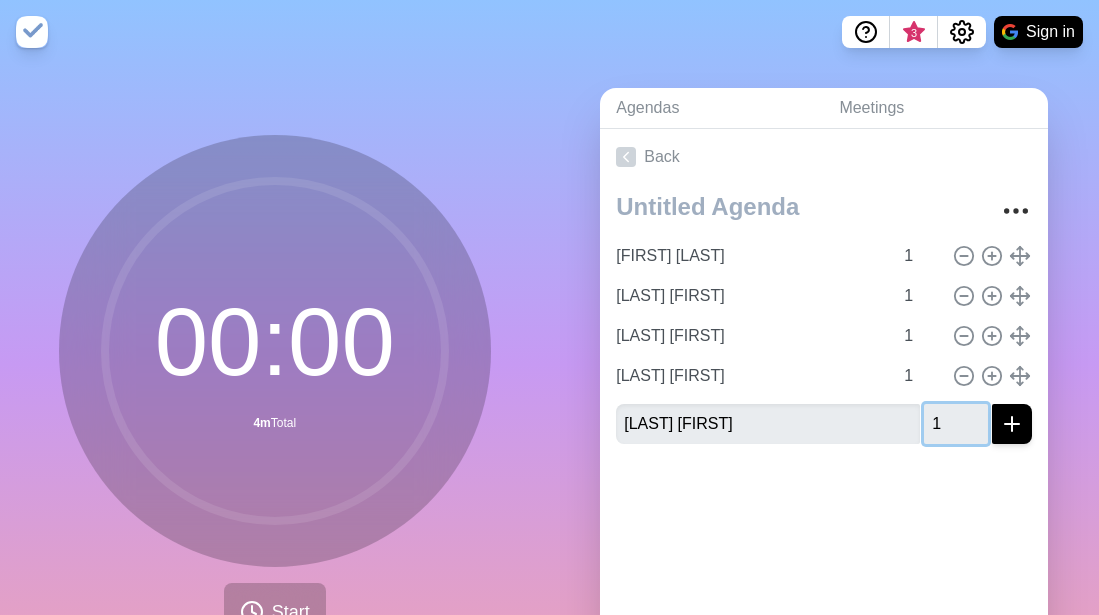 type on "1" 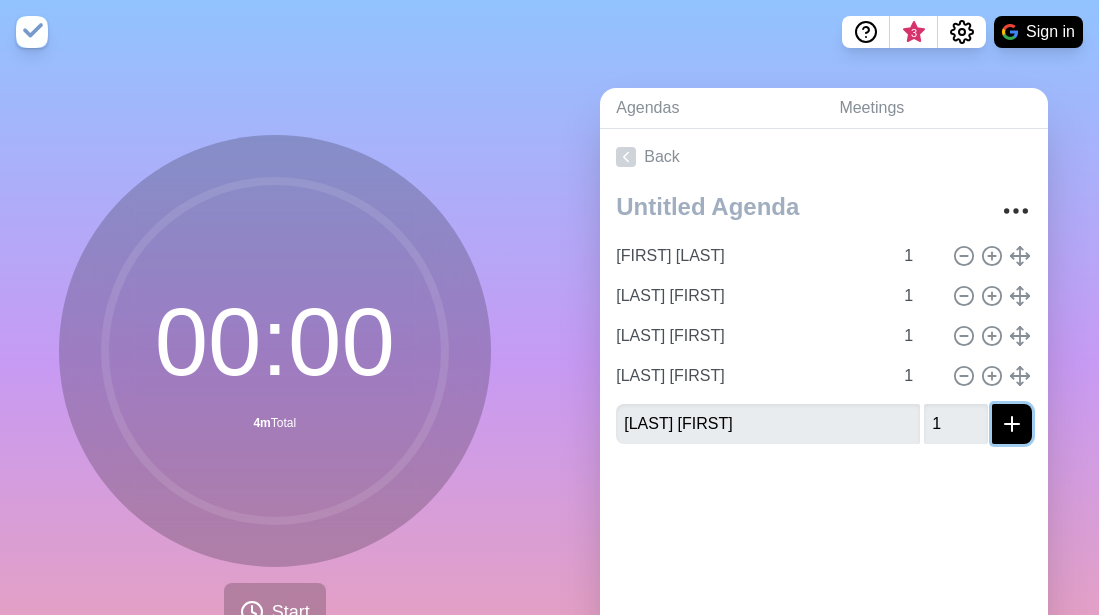 click at bounding box center (1012, 424) 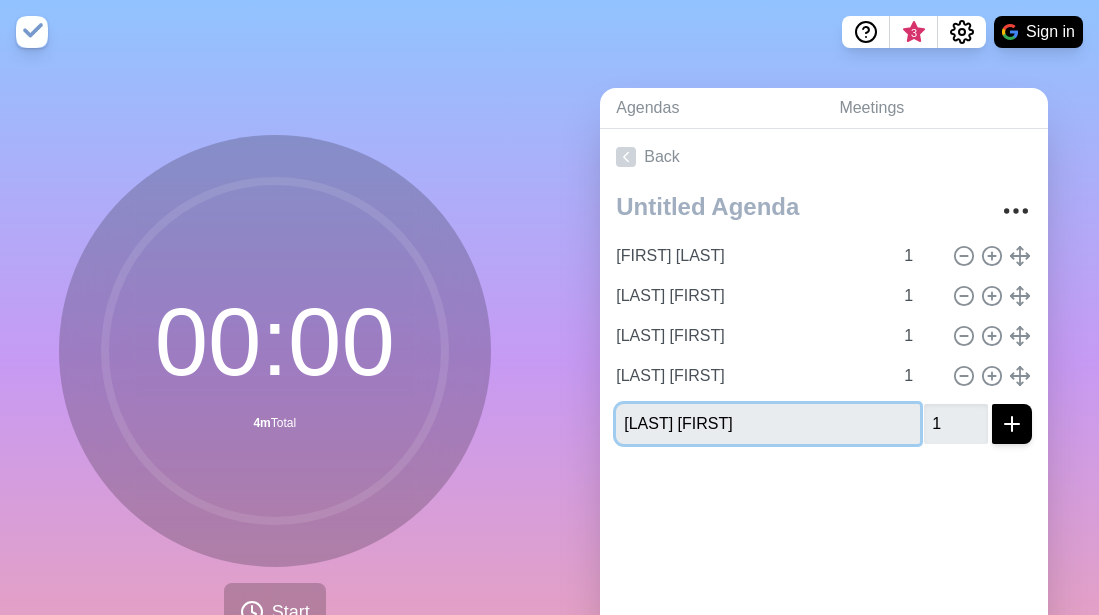 type 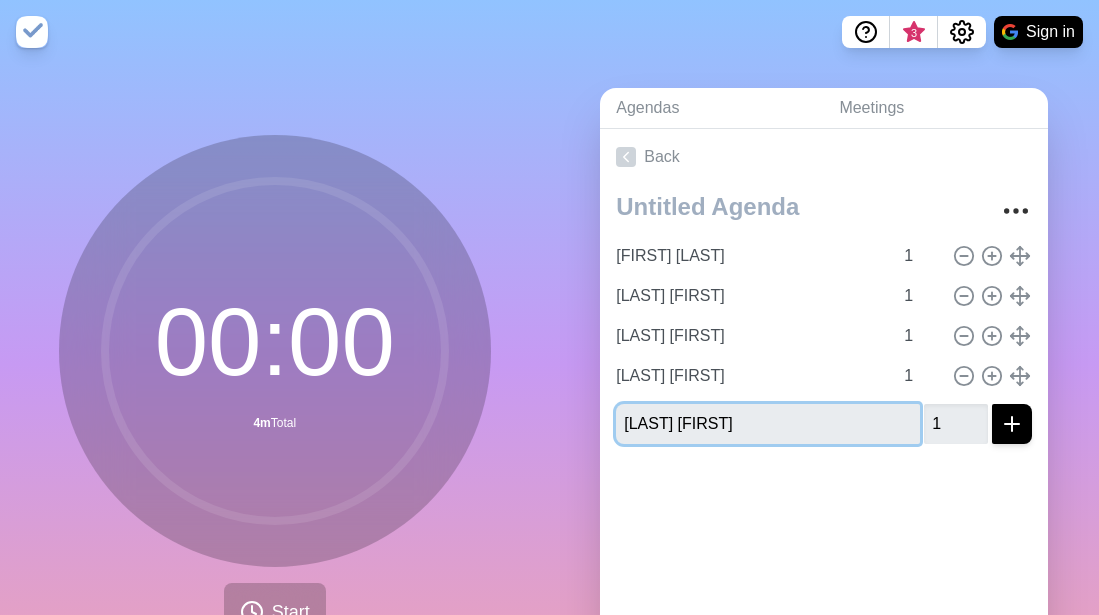 type 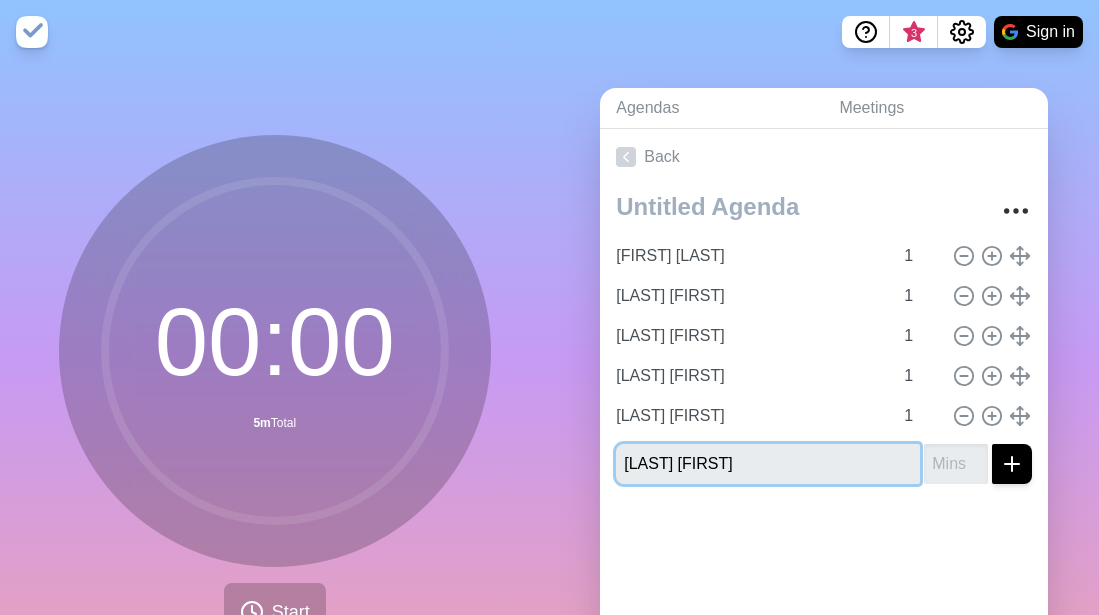 type on "[LAST] [FIRST]" 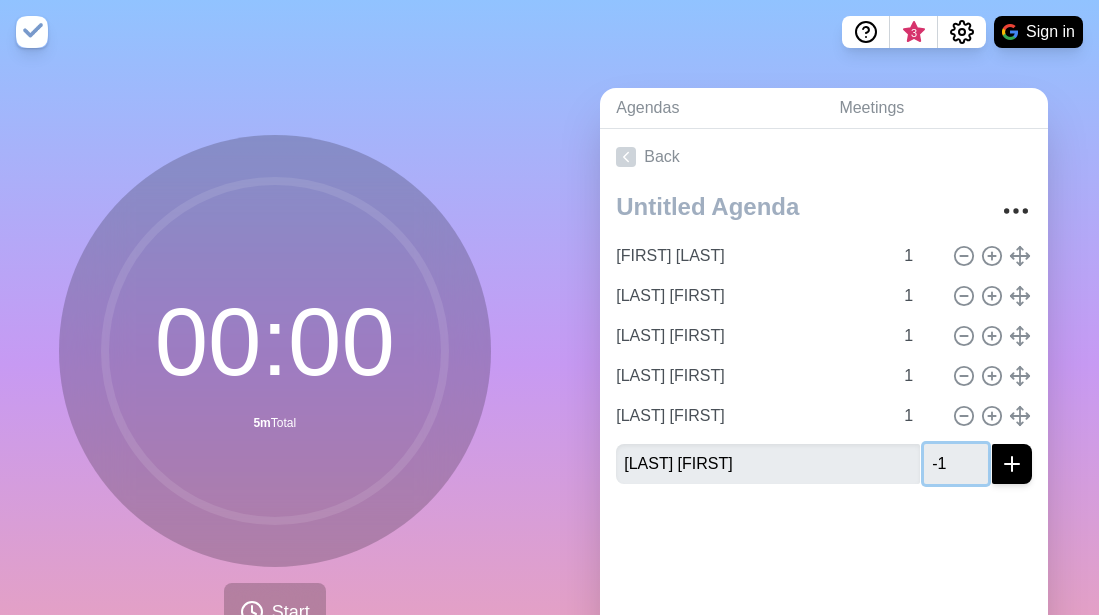 click on "-1" at bounding box center (956, 464) 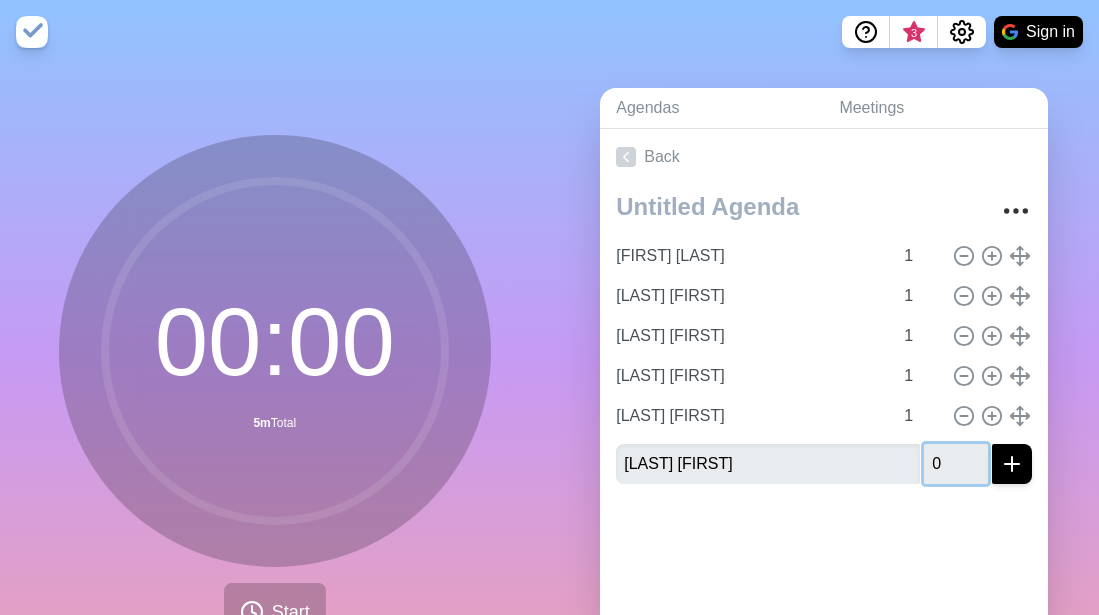 click on "0" at bounding box center [956, 464] 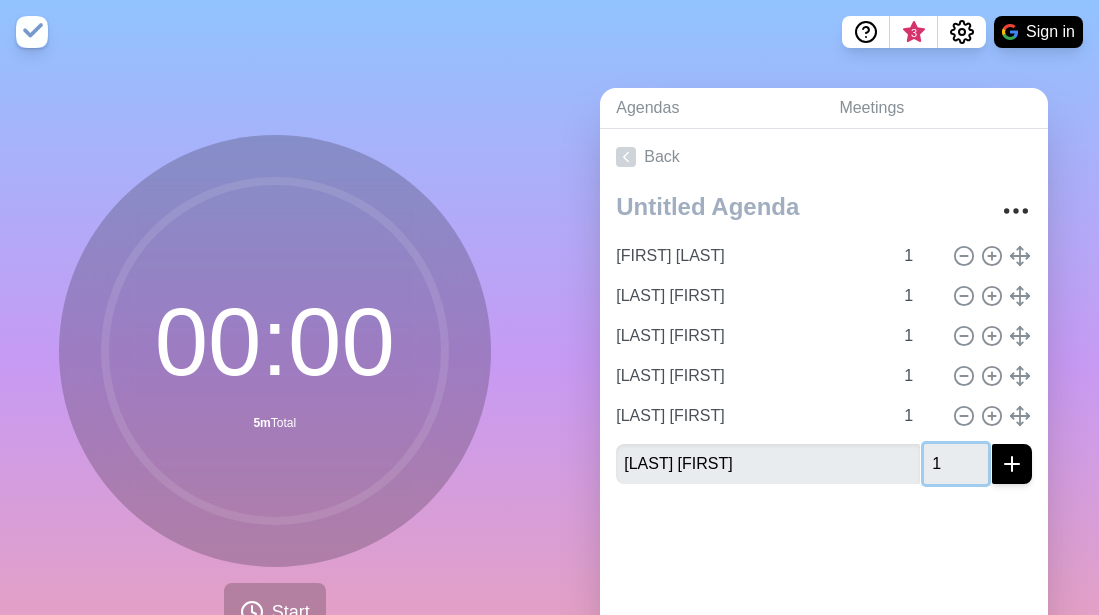 type on "1" 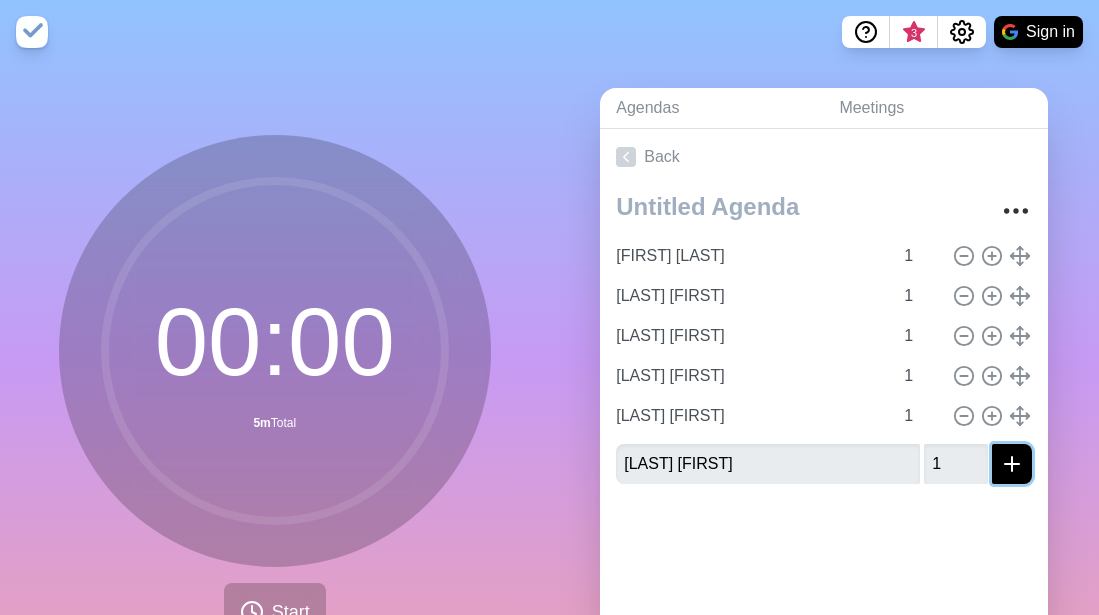click 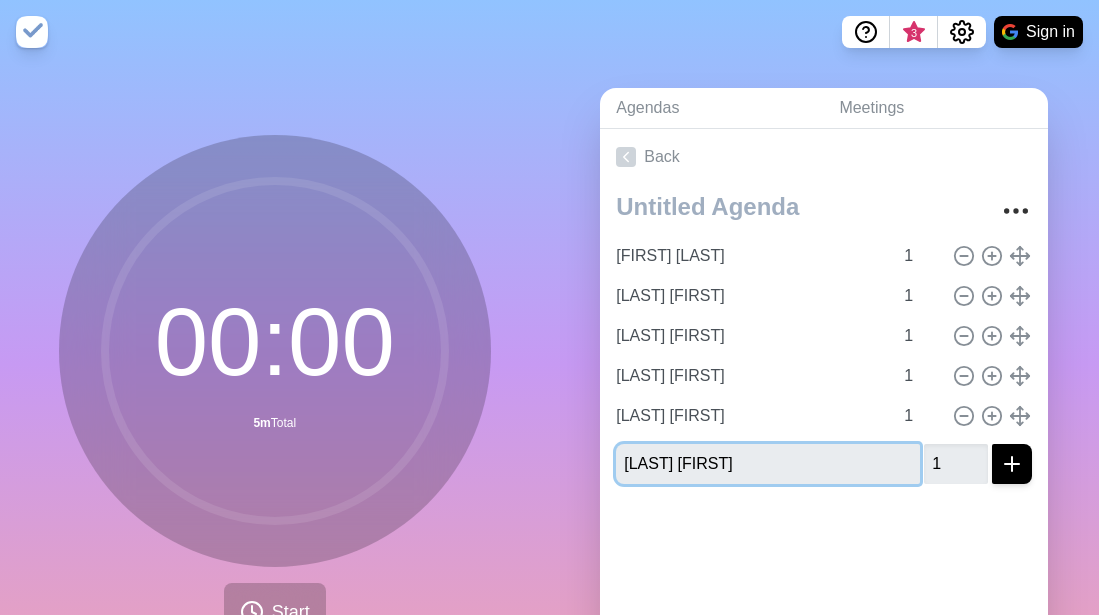 type 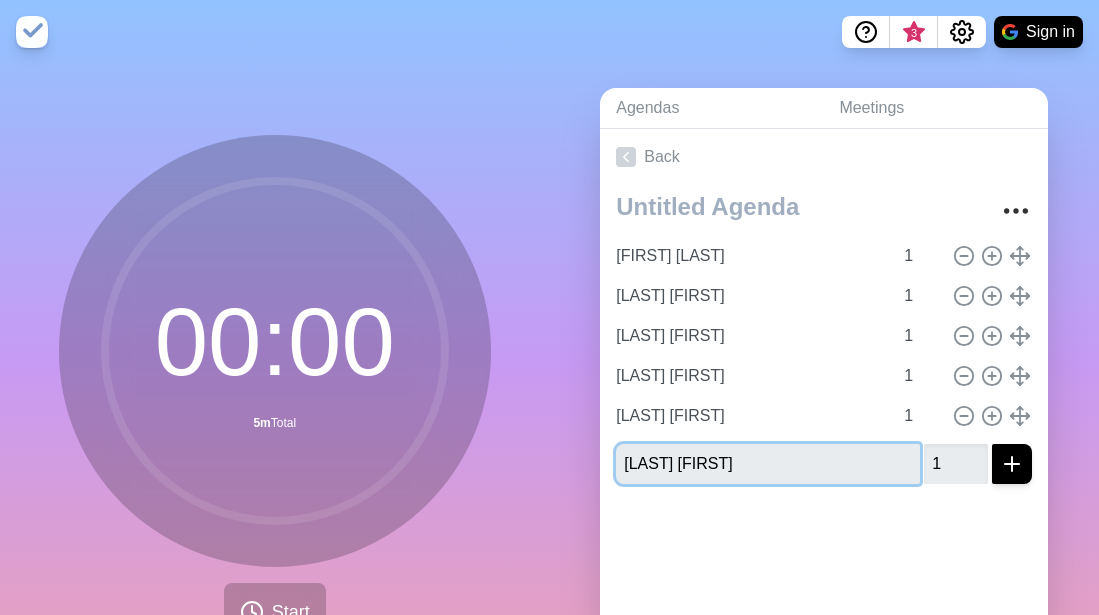 type 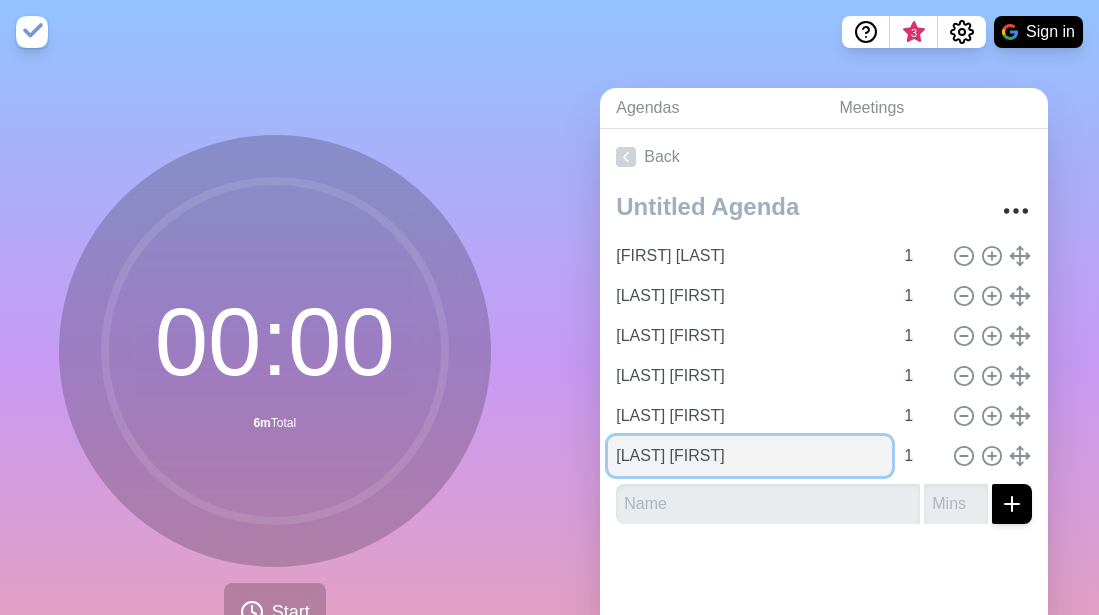 click on "[LAST] [FIRST]" at bounding box center (750, 456) 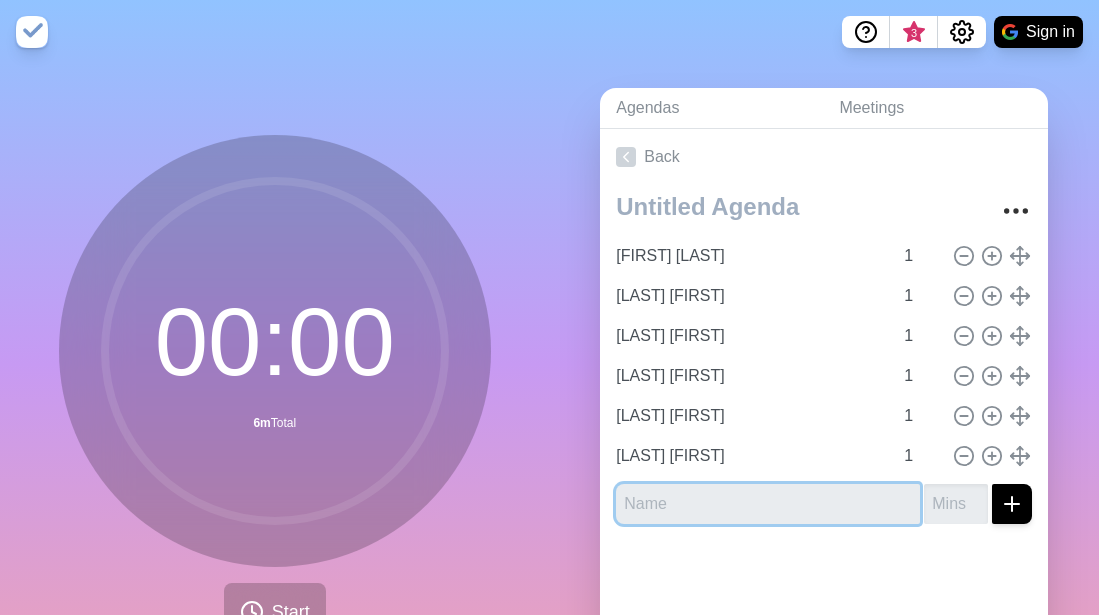 click at bounding box center (768, 504) 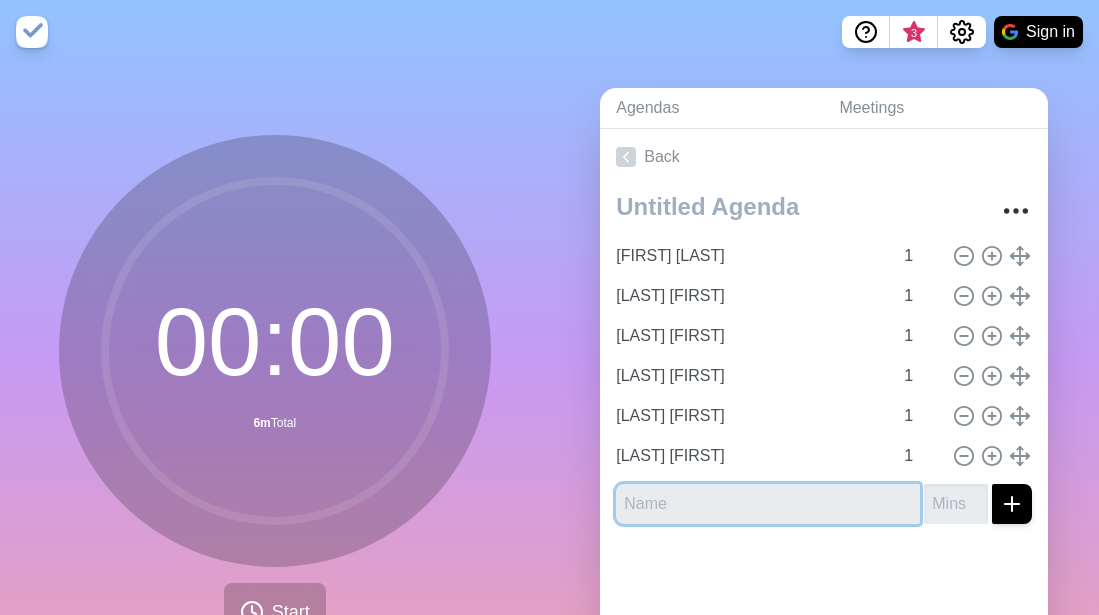 paste on "[LAST] [FIRST]" 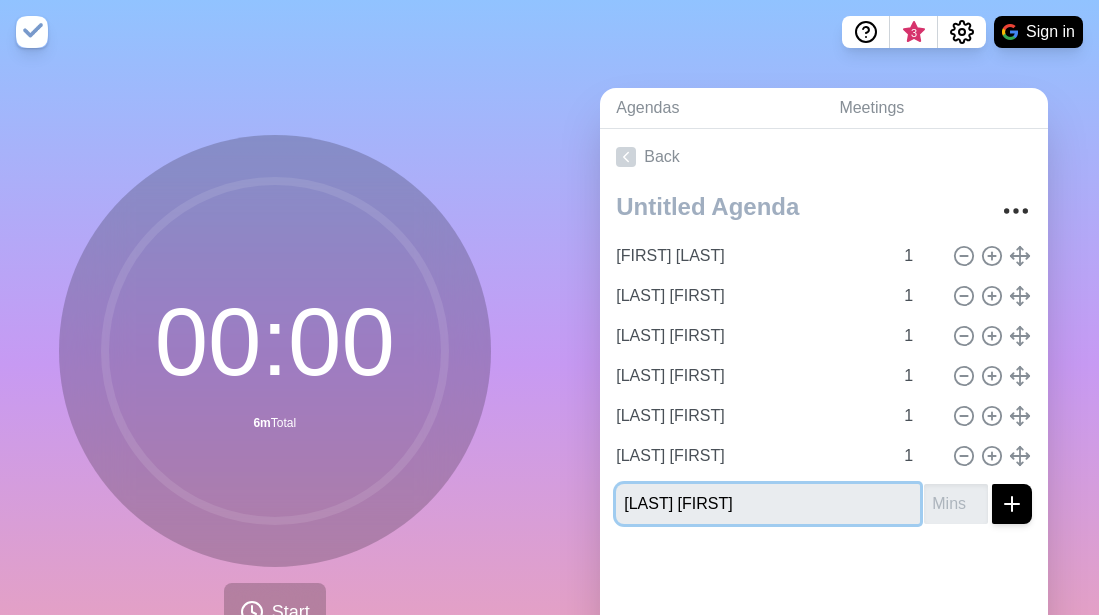 type on "[LAST] [FIRST]" 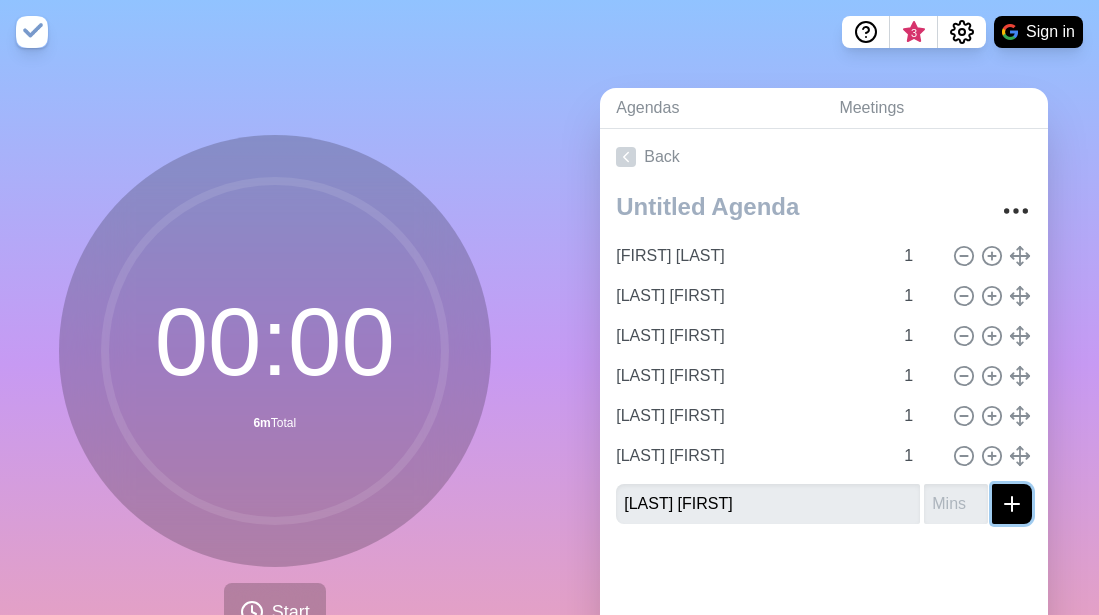 click 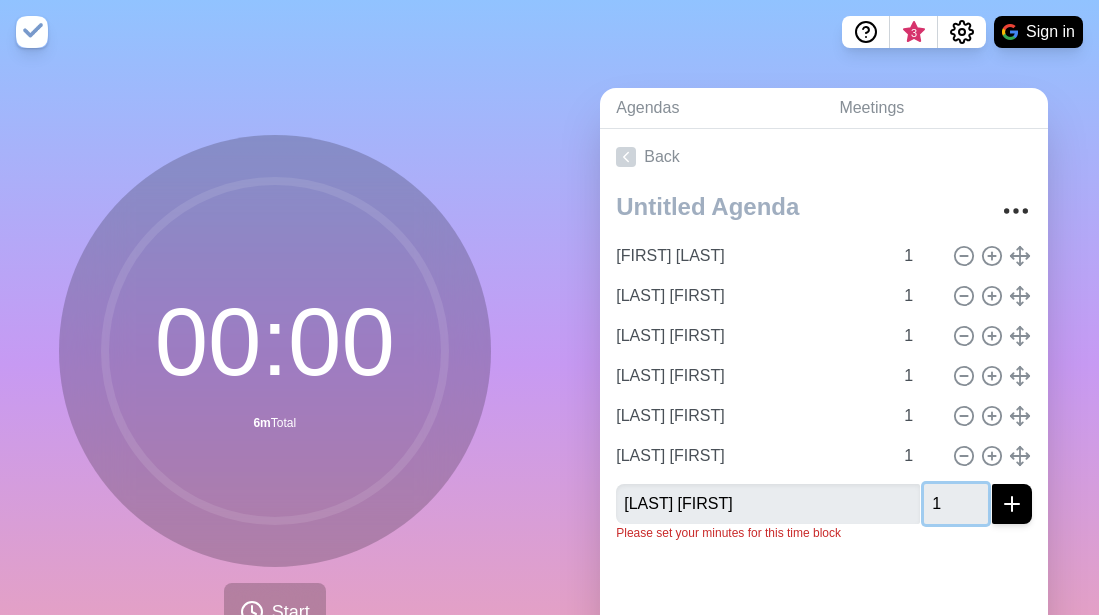 type on "1" 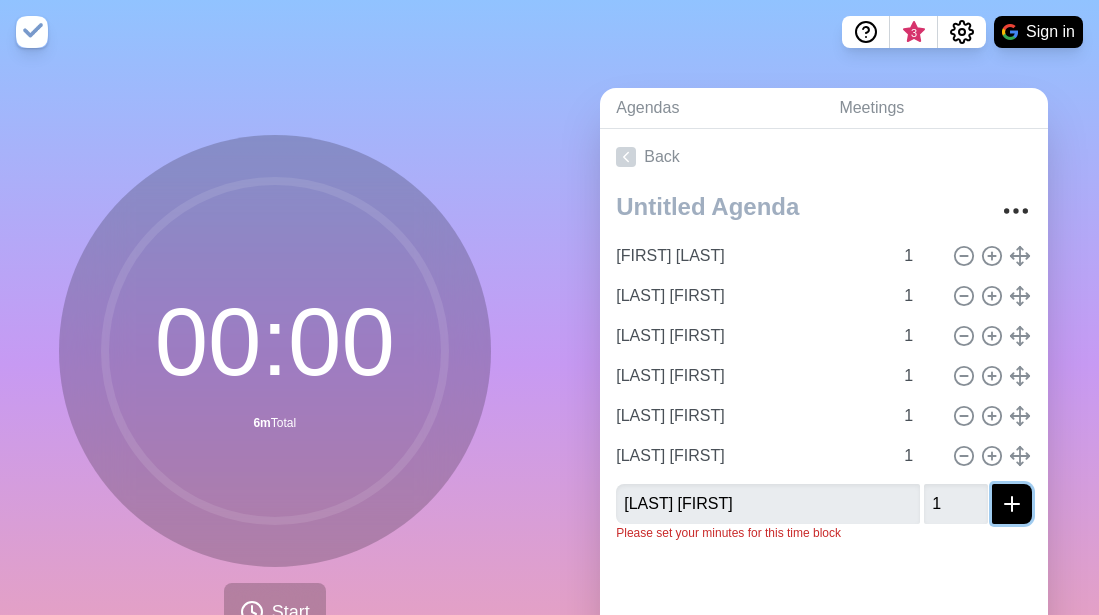 click 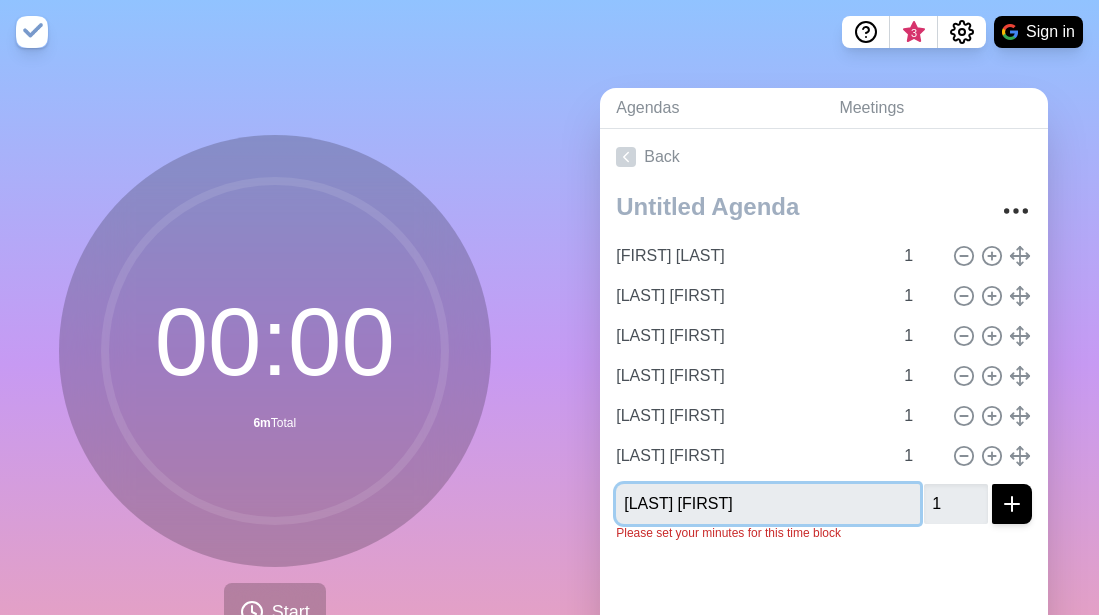 type 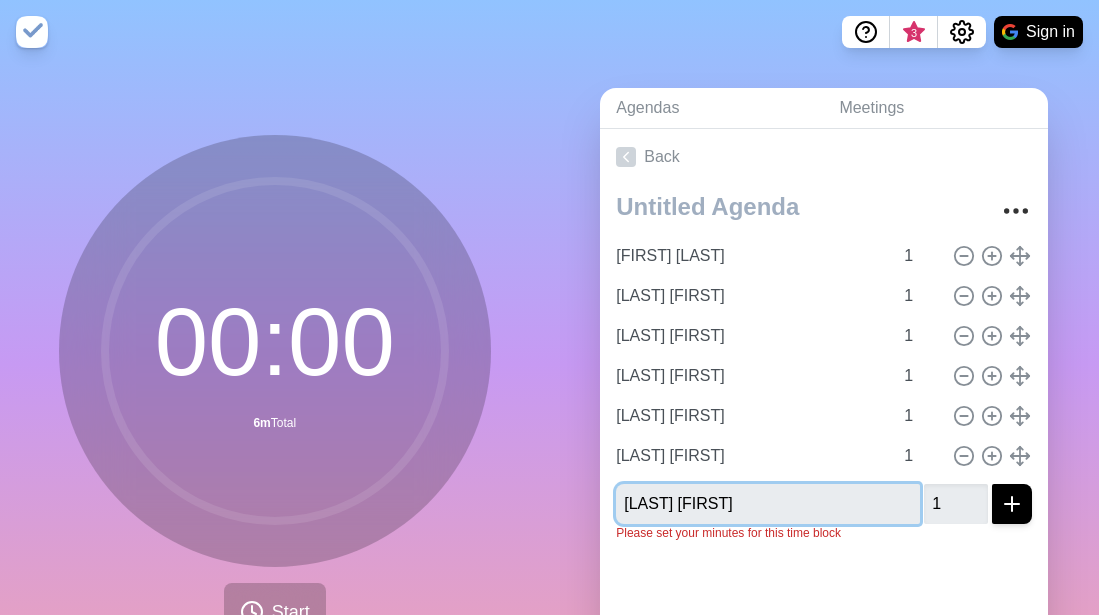 type 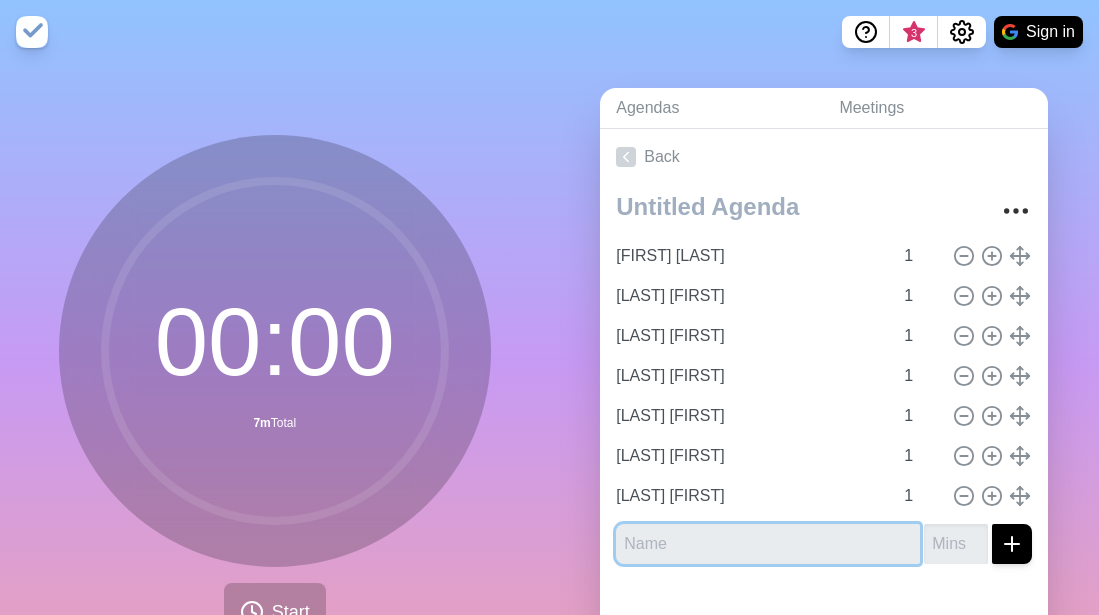 paste on "[LAST] [FIRST]" 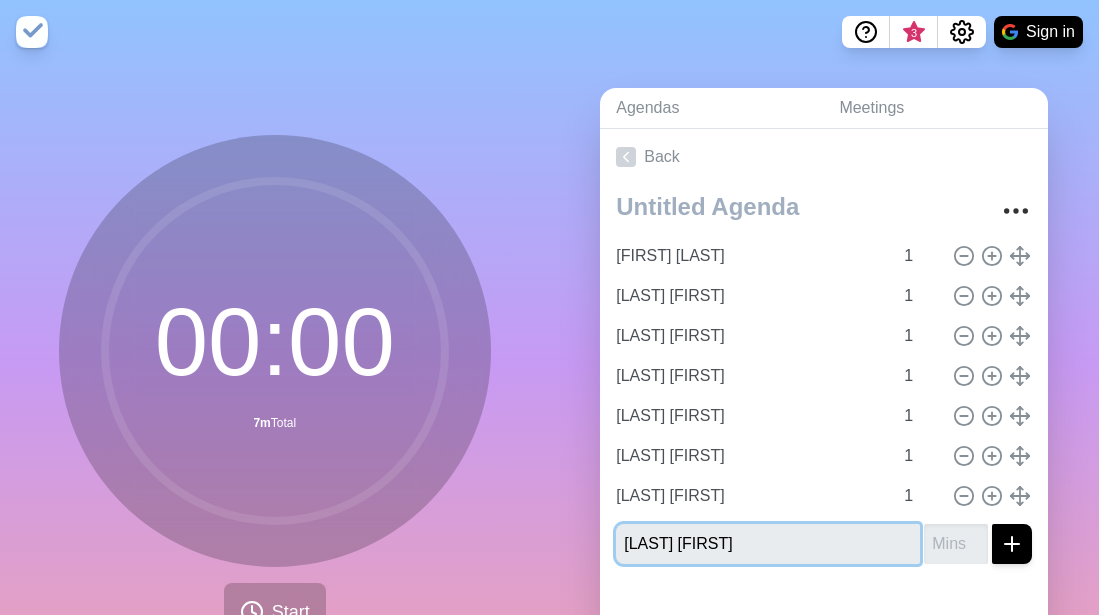 type on "[LAST] [FIRST]" 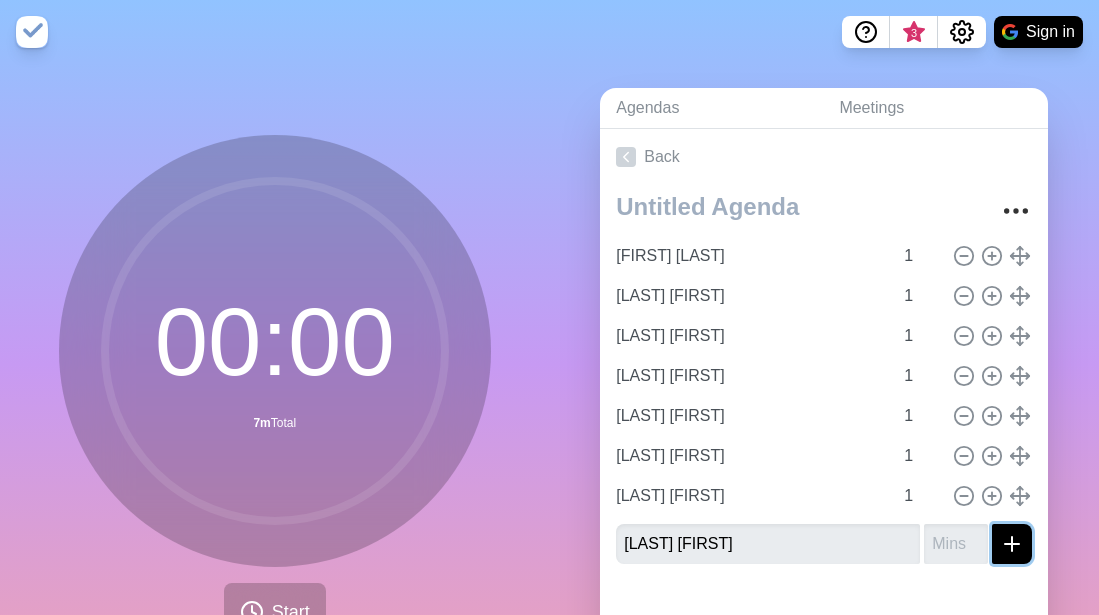 click at bounding box center [1012, 544] 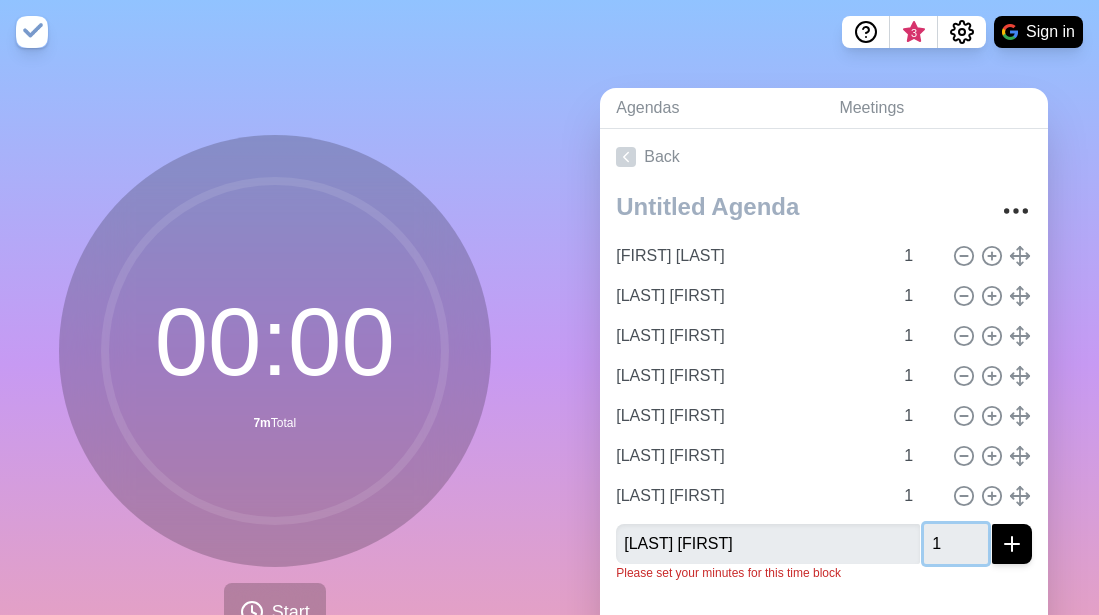 type on "1" 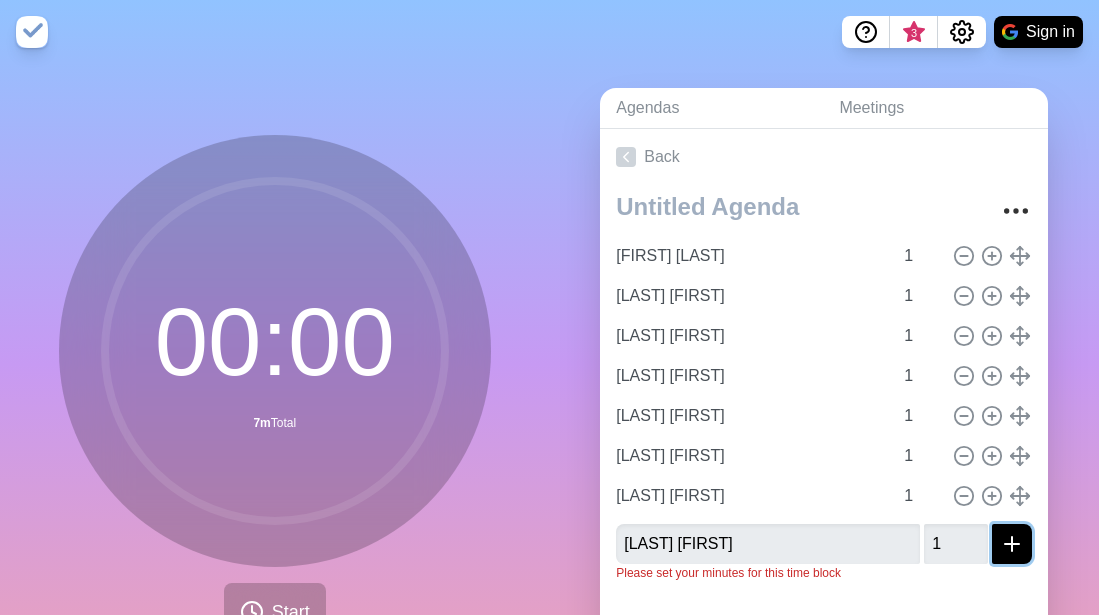 click at bounding box center [1012, 544] 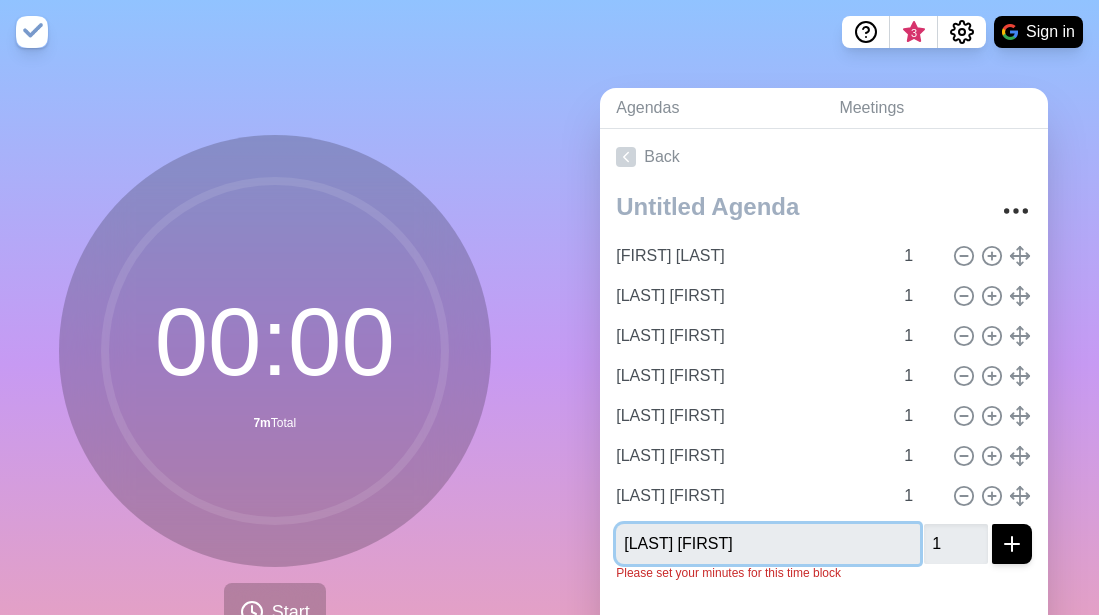 type 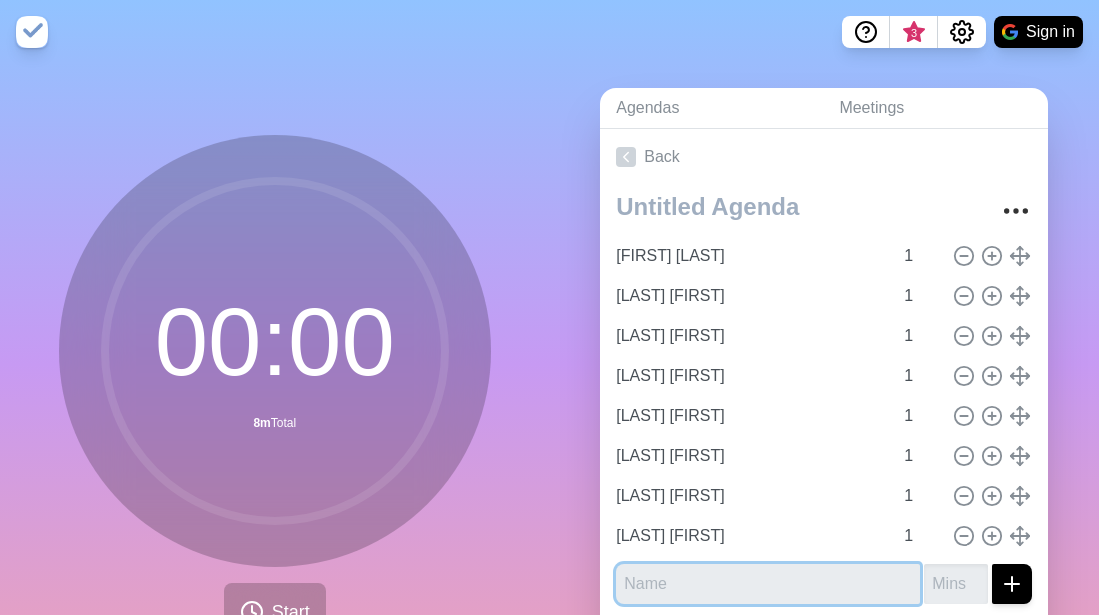 paste on "[LAST] [FIRST]" 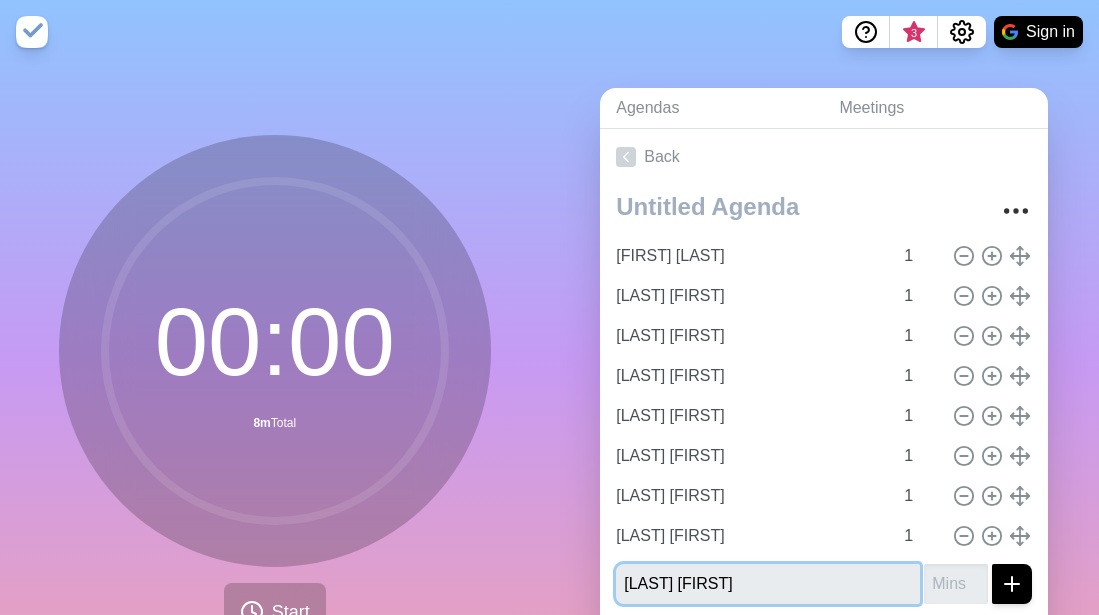 type on "[LAST] [FIRST]" 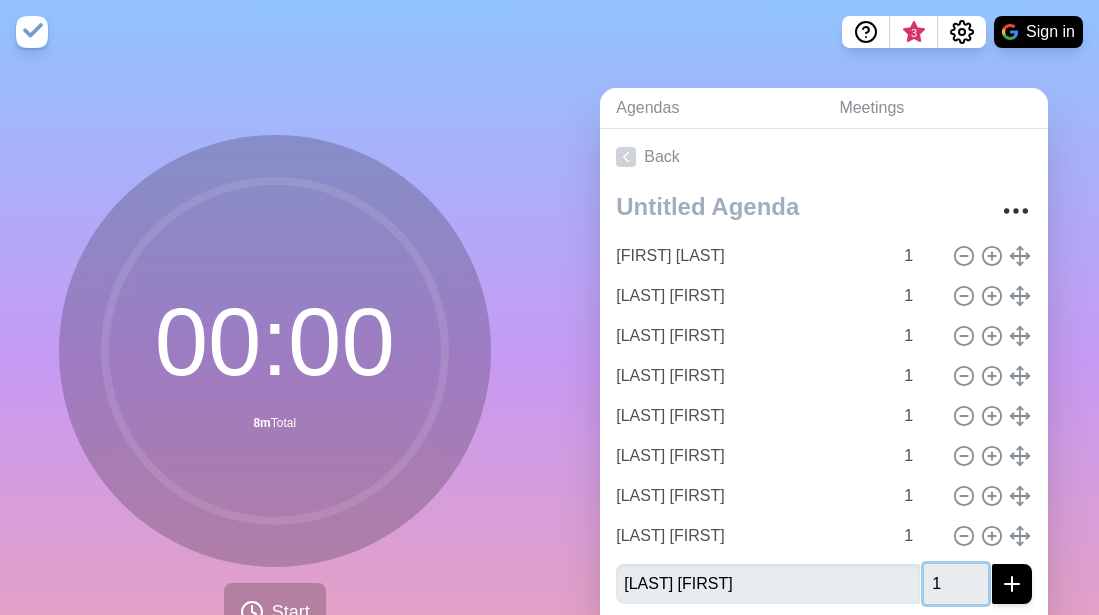 type on "1" 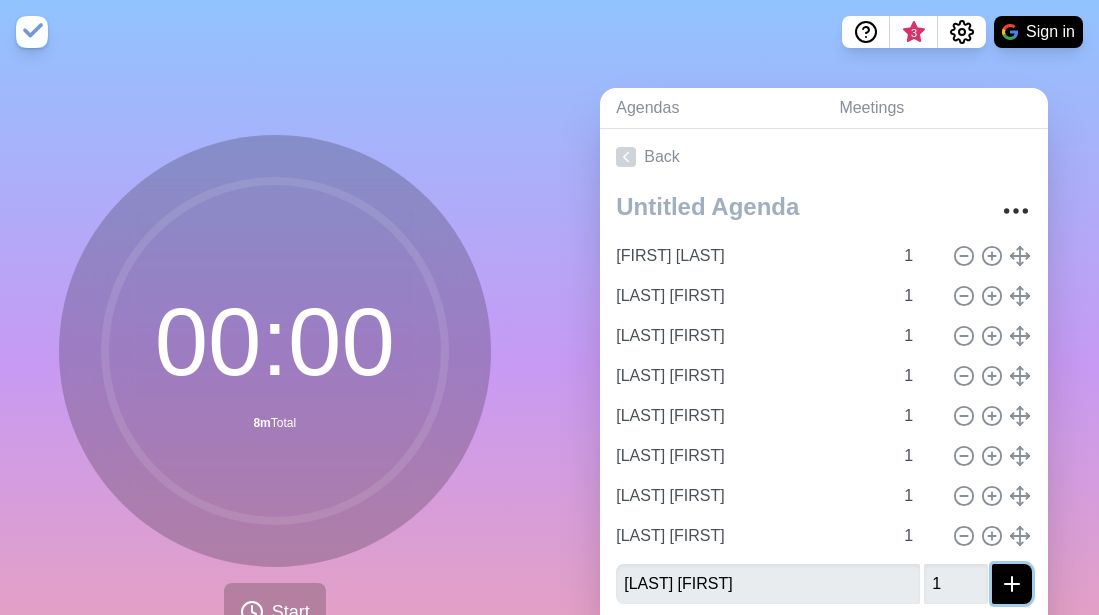 click 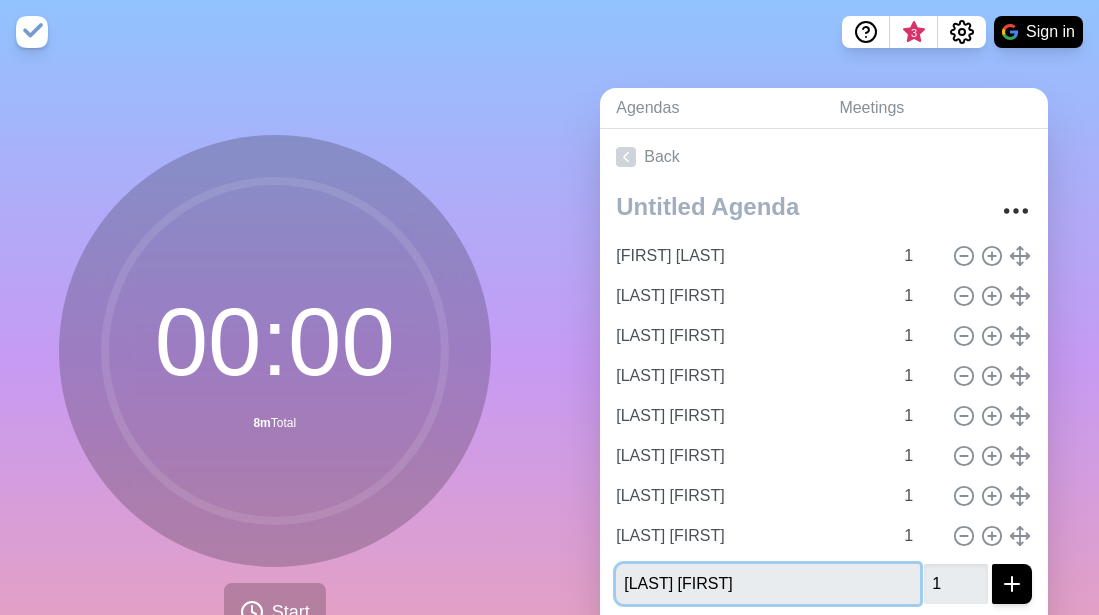 type 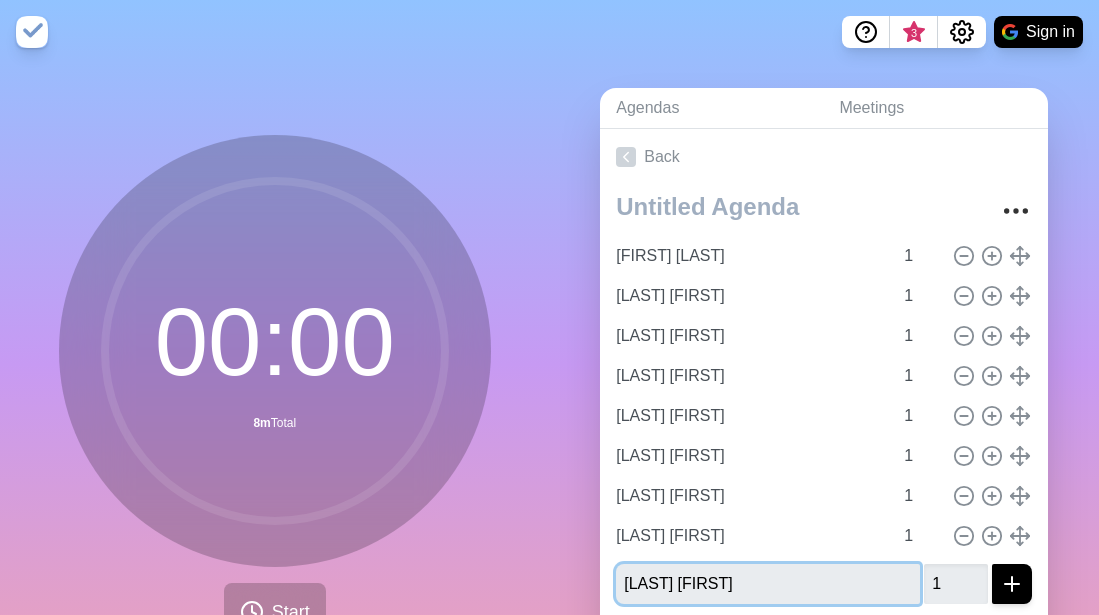 type 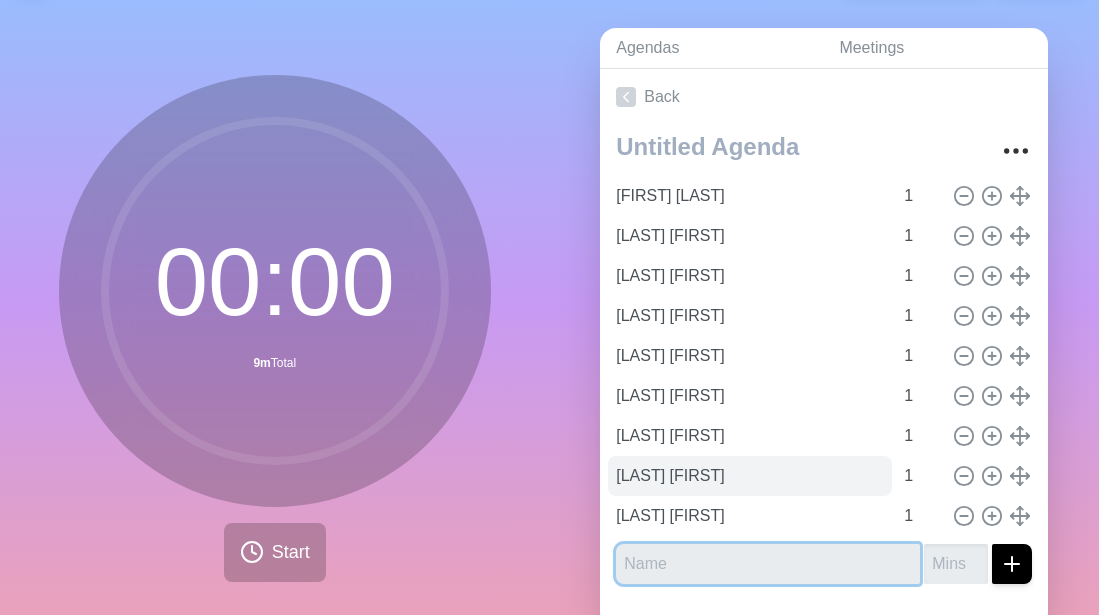 scroll, scrollTop: 128, scrollLeft: 0, axis: vertical 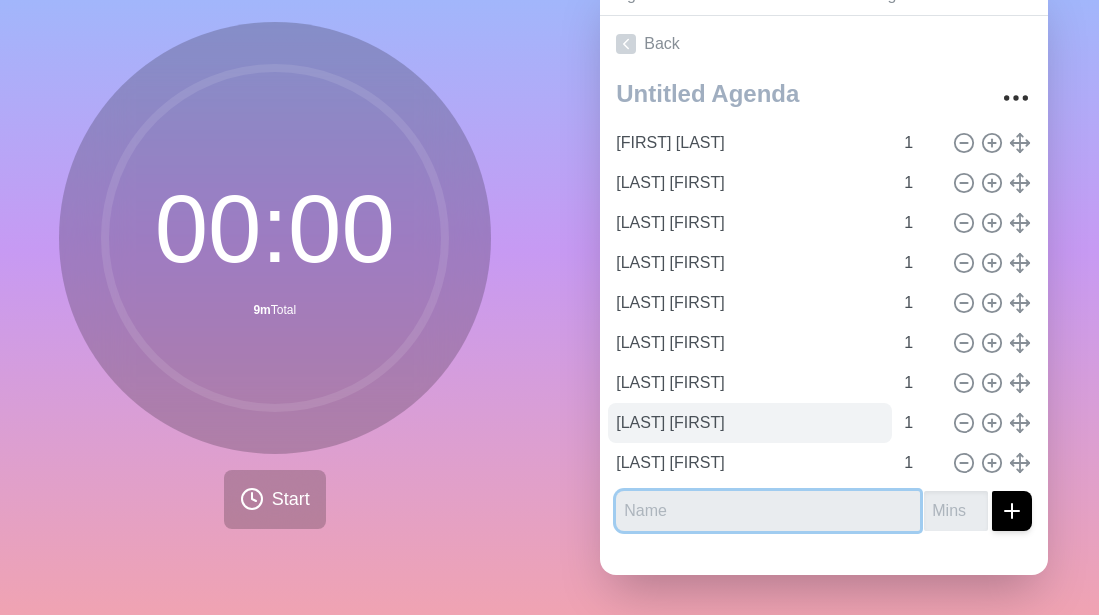 paste on "[LAST] [FIRST]" 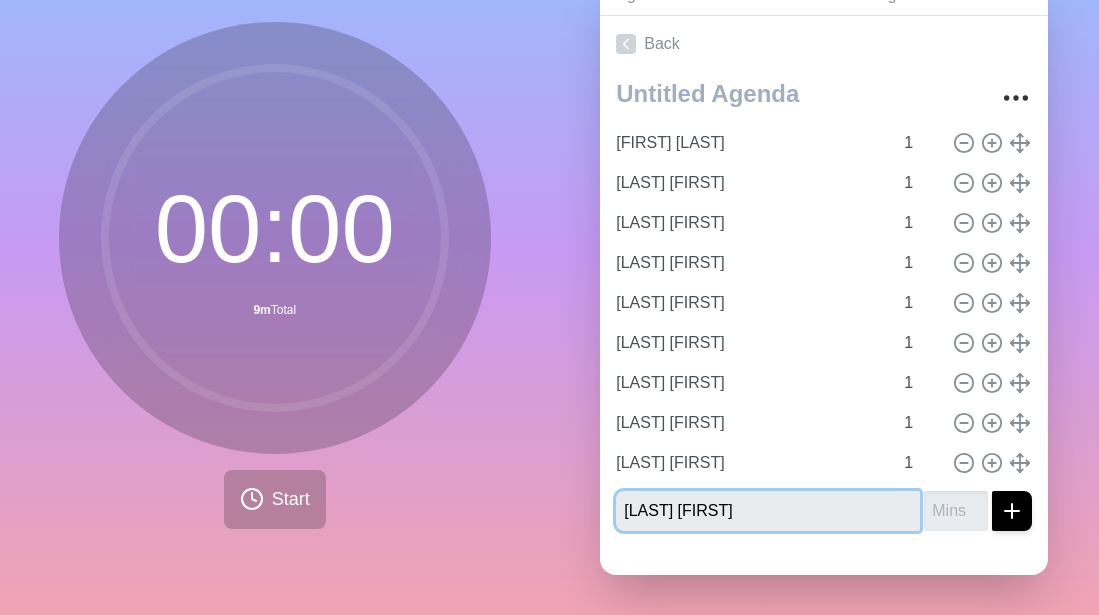 type on "[LAST] [FIRST]" 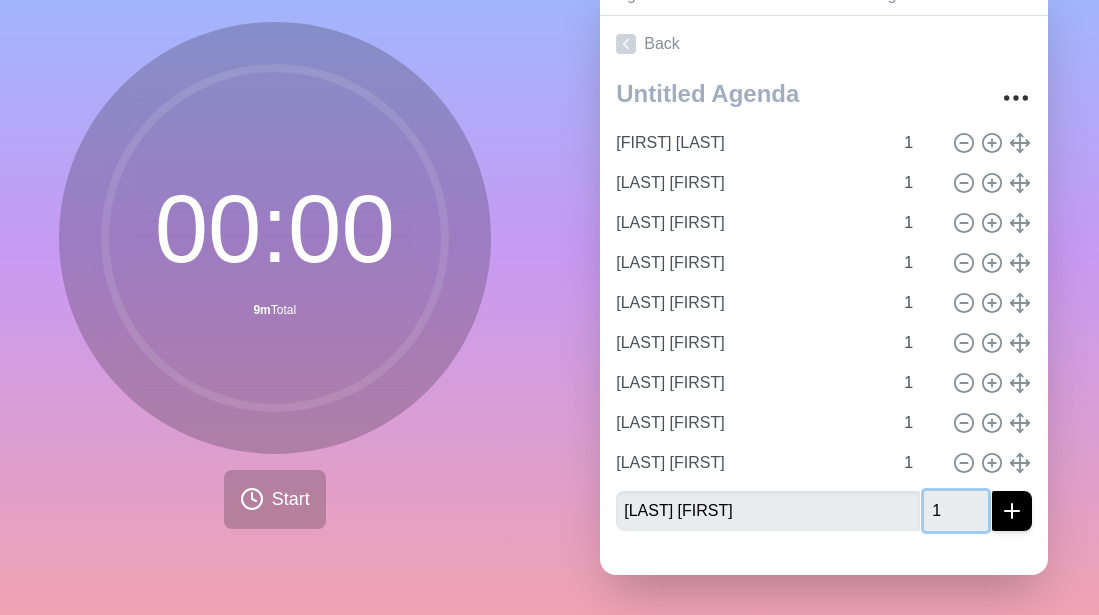 type on "1" 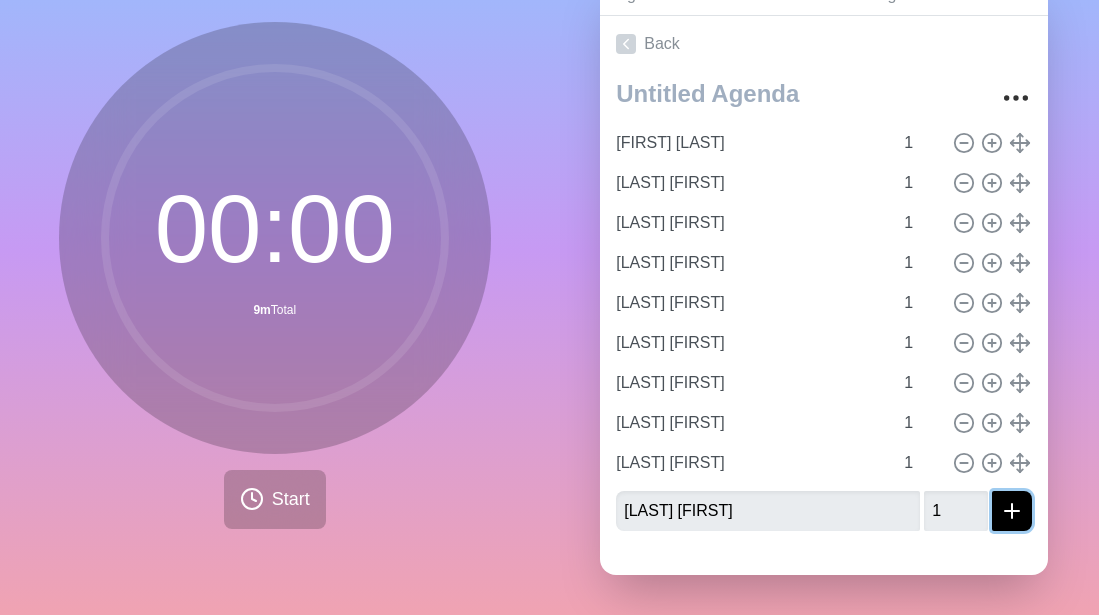 click 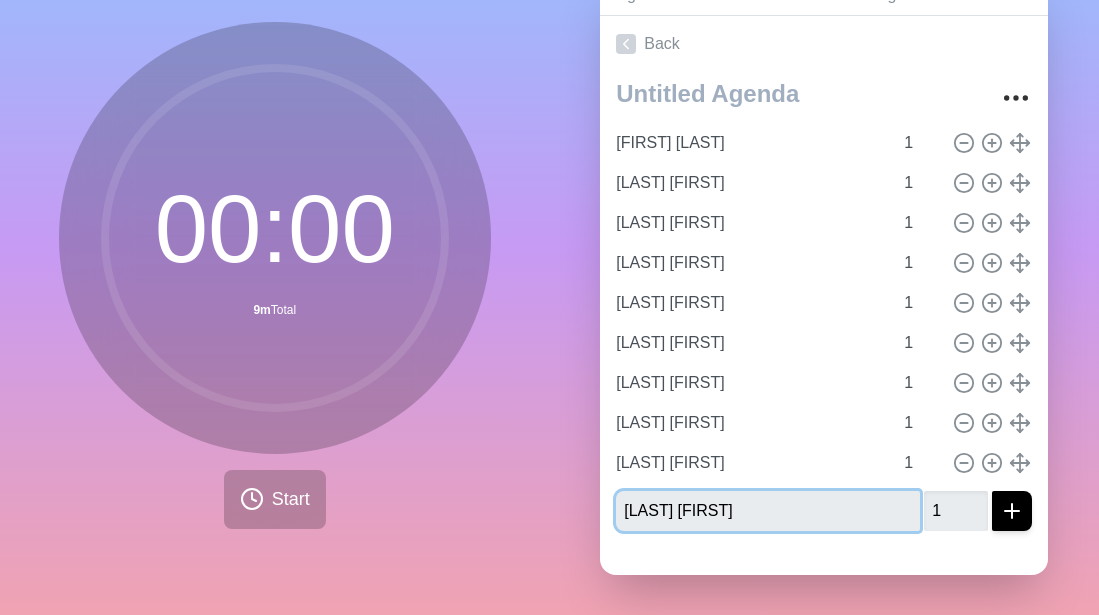 type 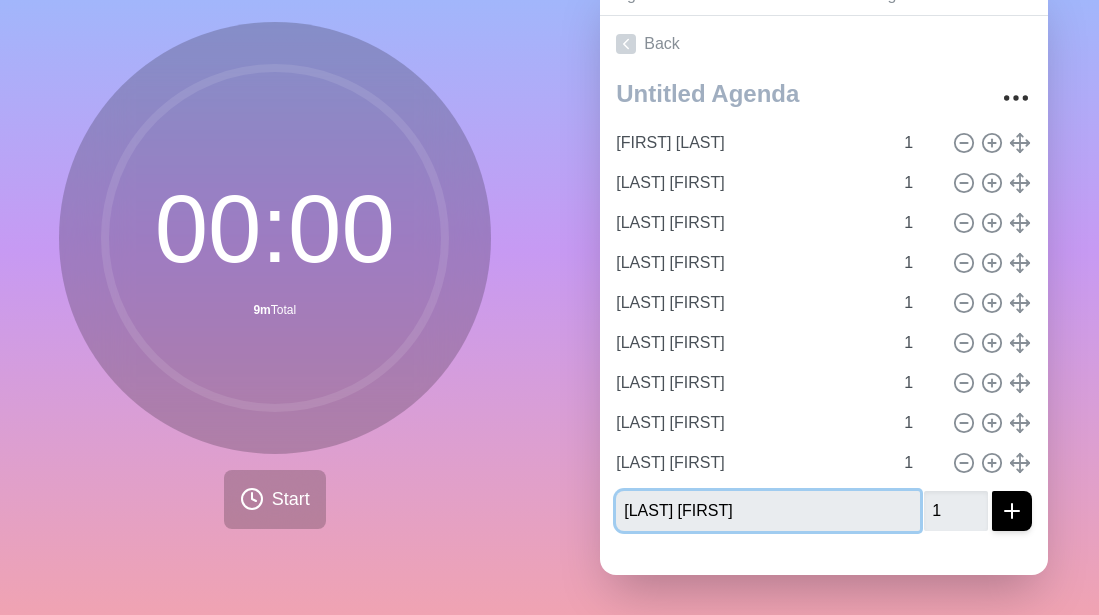 type 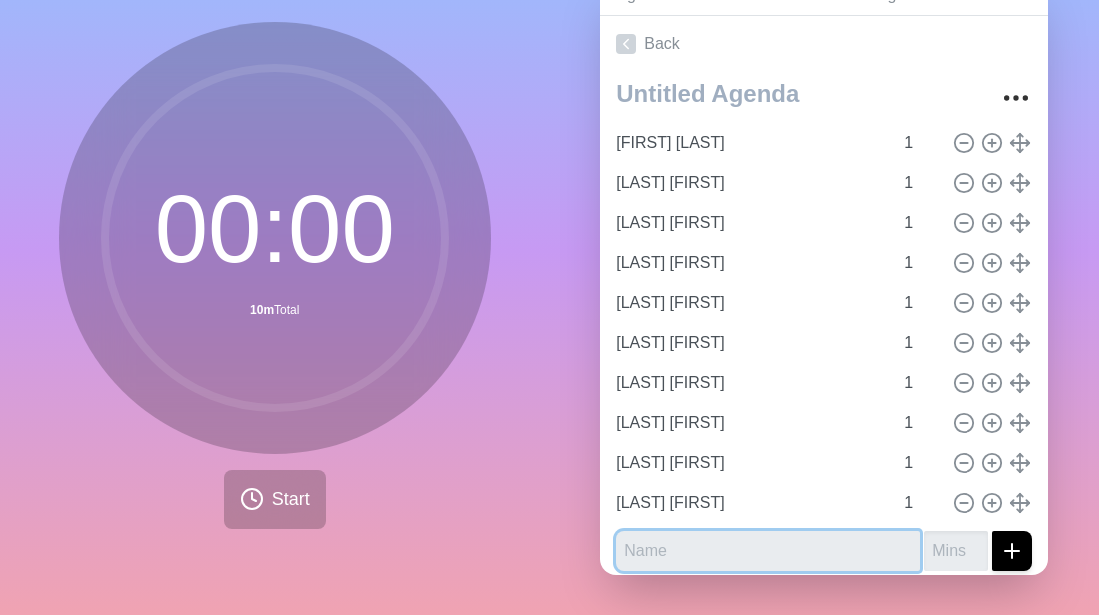 paste on "[LAST] [FIRST]" 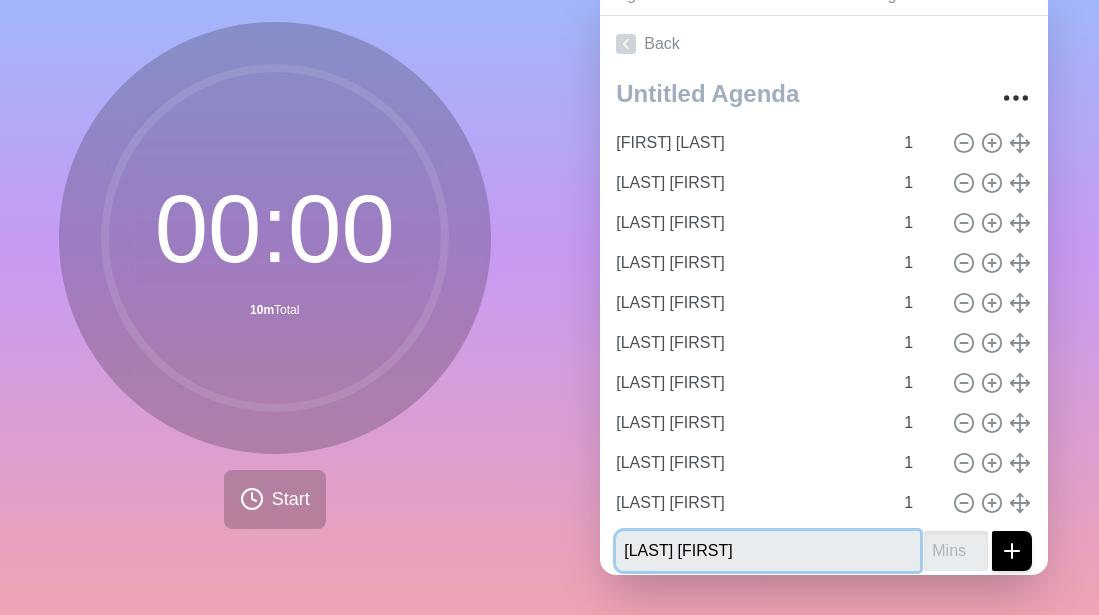 type on "[LAST] [FIRST]" 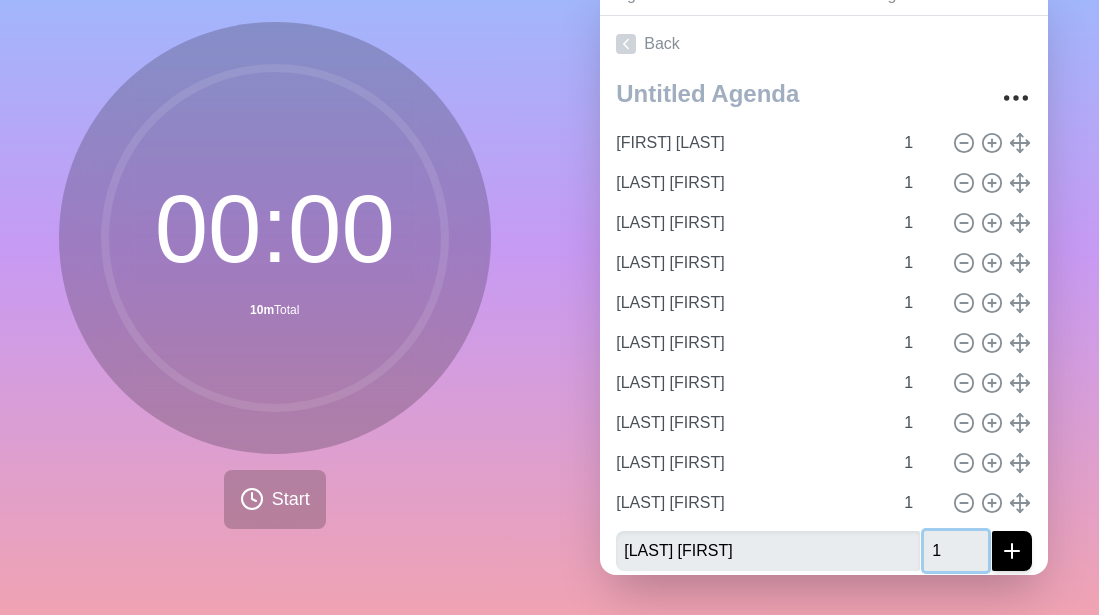 type on "1" 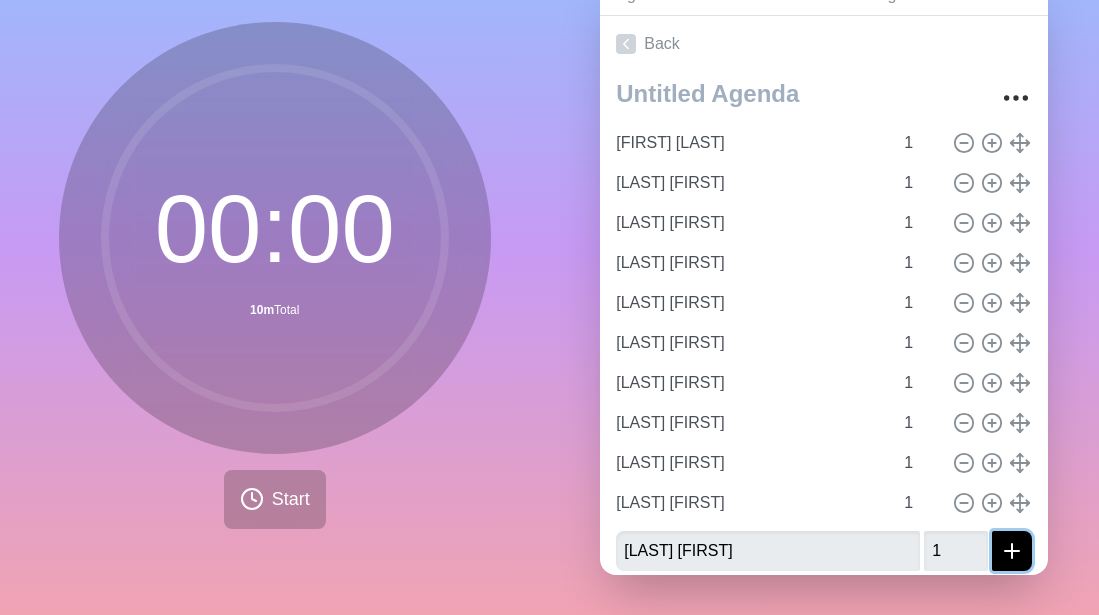 click 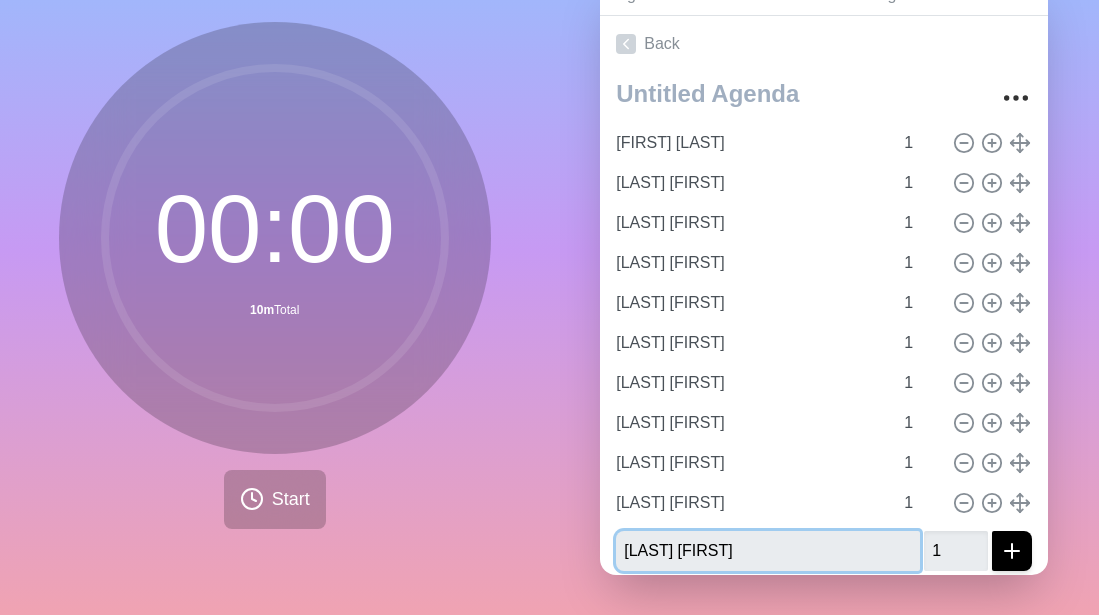 type 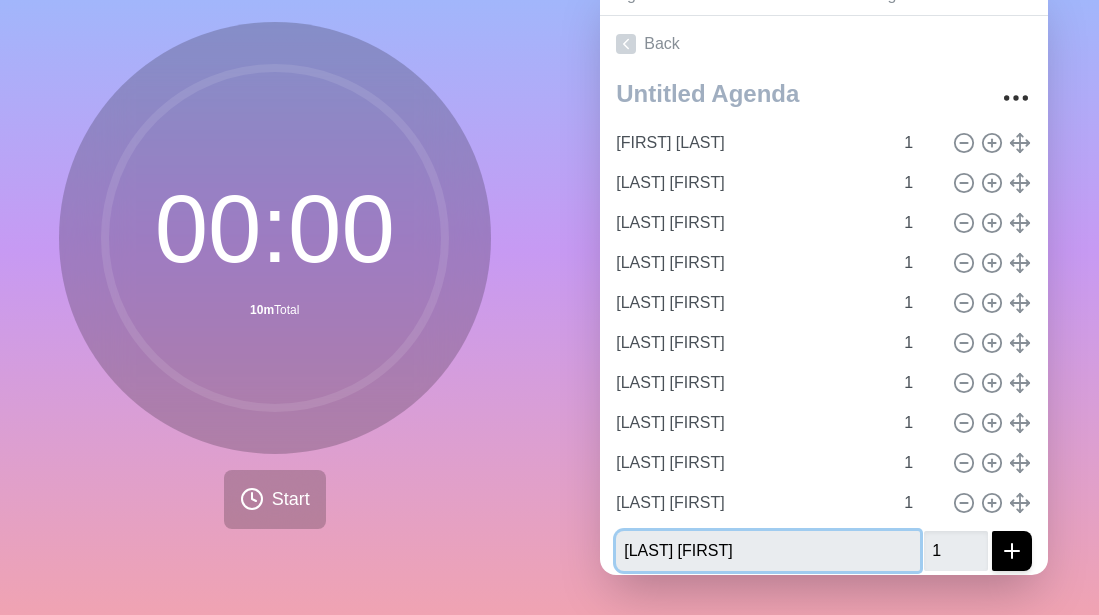 type 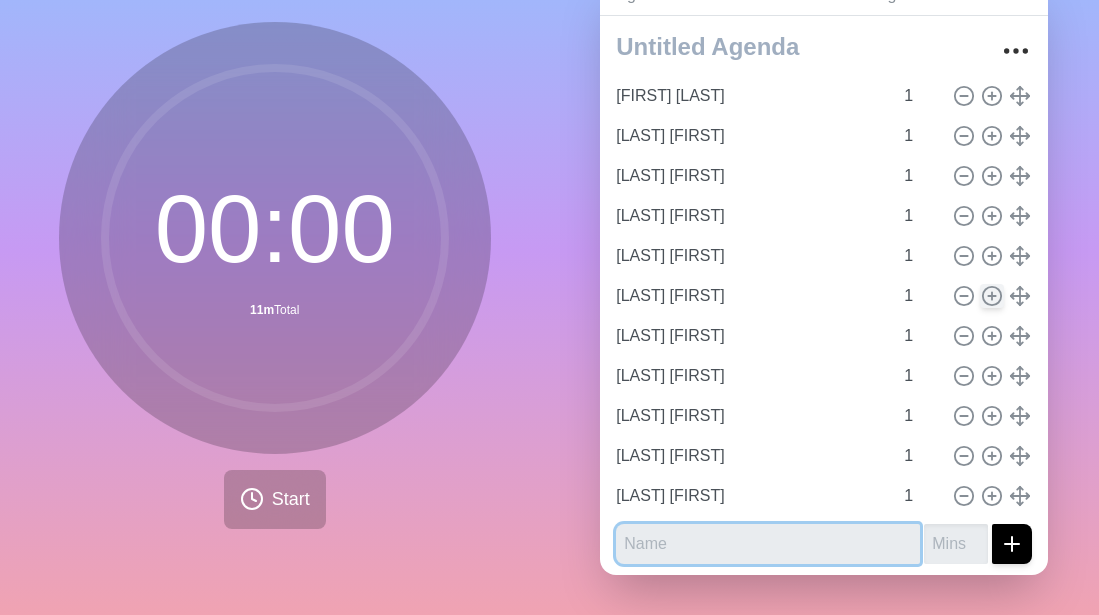 scroll, scrollTop: 51, scrollLeft: 0, axis: vertical 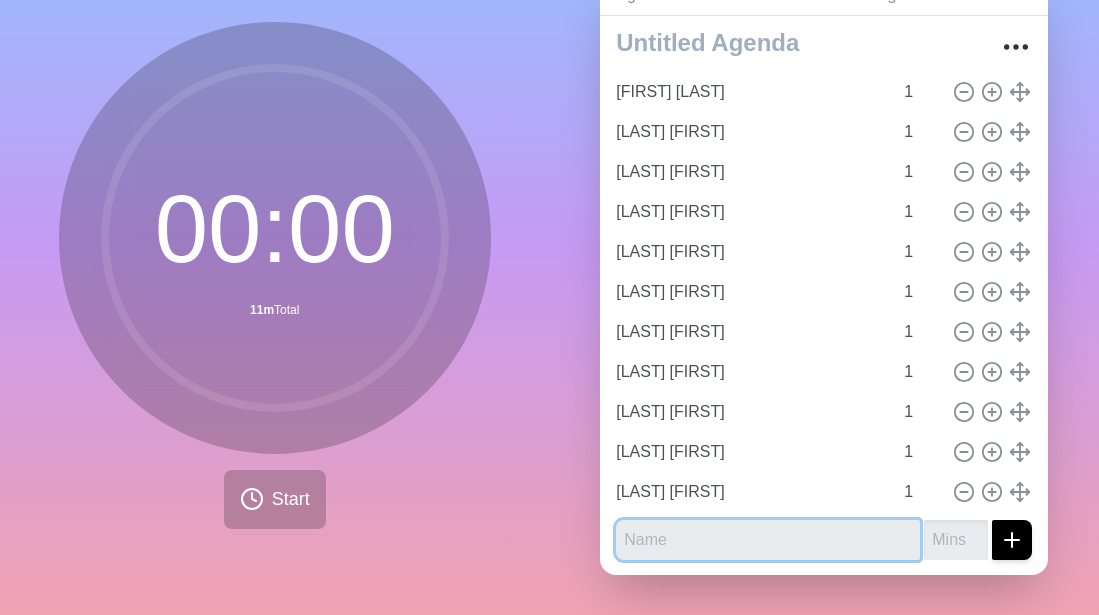 paste on "[LAST] [FIRST]" 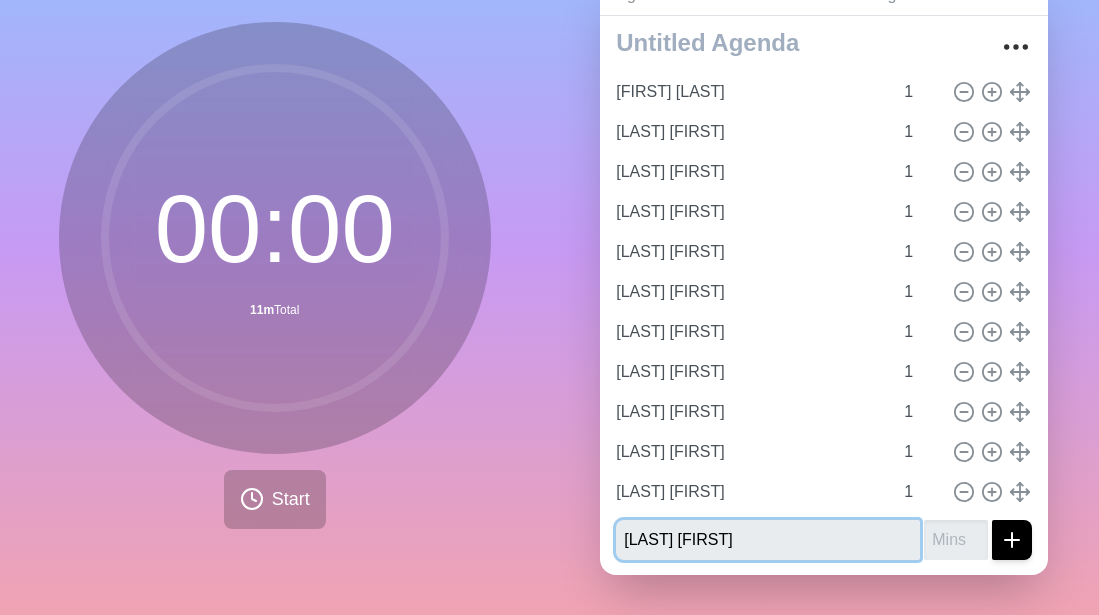 type on "[LAST] [FIRST]" 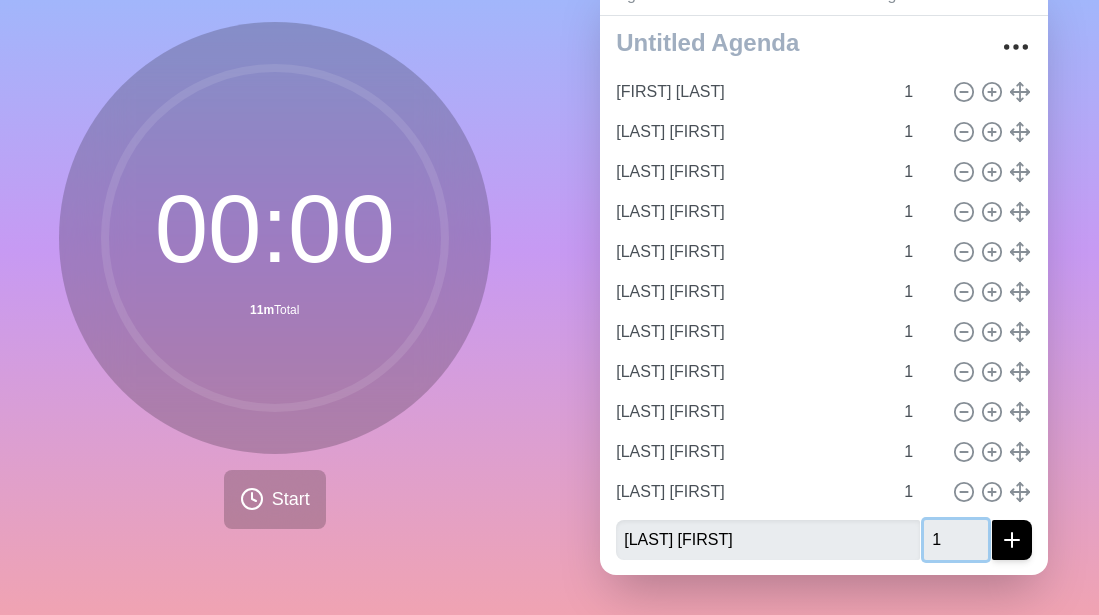 type on "1" 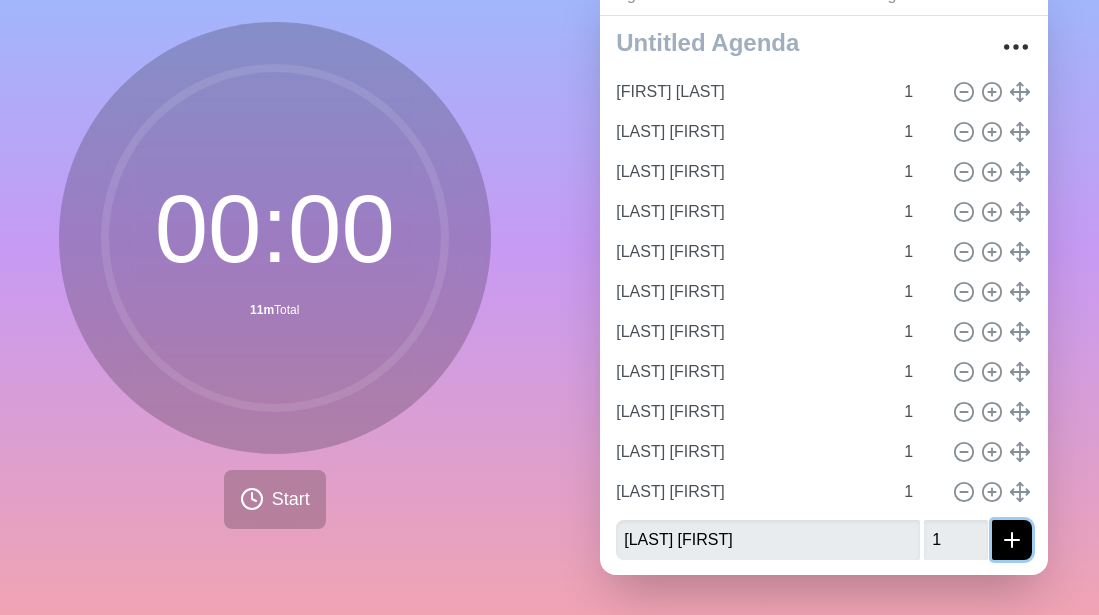 click 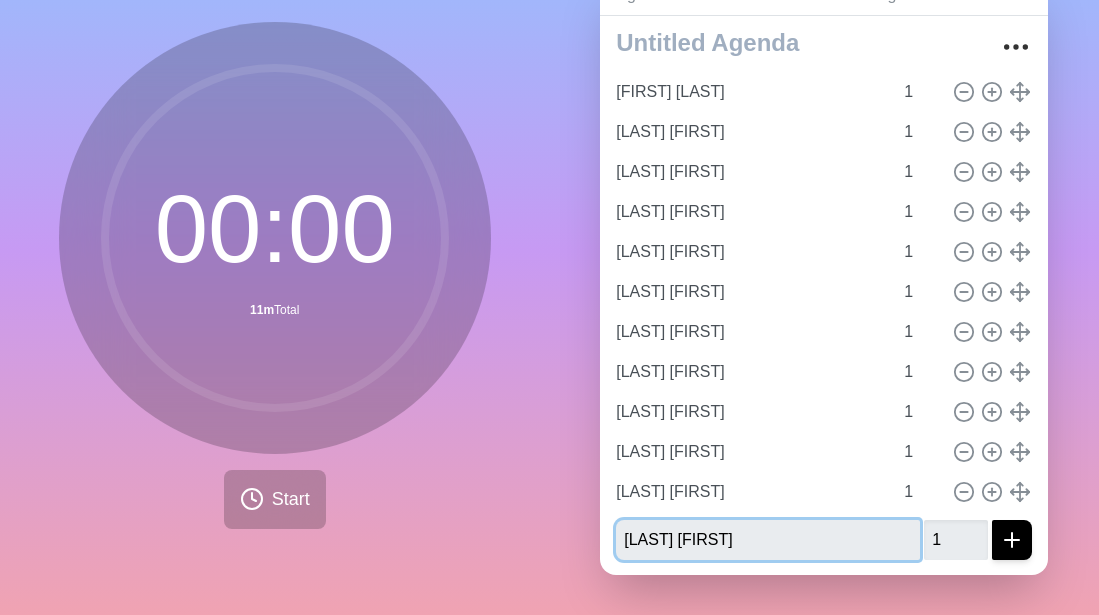type 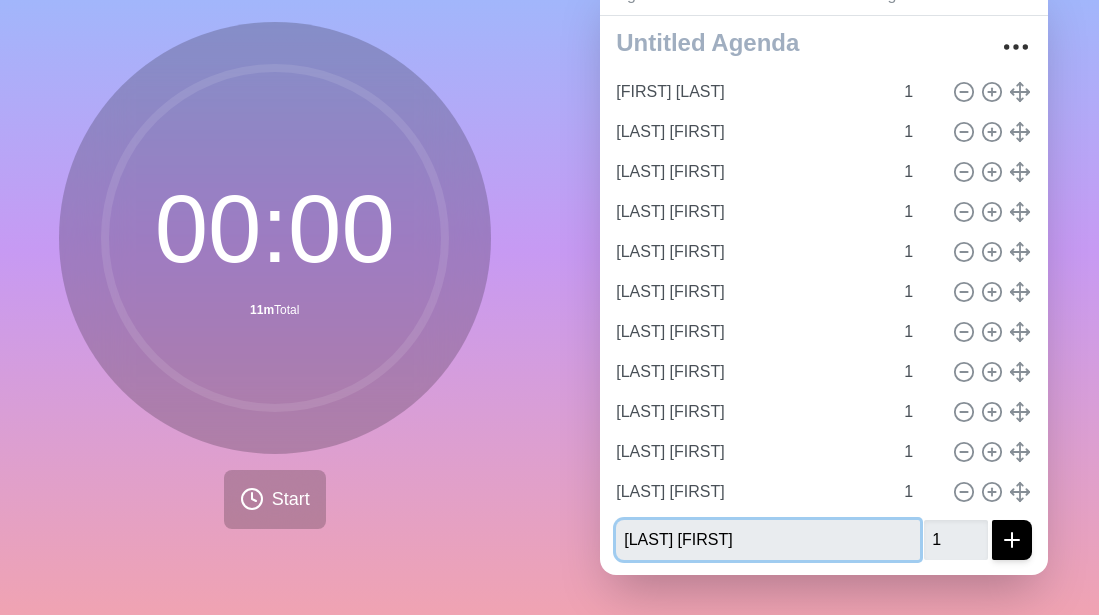 type 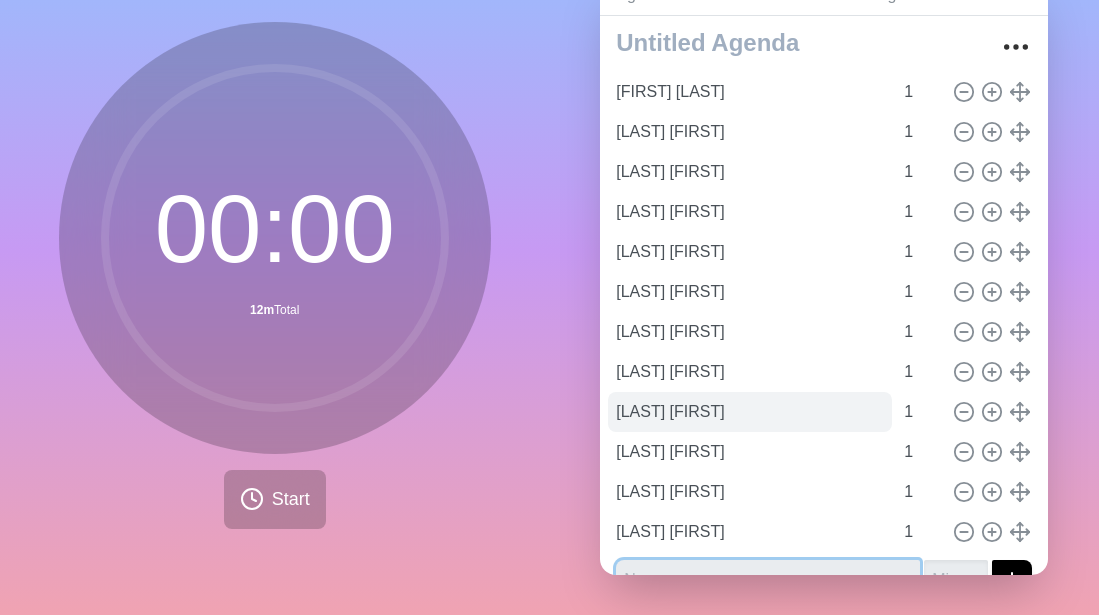 scroll, scrollTop: 91, scrollLeft: 0, axis: vertical 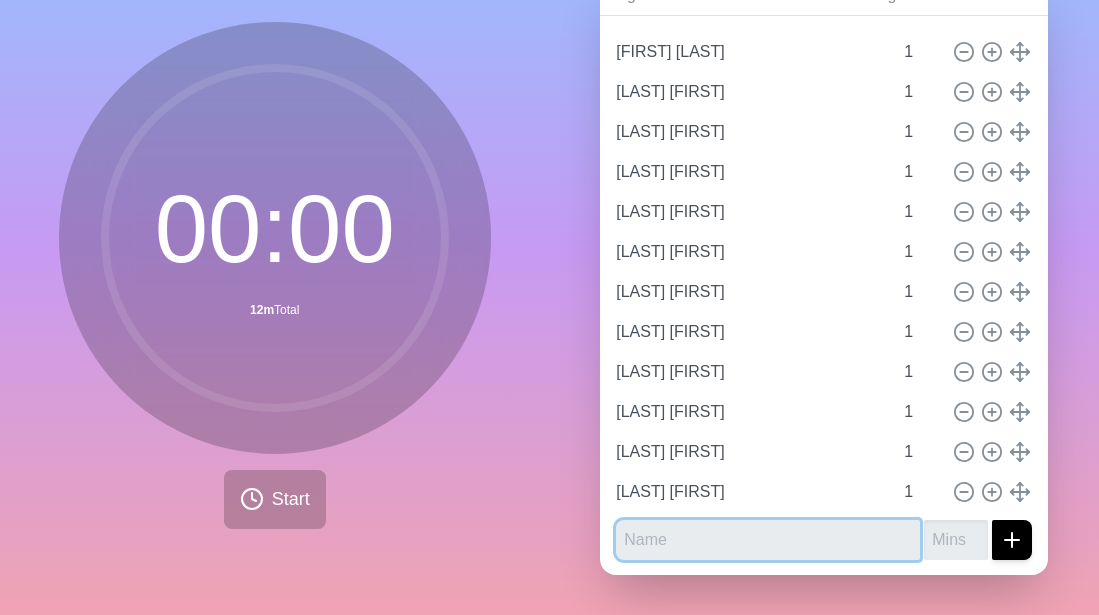 paste on "[LAST] [FIRST]" 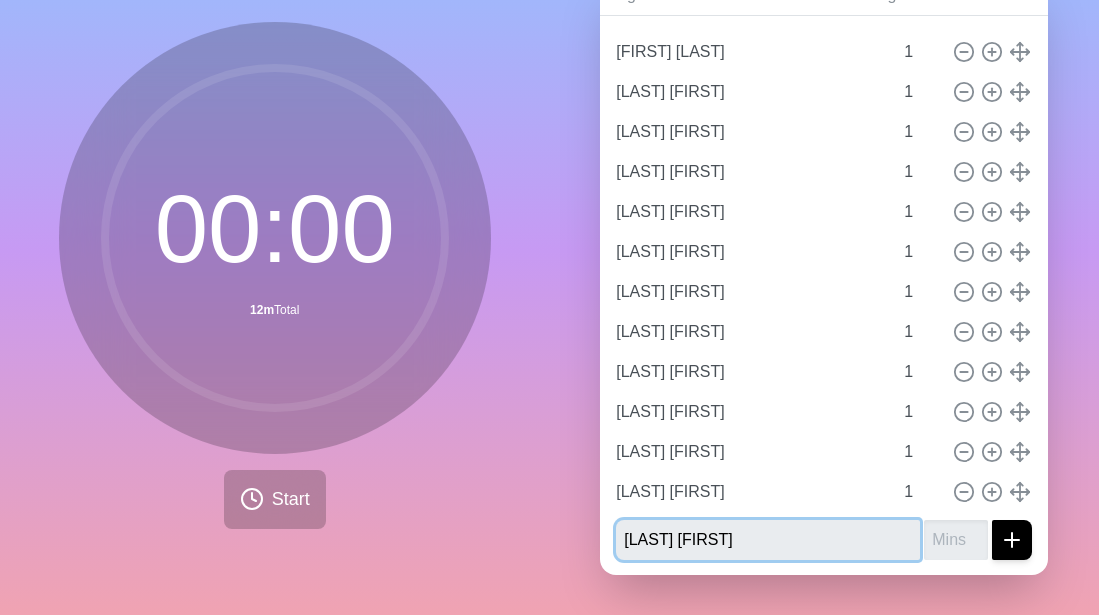type on "[LAST] [FIRST]" 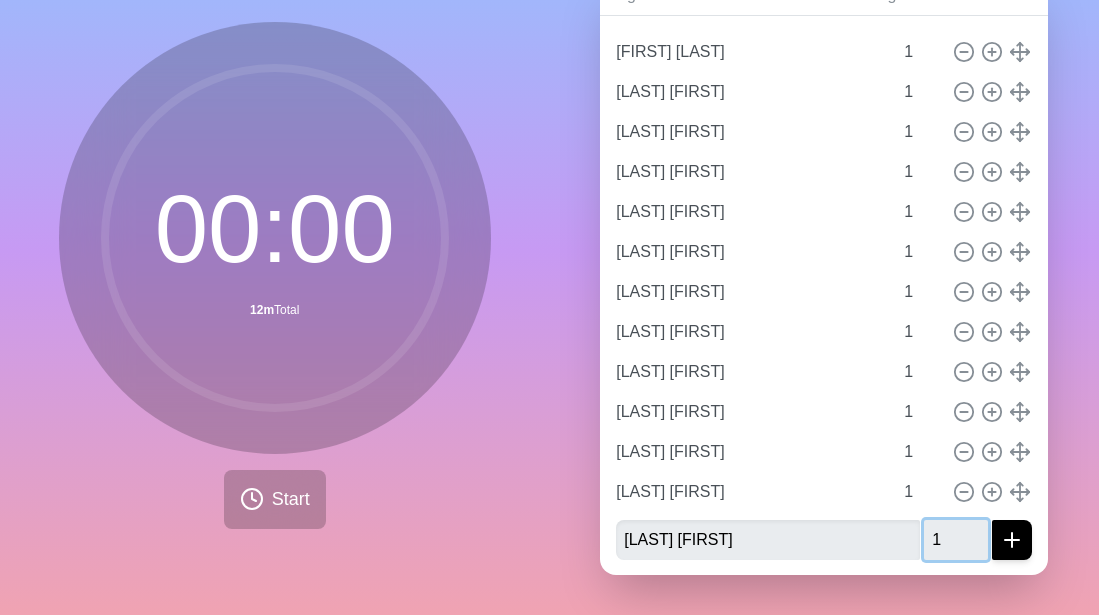 type on "1" 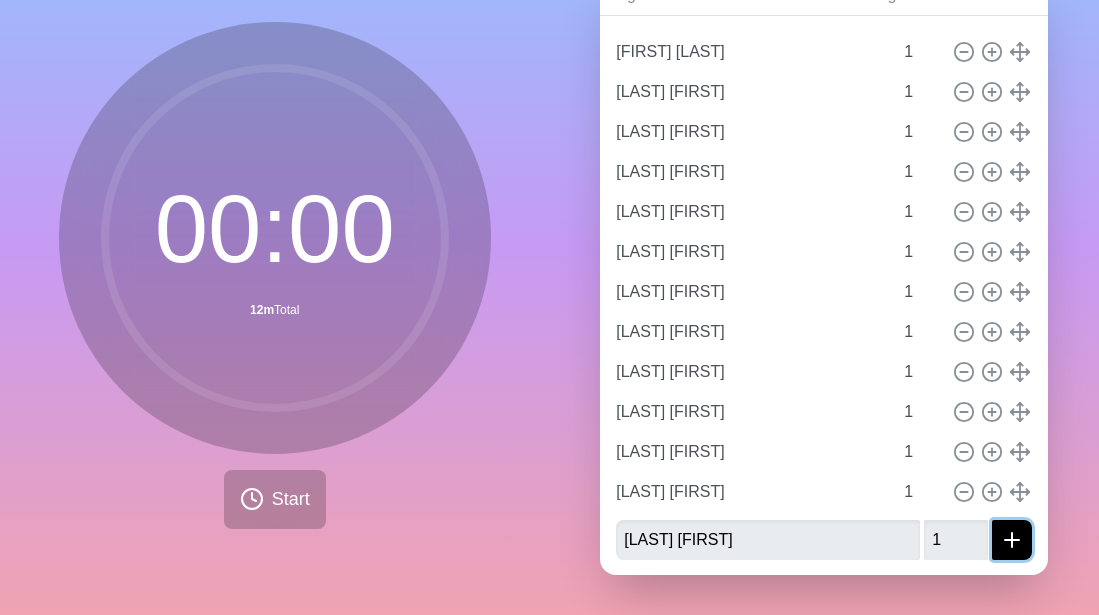 click 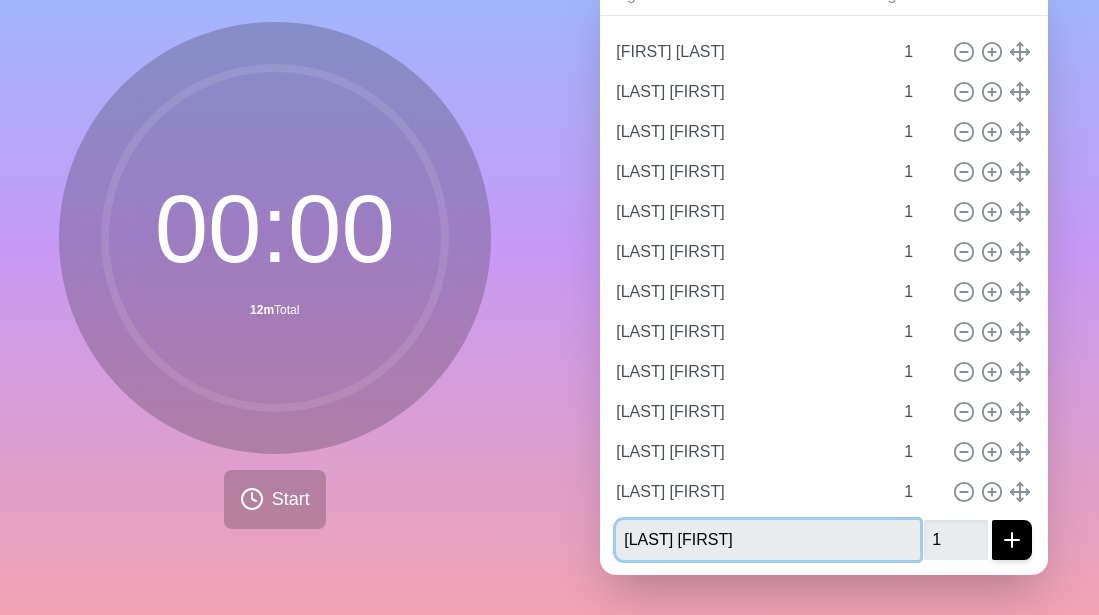 type 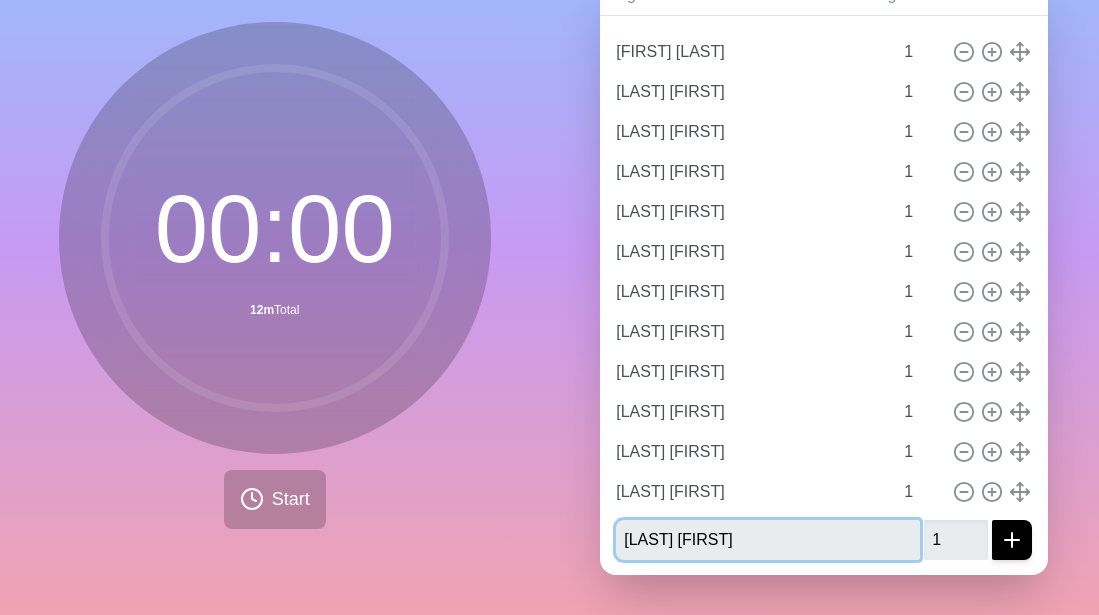 type 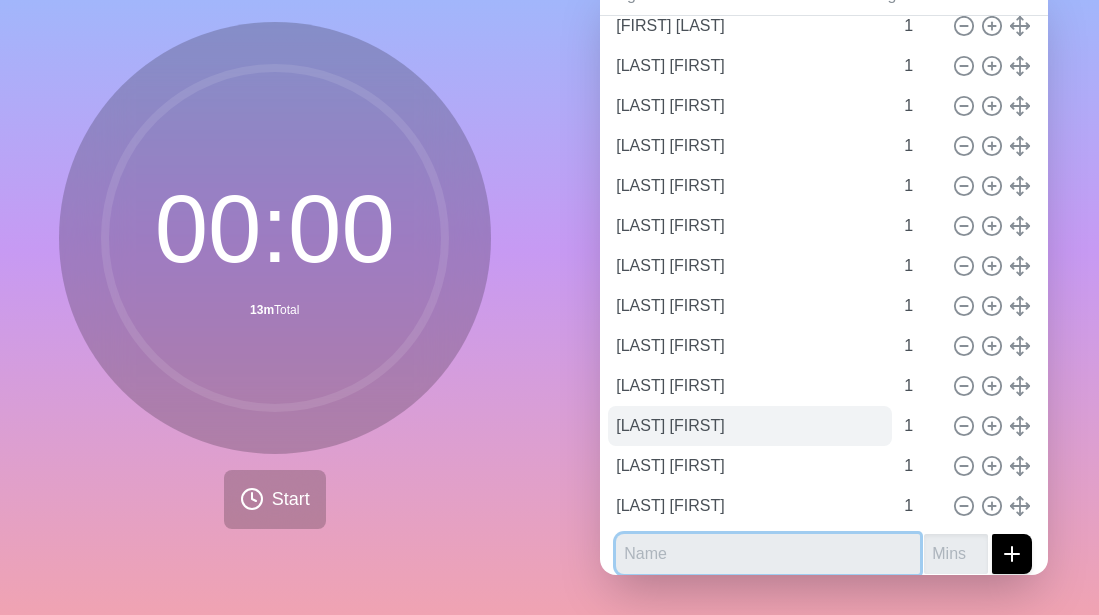 scroll, scrollTop: 131, scrollLeft: 0, axis: vertical 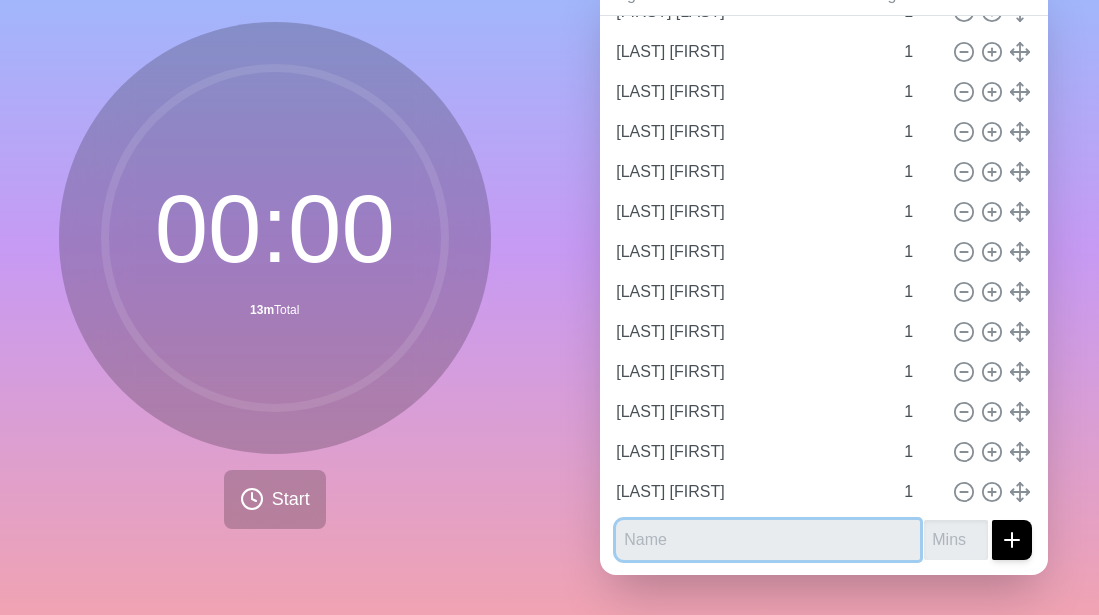 paste on "[FIRST] [LAST]" 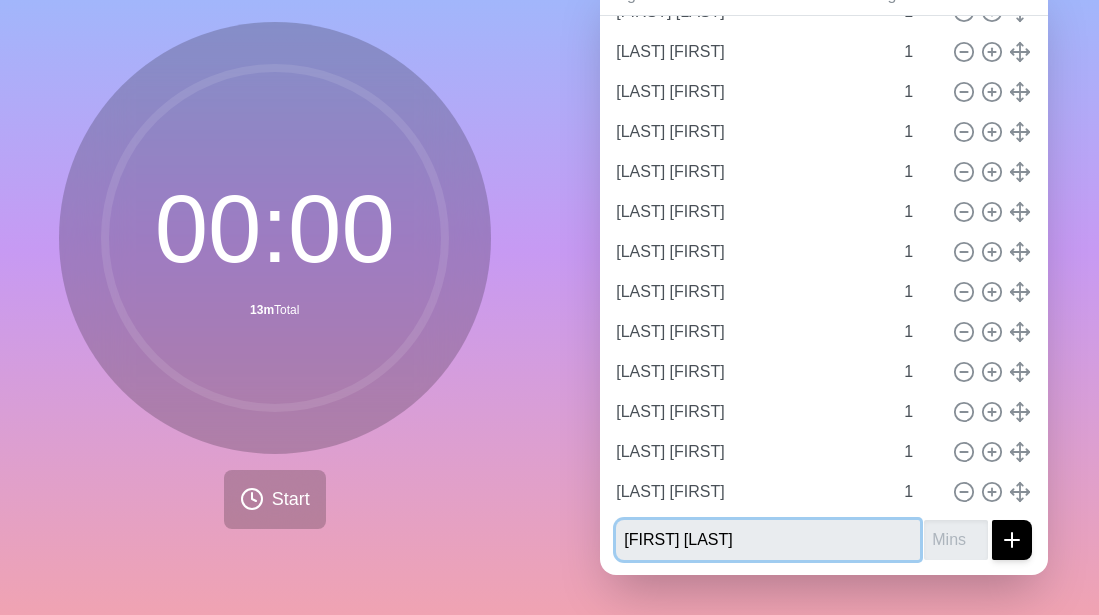 type on "[FIRST] [LAST]" 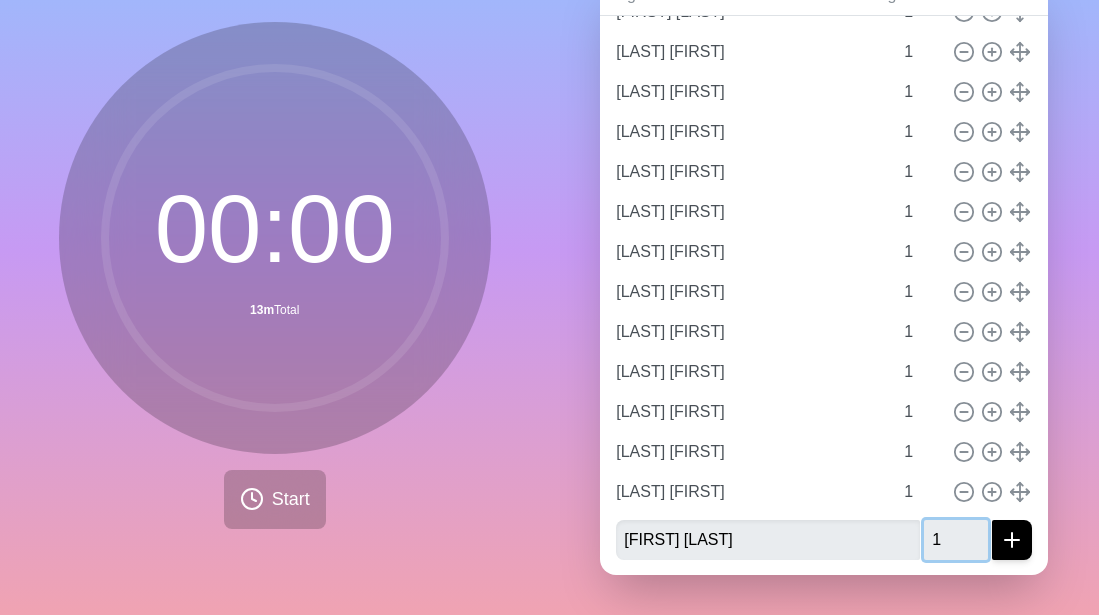 type on "1" 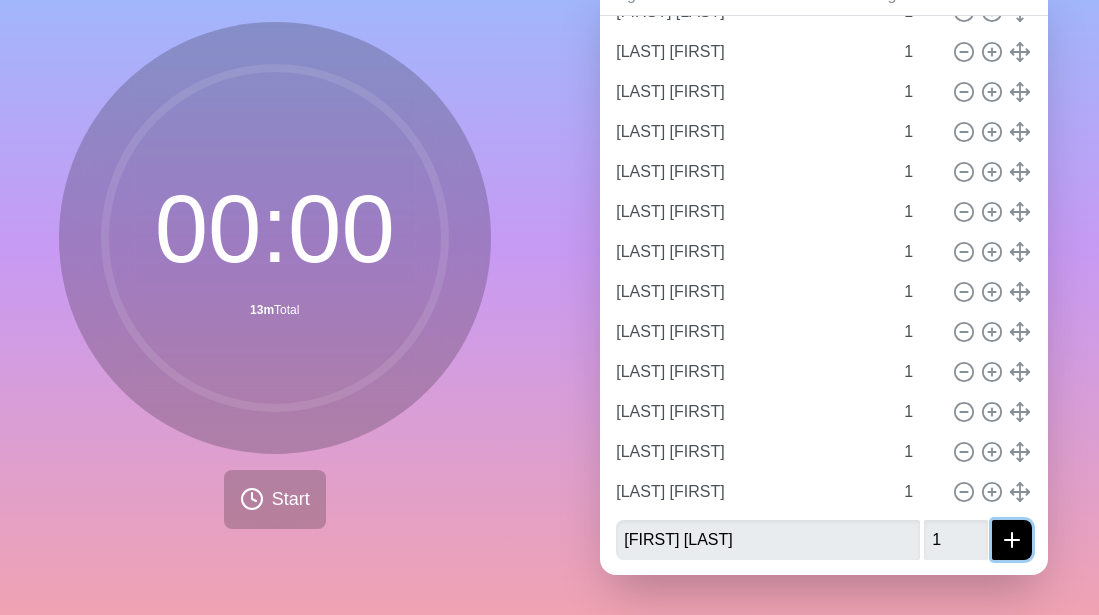 click 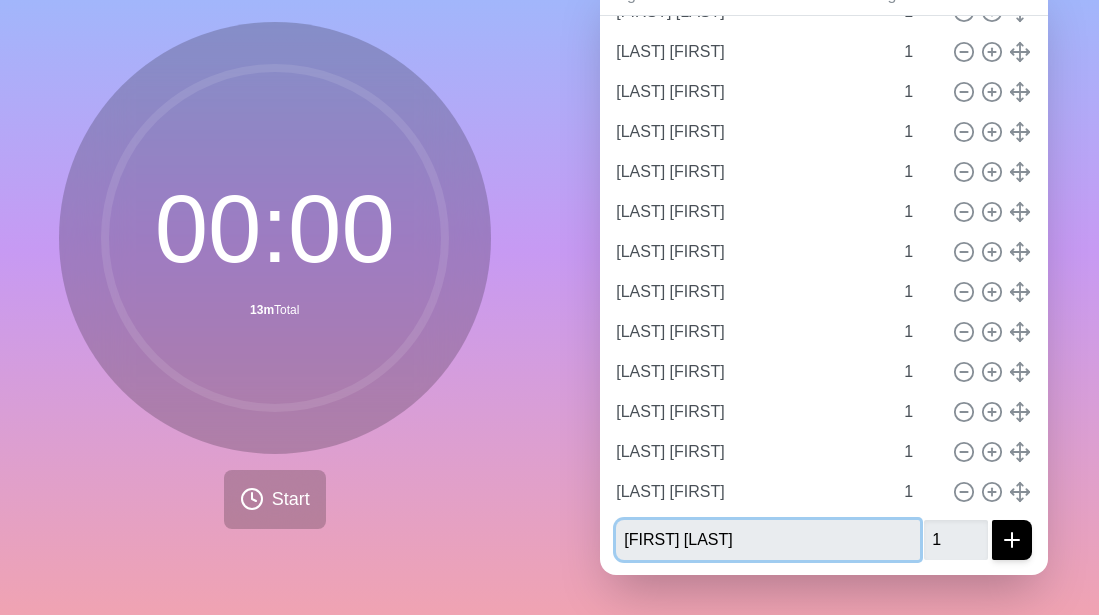 type 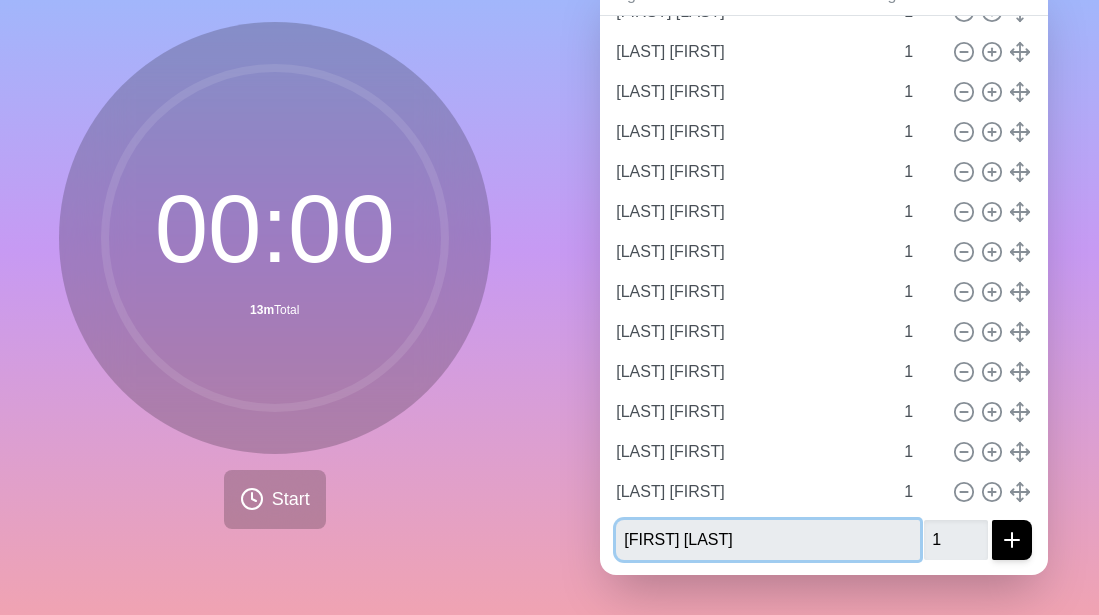 type 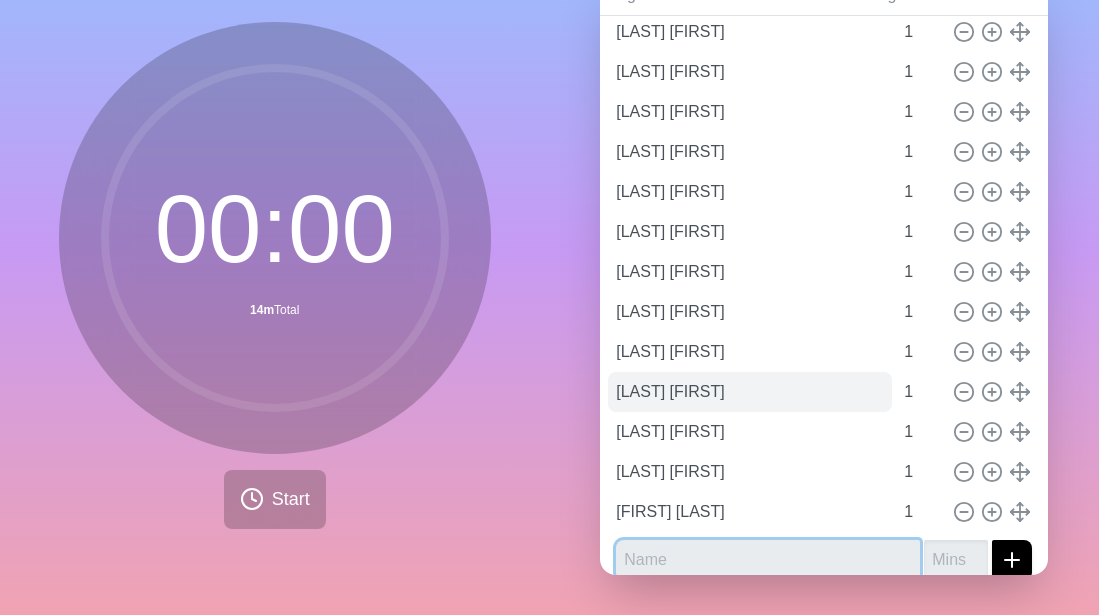 scroll, scrollTop: 171, scrollLeft: 0, axis: vertical 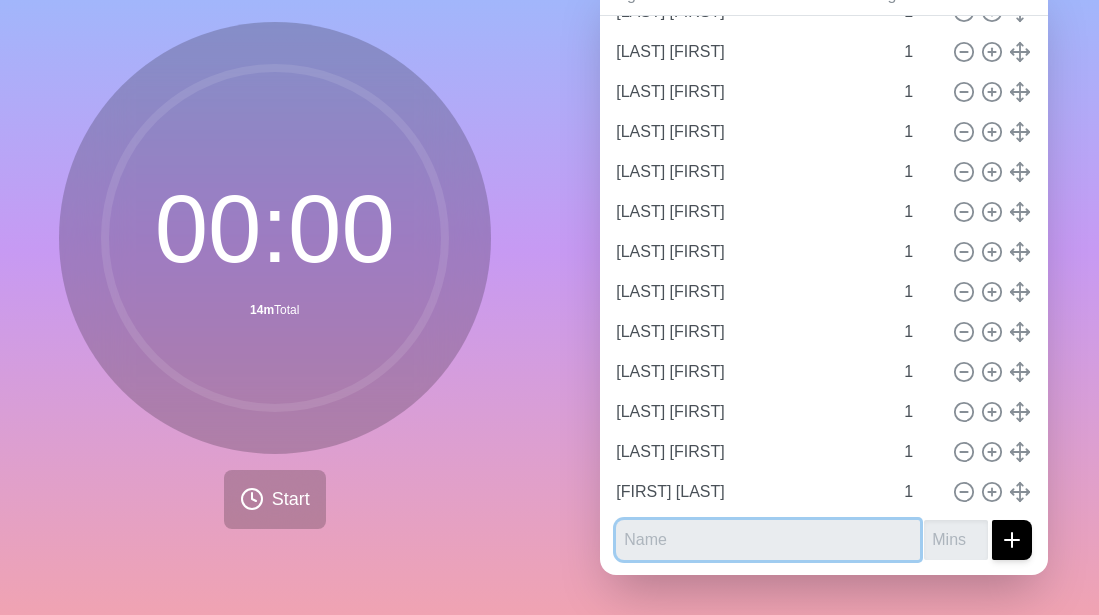 paste on "[LAST] [FIRST]" 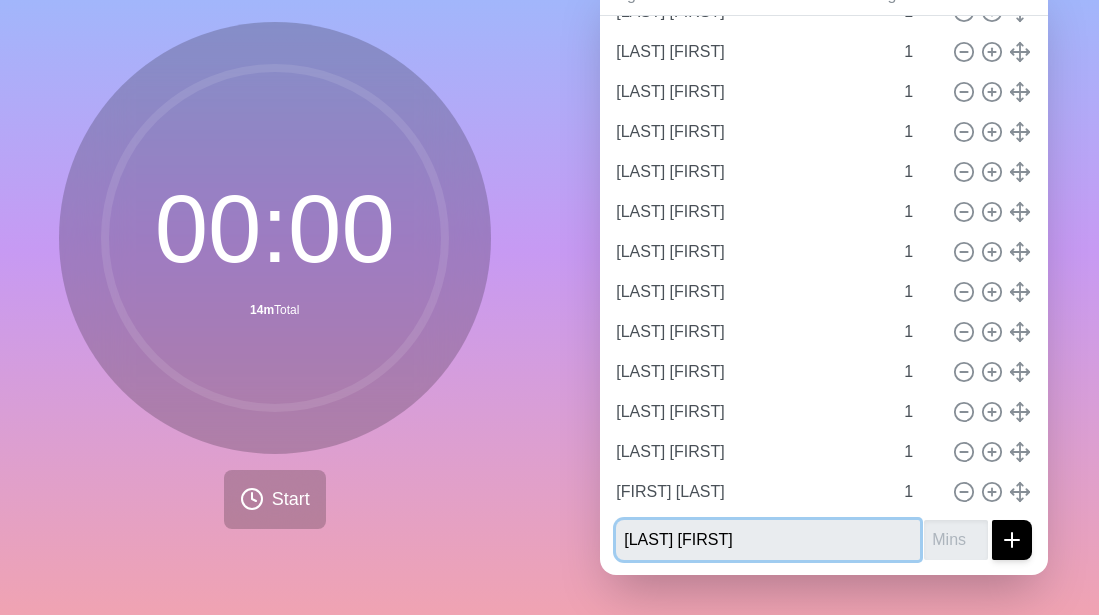 type on "[LAST] [FIRST]" 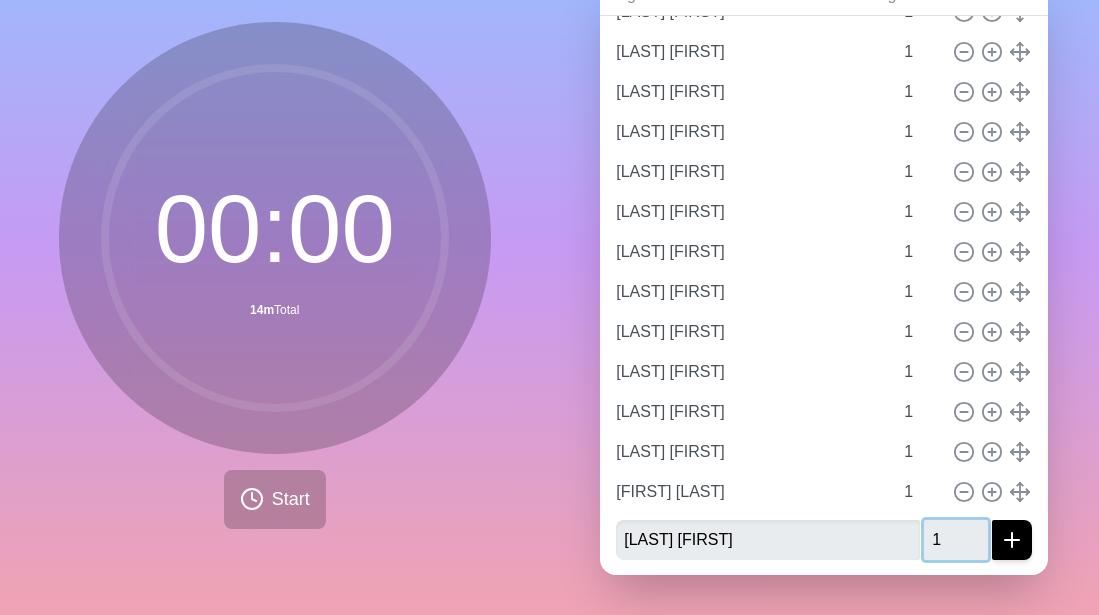 type on "1" 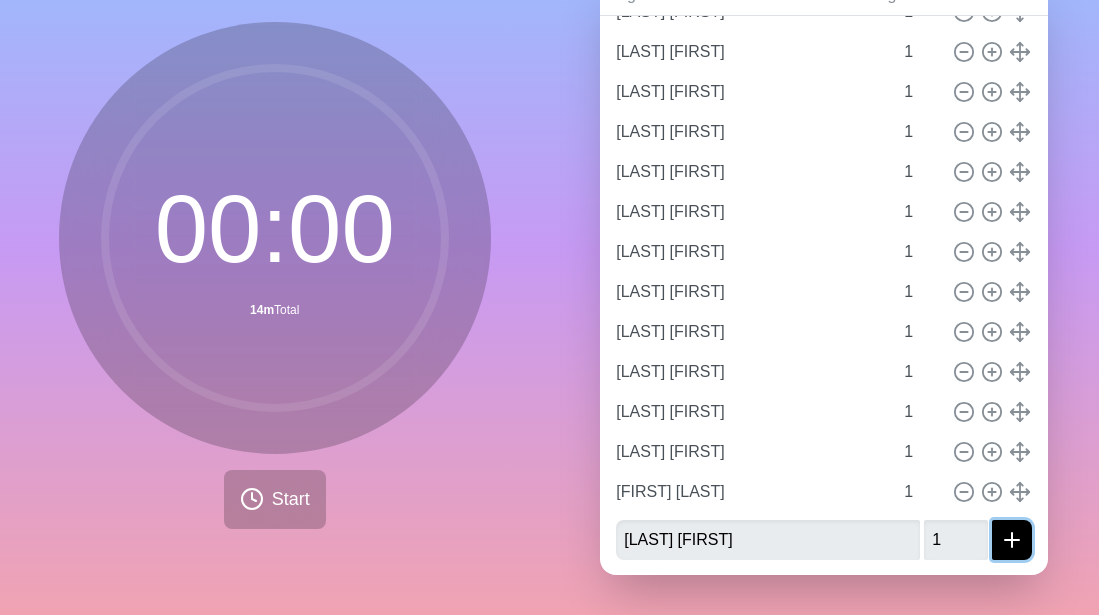 click 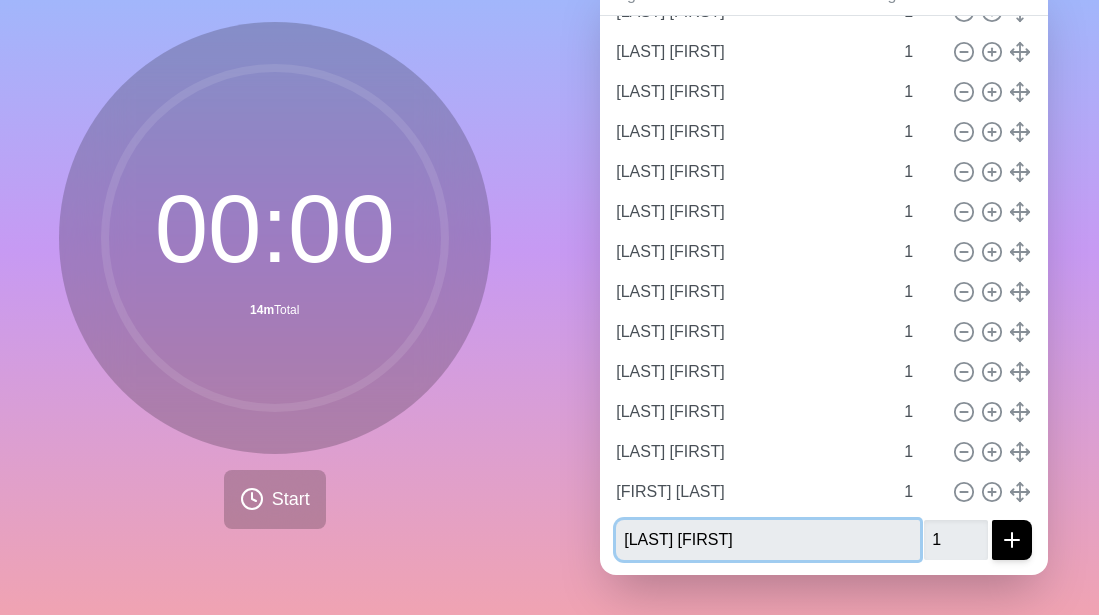 type 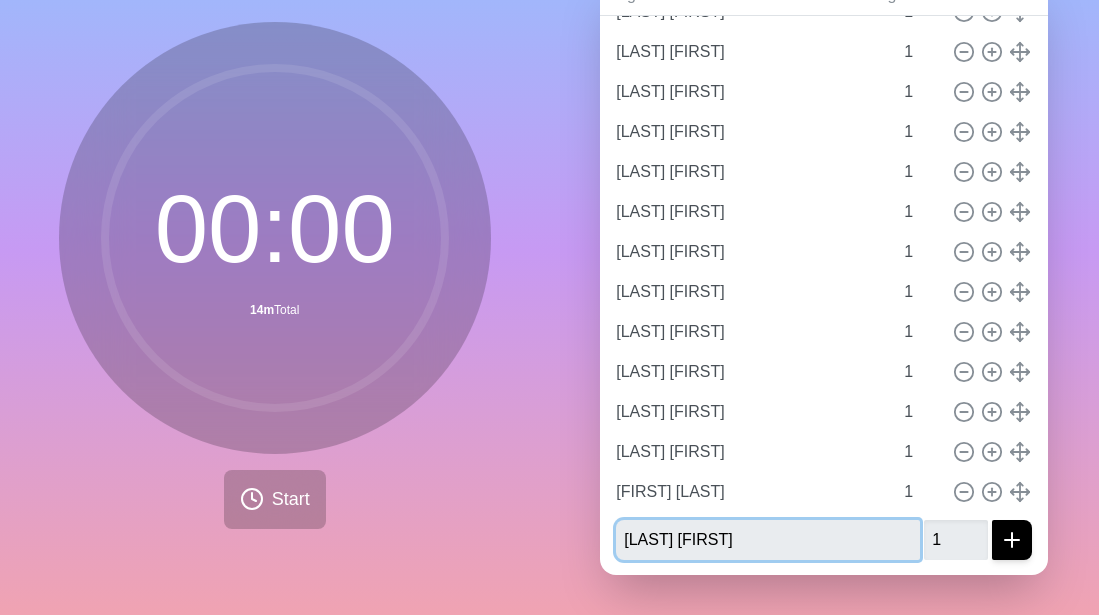 type 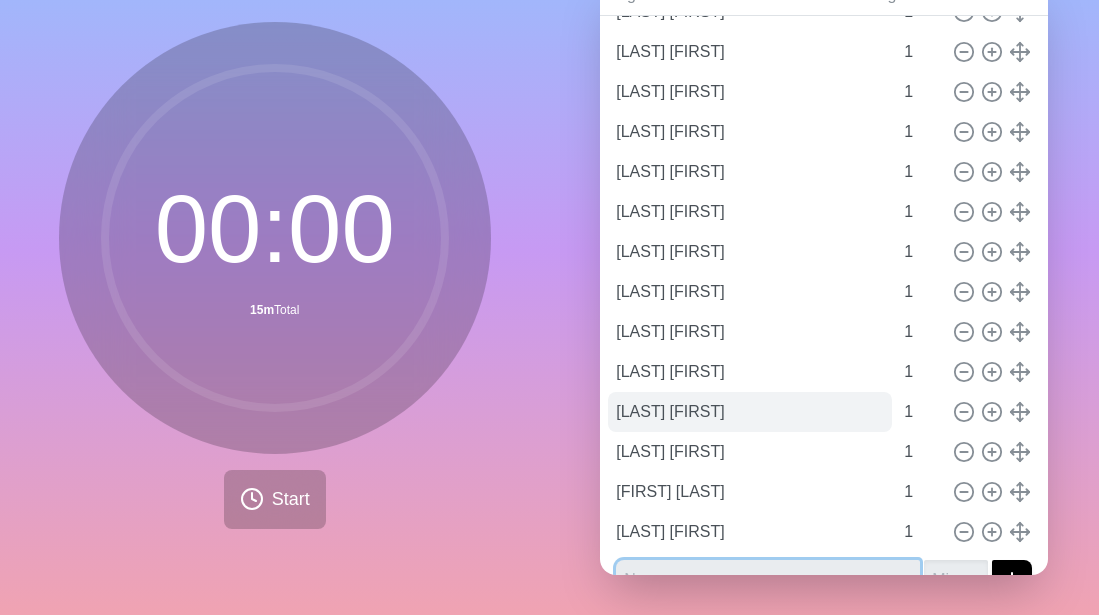 scroll, scrollTop: 211, scrollLeft: 0, axis: vertical 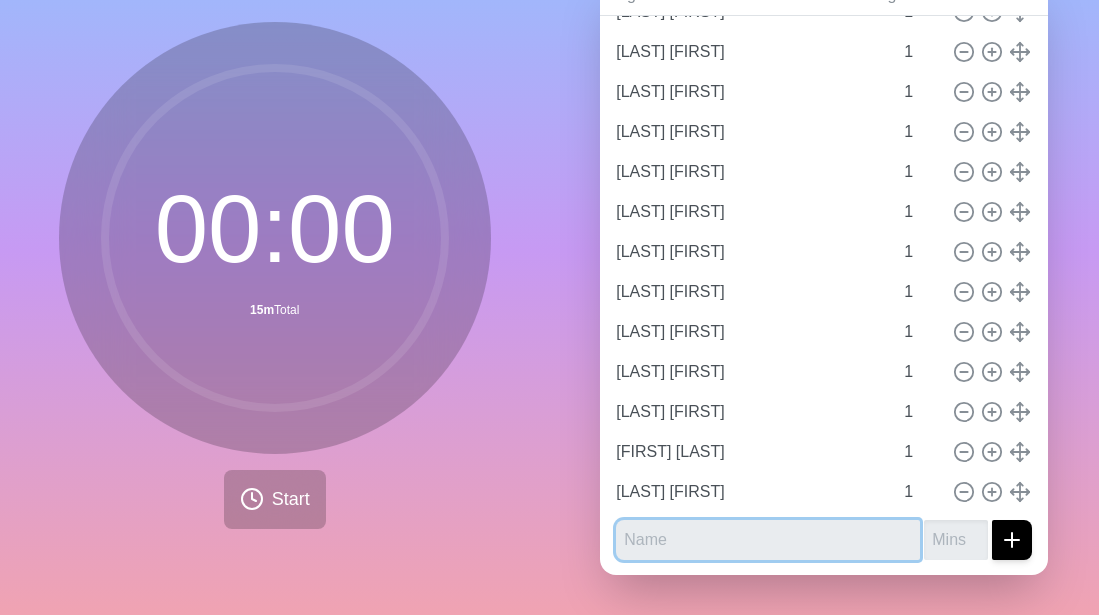 paste on "[LAST] [FIRST]" 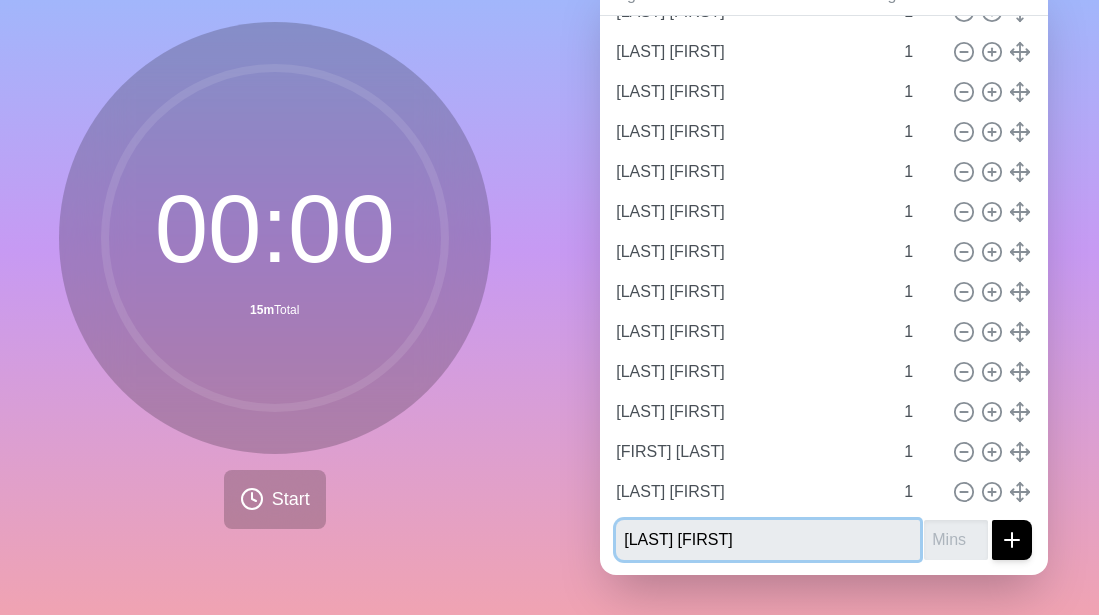 type on "[LAST] [FIRST]" 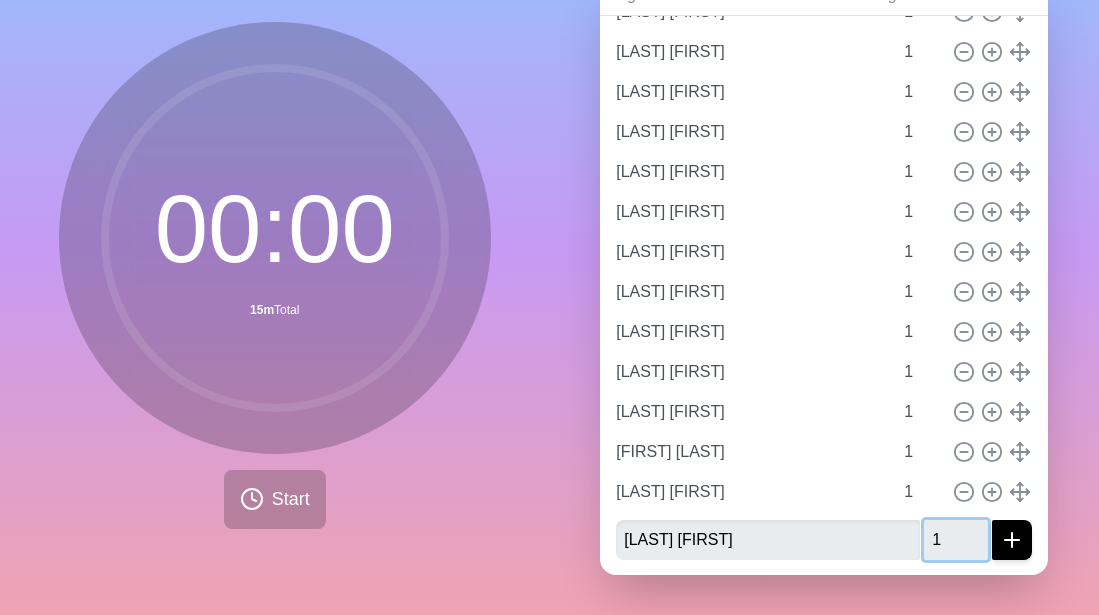 type on "1" 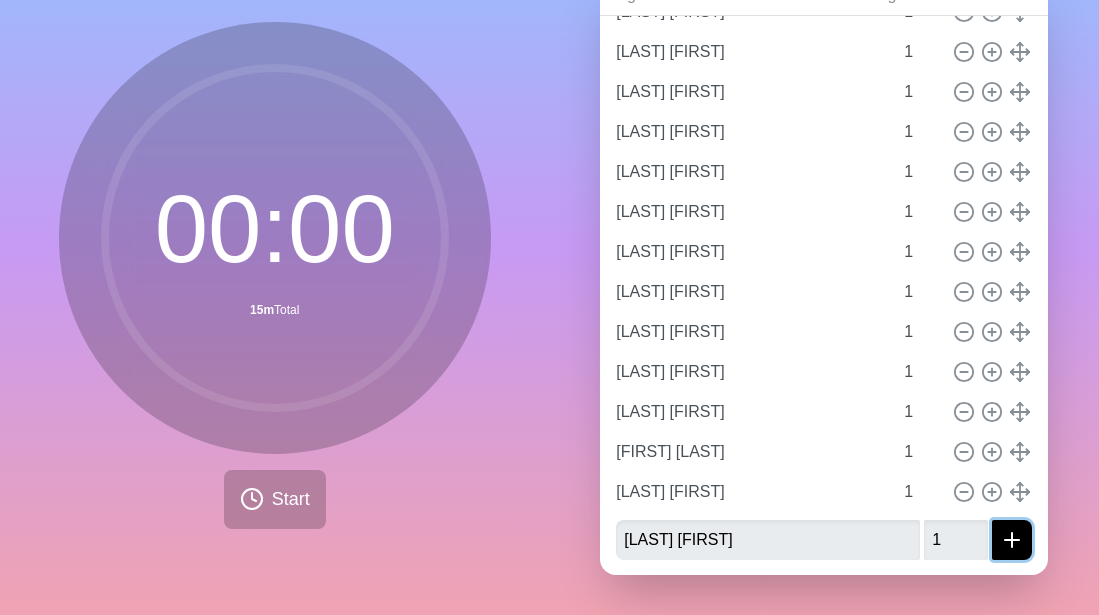 click 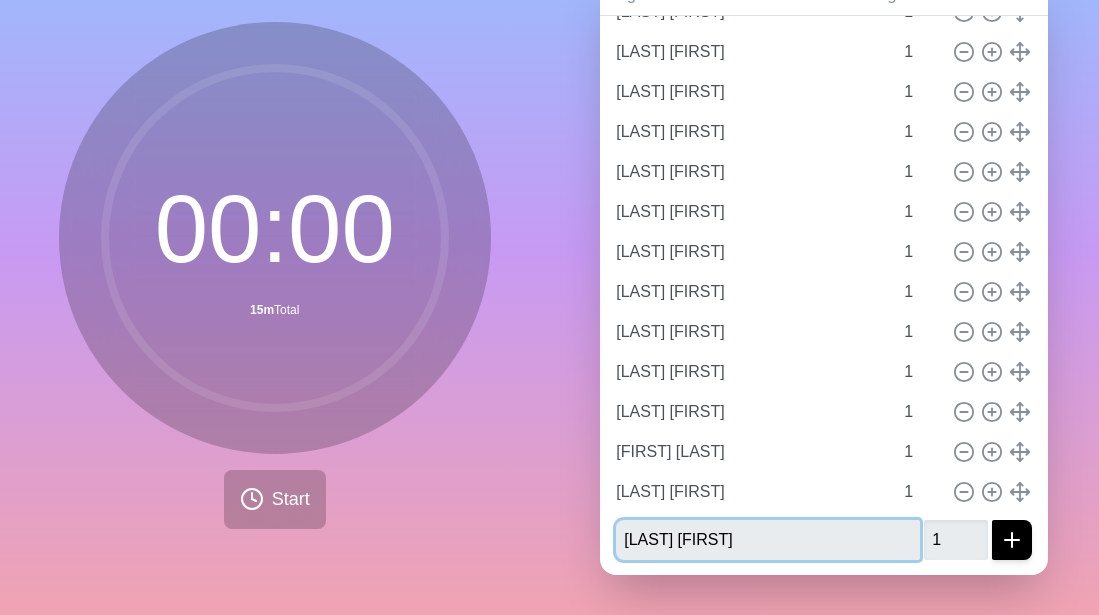 type 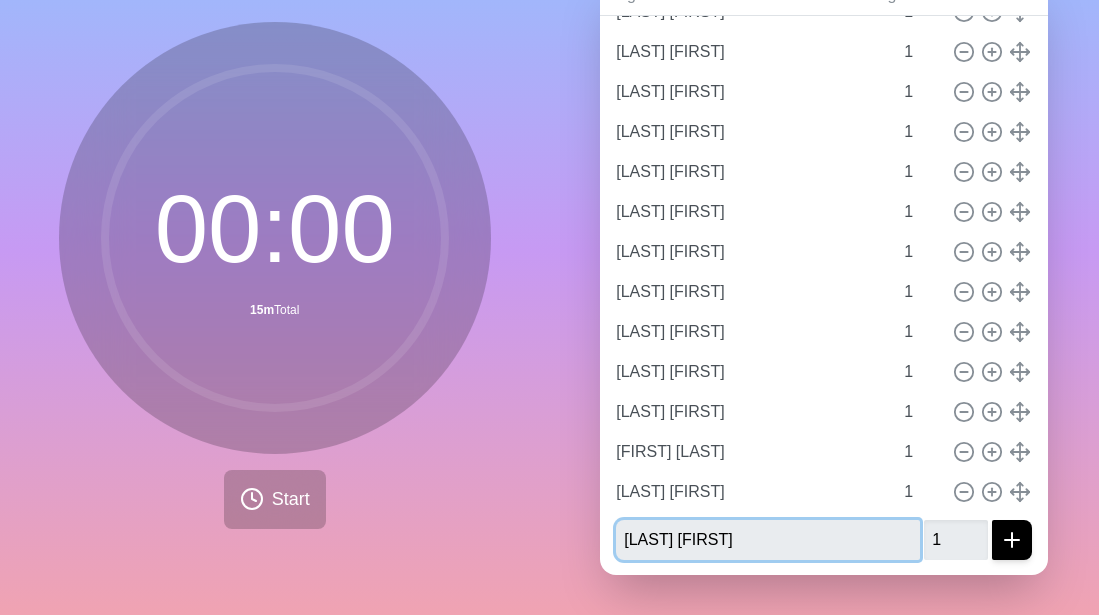 type 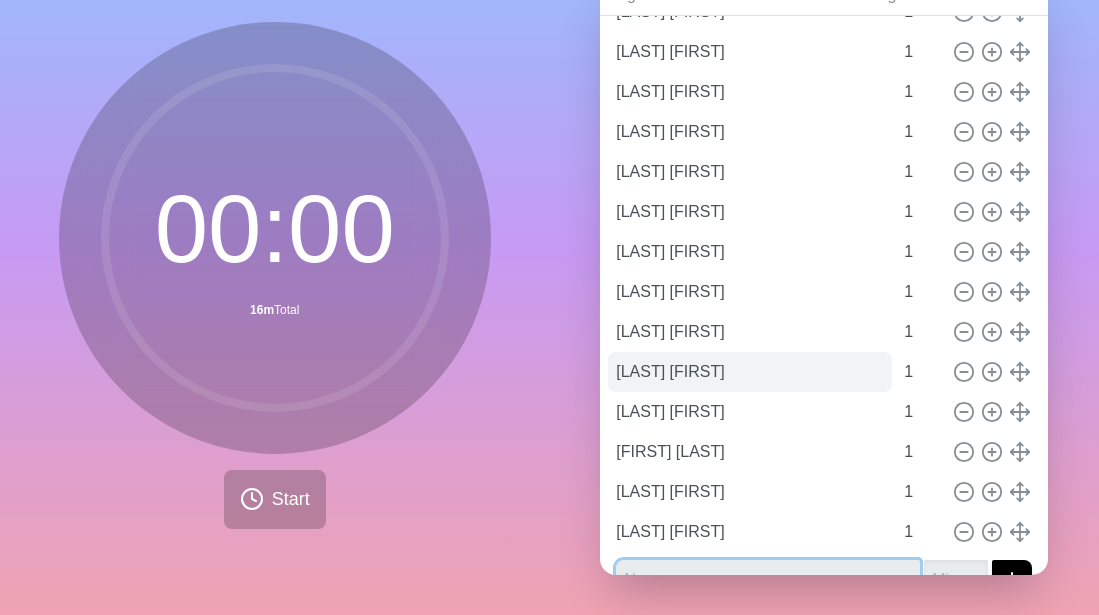 scroll, scrollTop: 251, scrollLeft: 0, axis: vertical 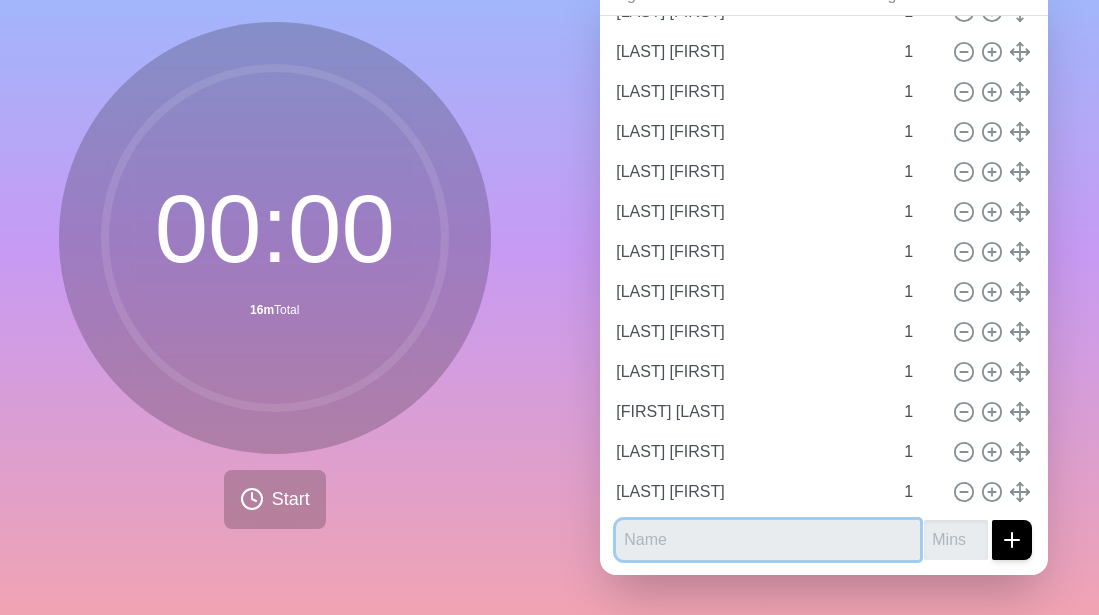 paste on "[LAST] [FIRST]" 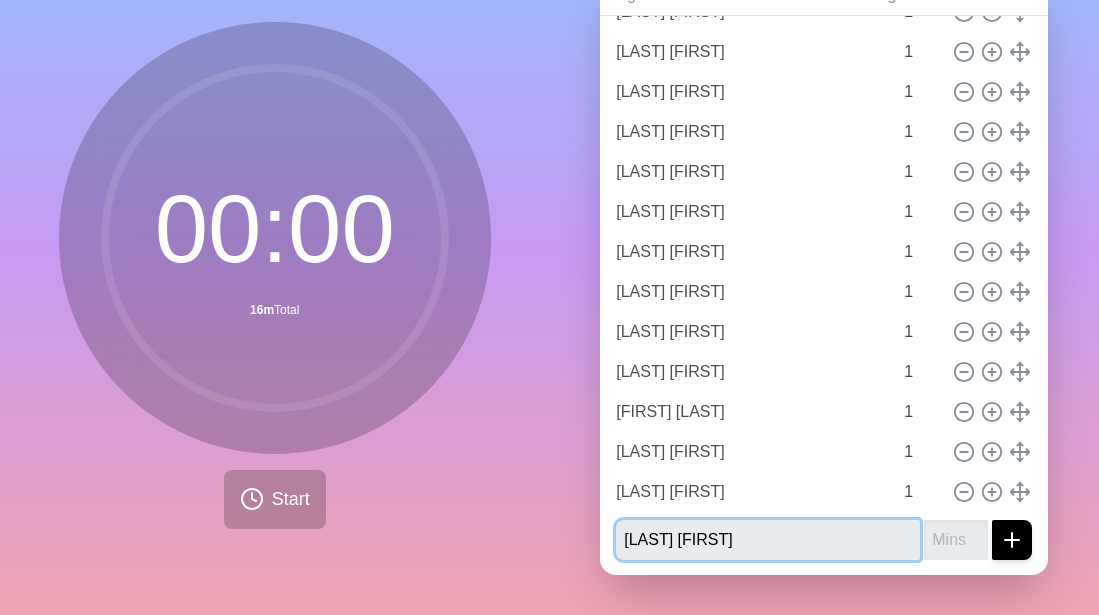 type on "[LAST] [FIRST]" 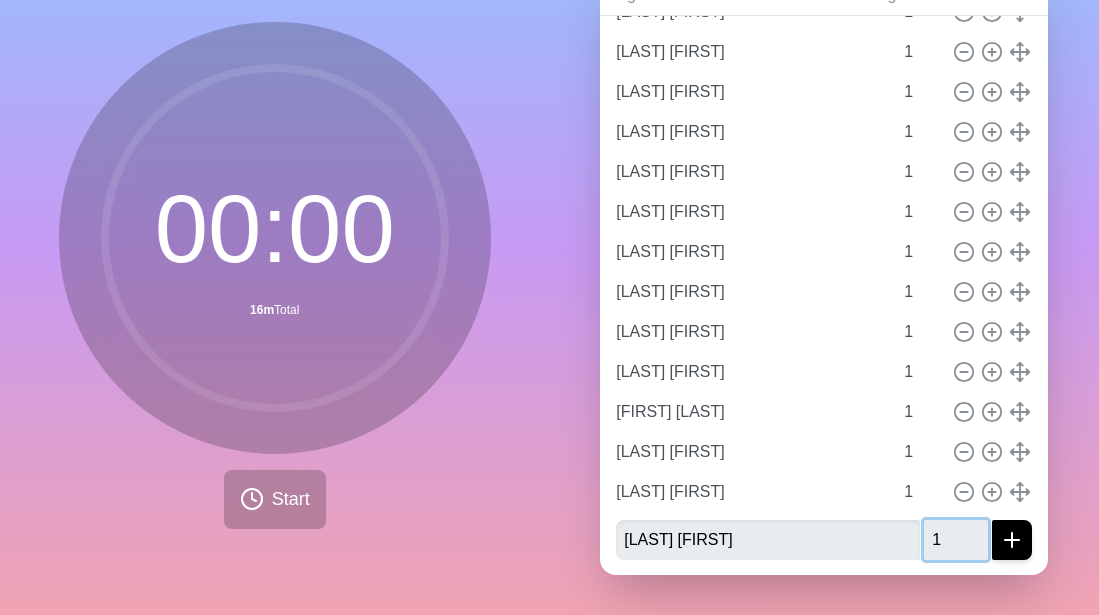 type on "1" 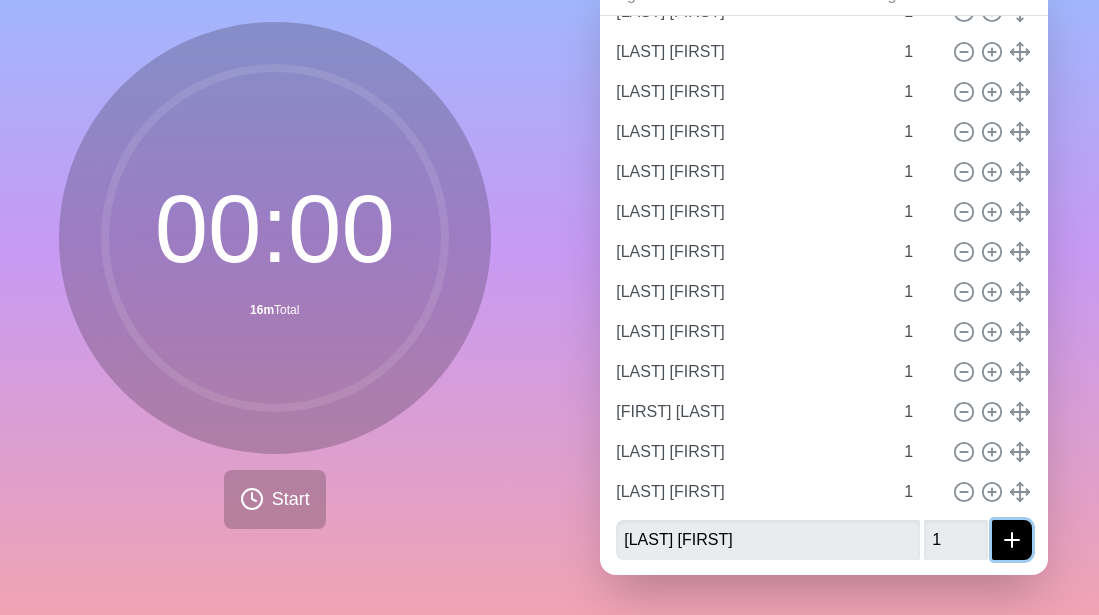 click 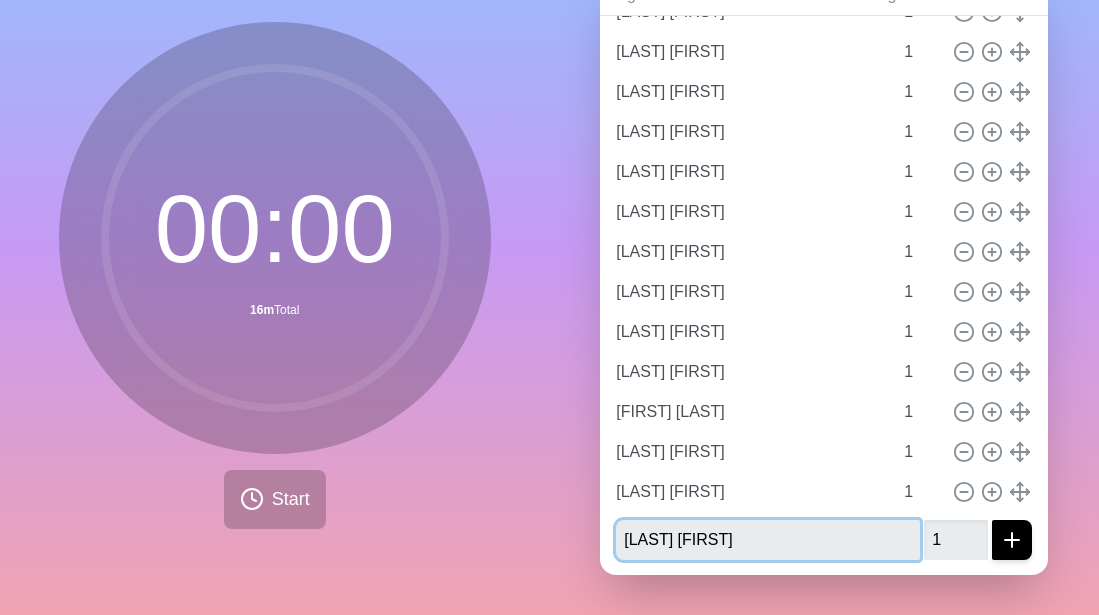 type 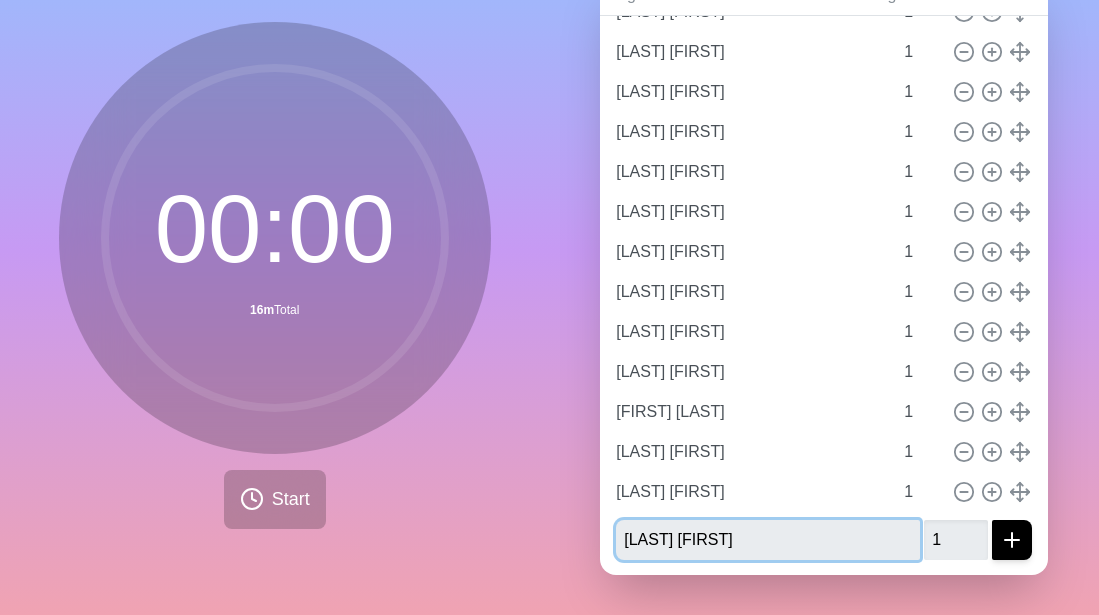type 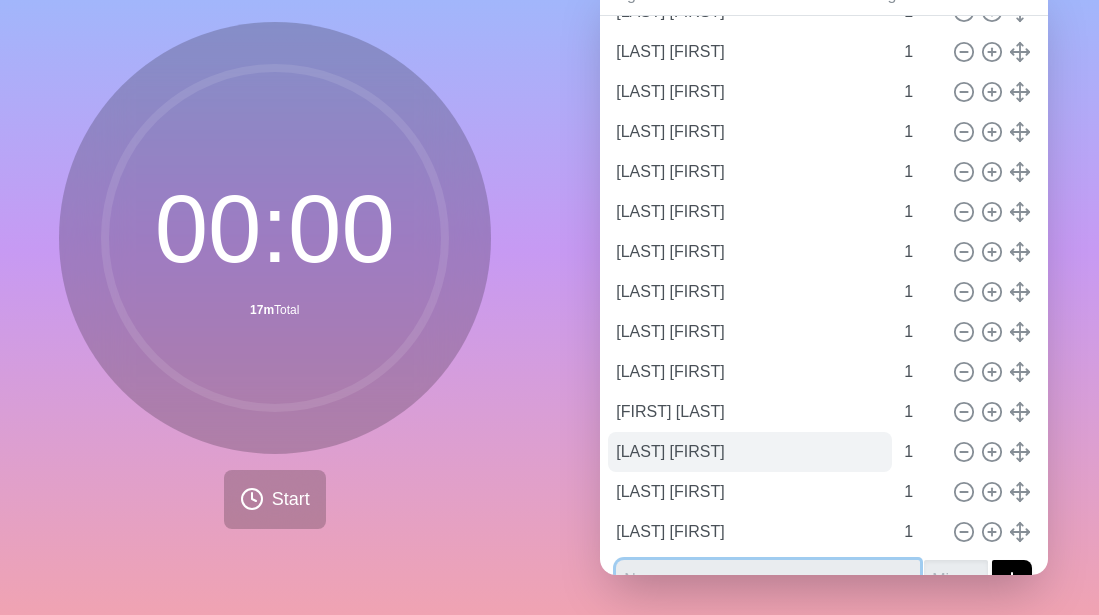 scroll, scrollTop: 291, scrollLeft: 0, axis: vertical 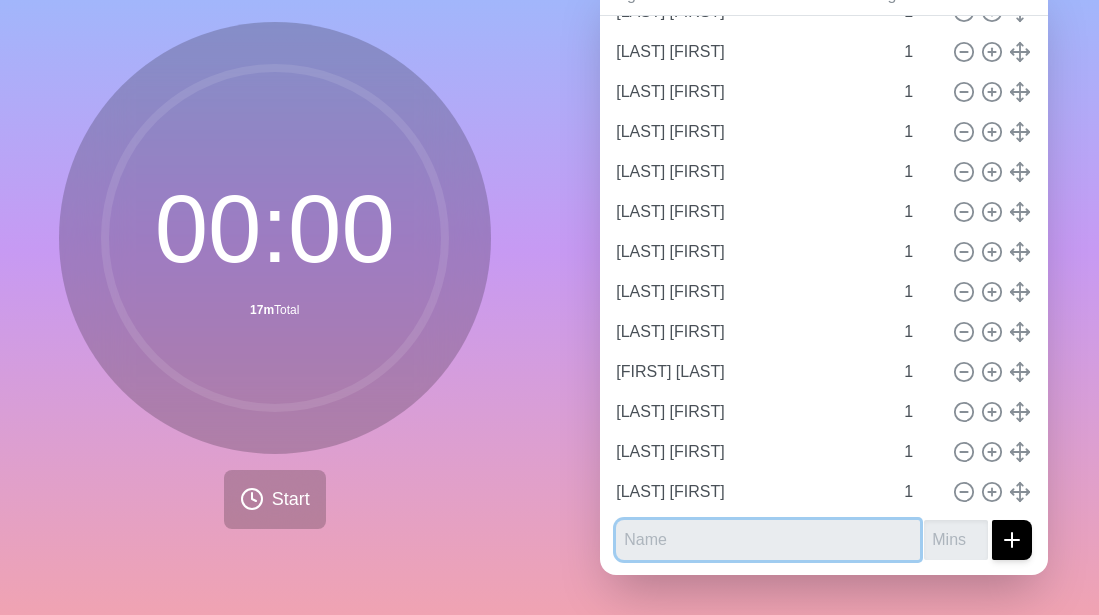 paste on "[LAST] [FIRST]" 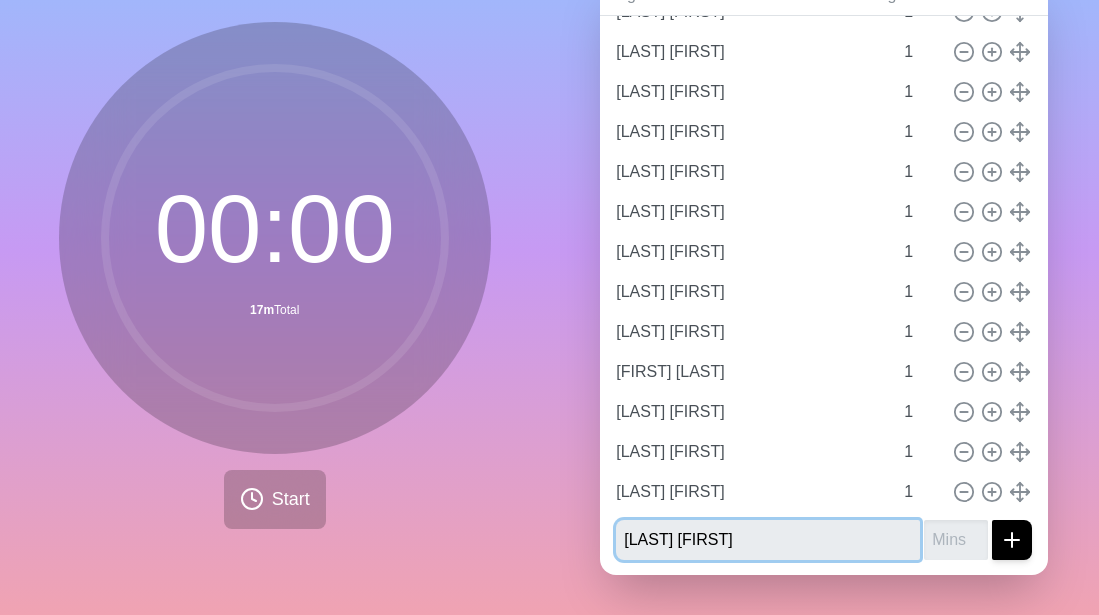 type on "[LAST] [FIRST]" 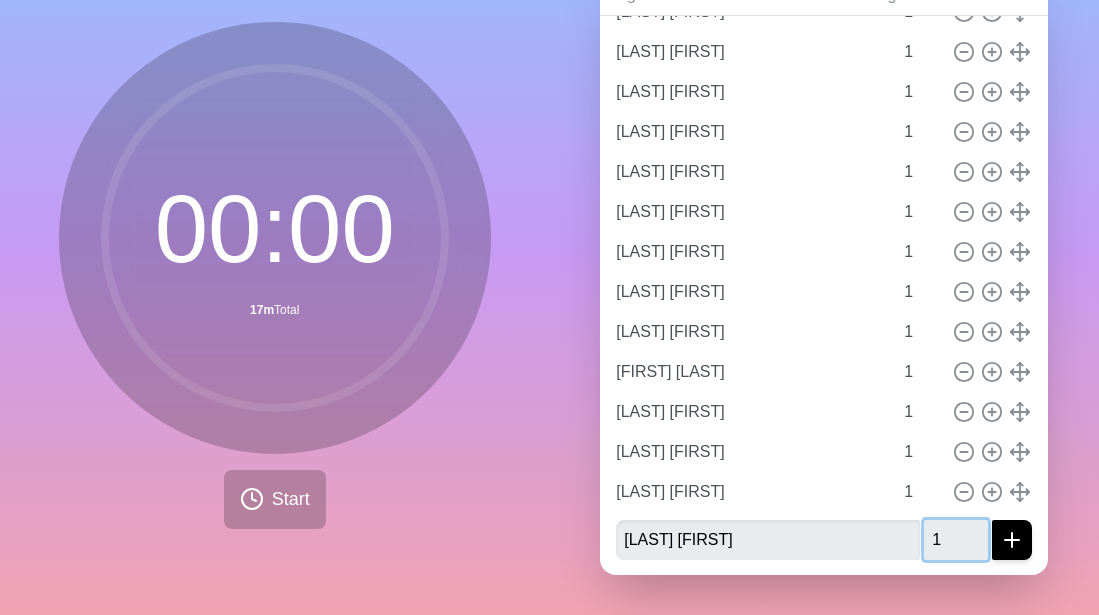 type on "1" 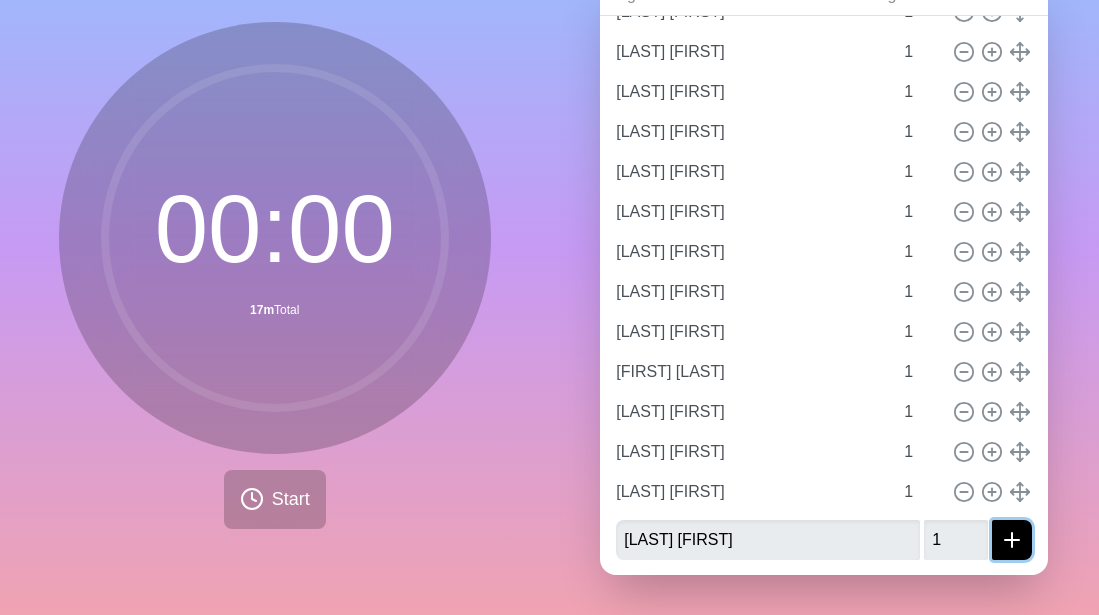 click 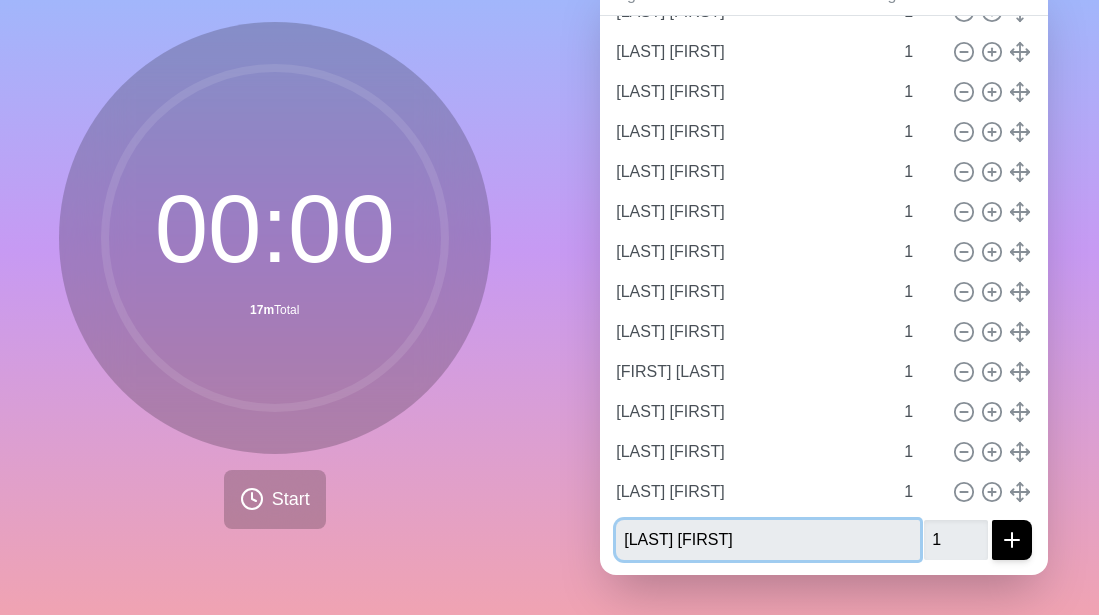type 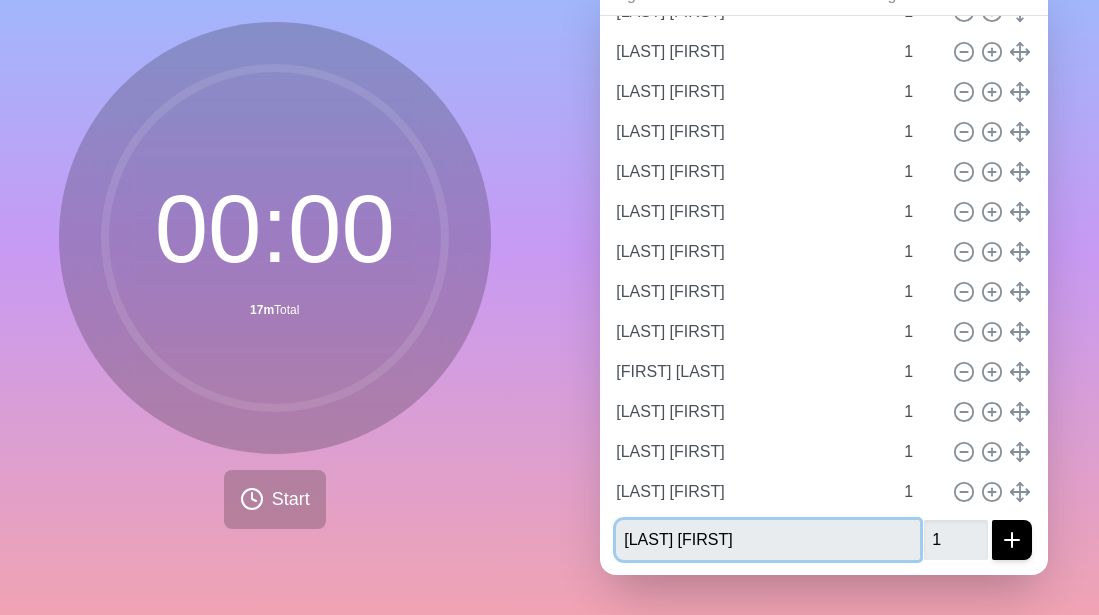 type 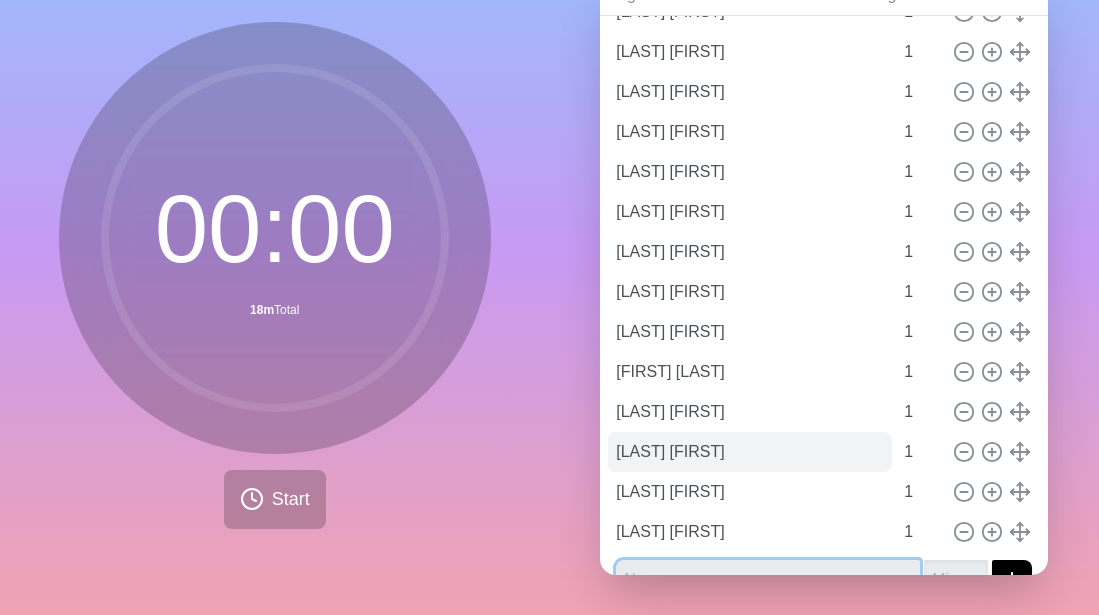 scroll, scrollTop: 331, scrollLeft: 0, axis: vertical 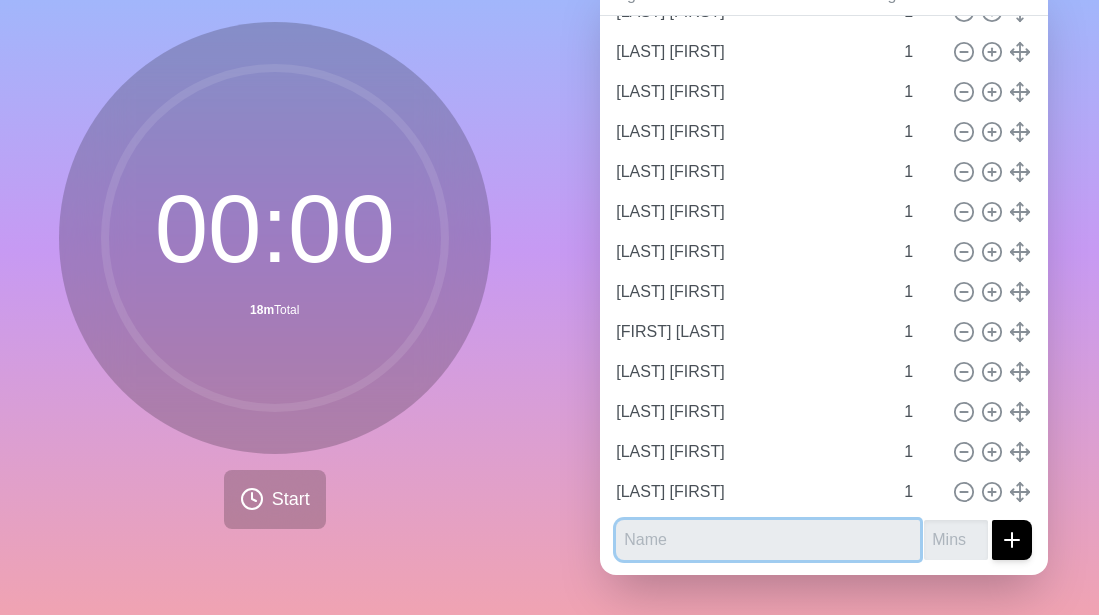 paste on "[LAST] [FIRST]" 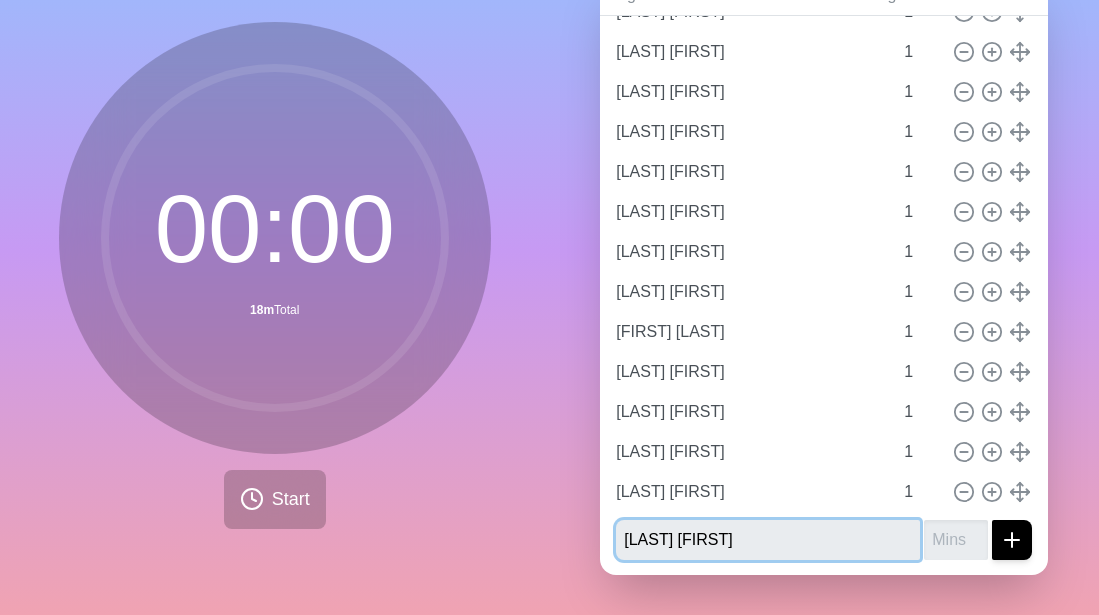 type on "[LAST] [FIRST]" 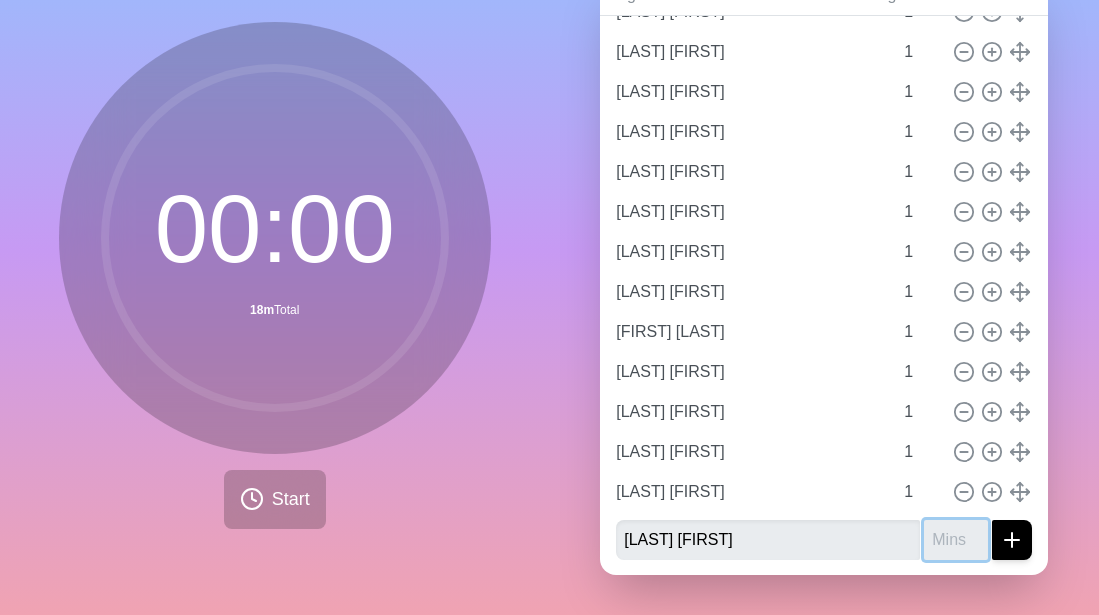 click at bounding box center [956, 540] 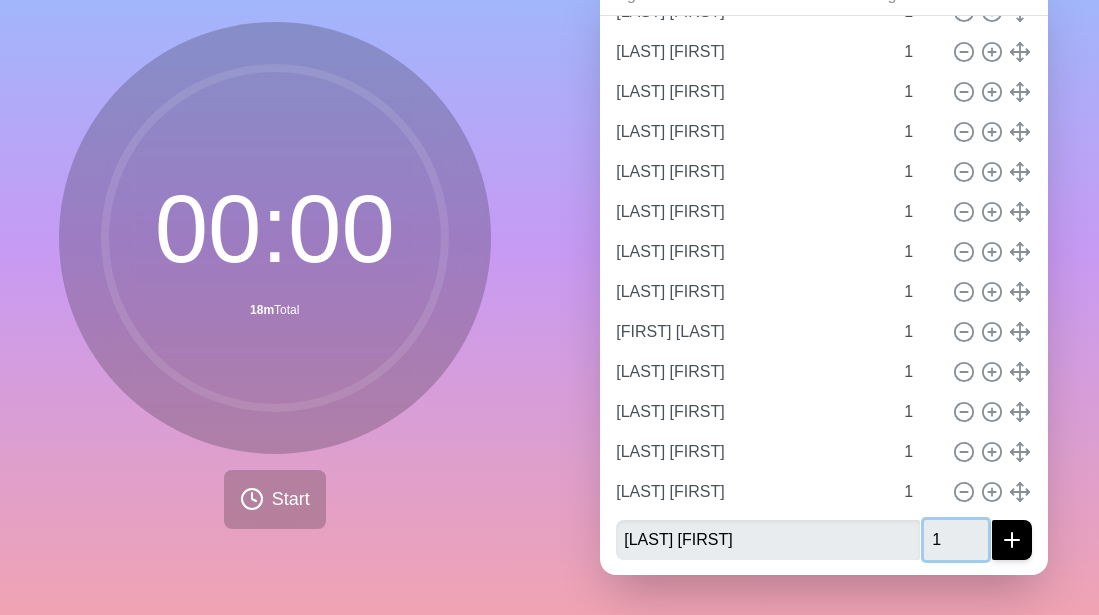 type on "1" 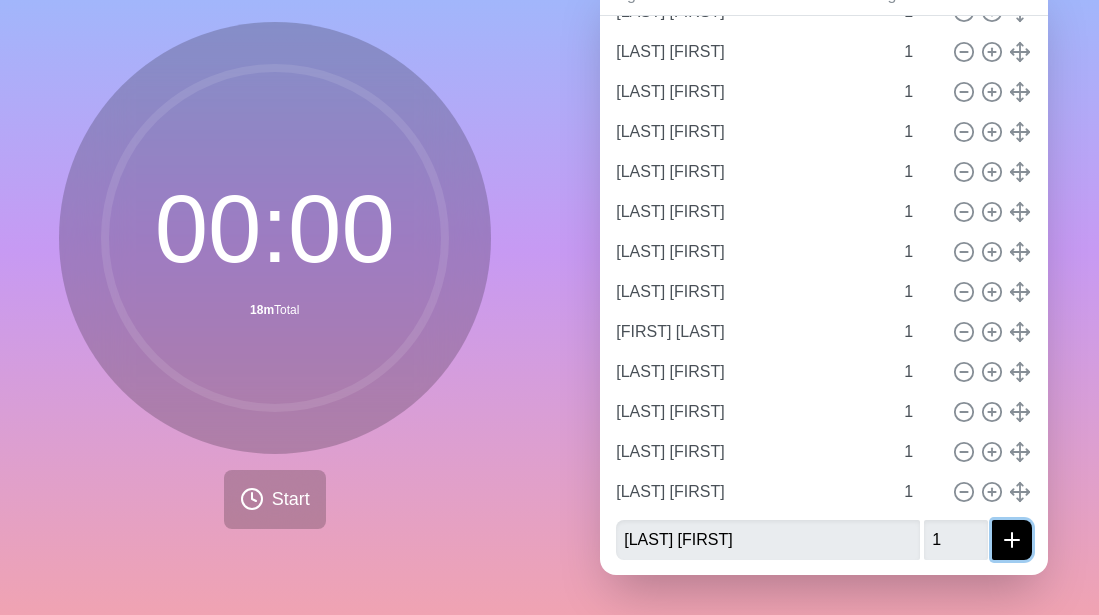 click 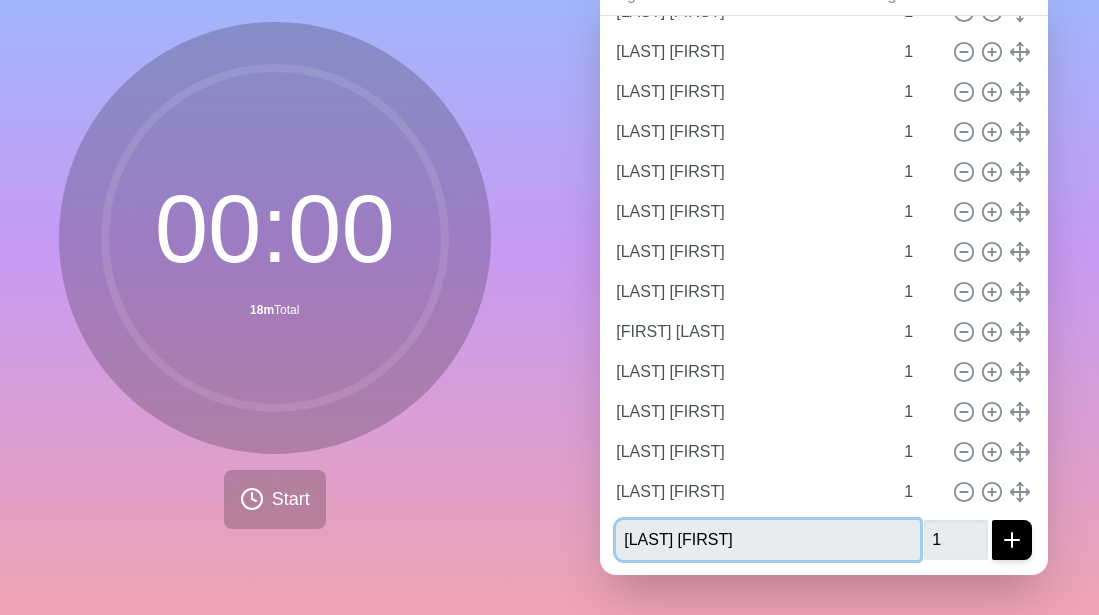 type 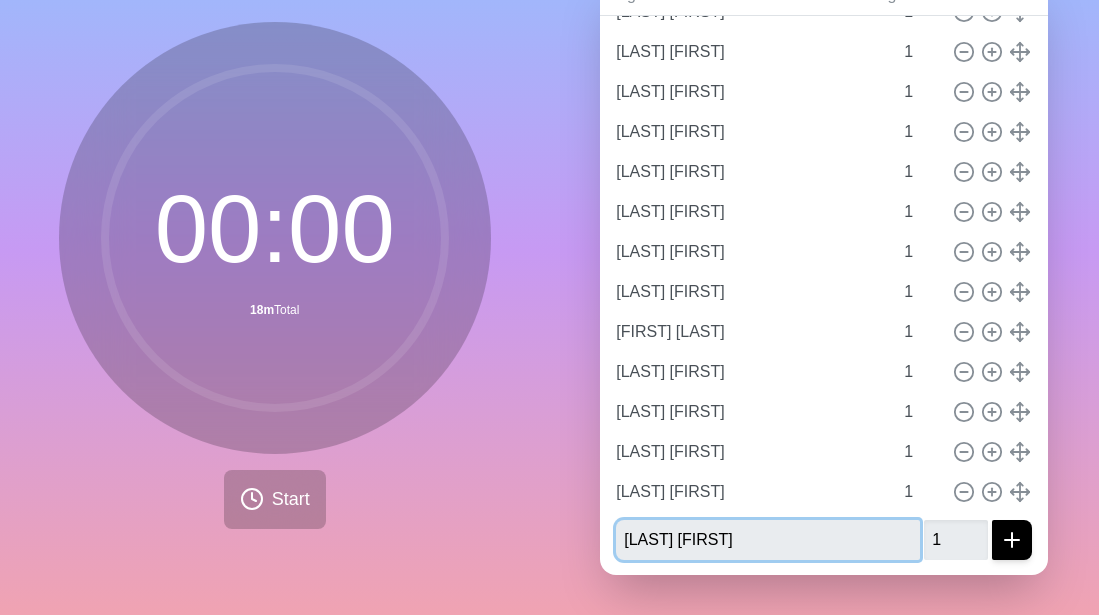 type 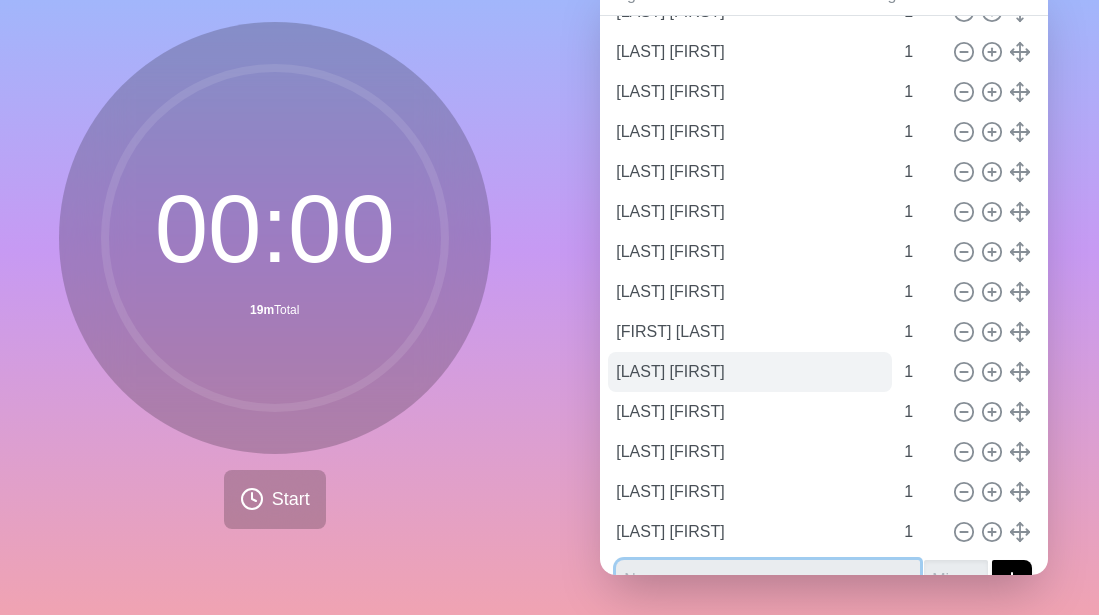 scroll, scrollTop: 371, scrollLeft: 0, axis: vertical 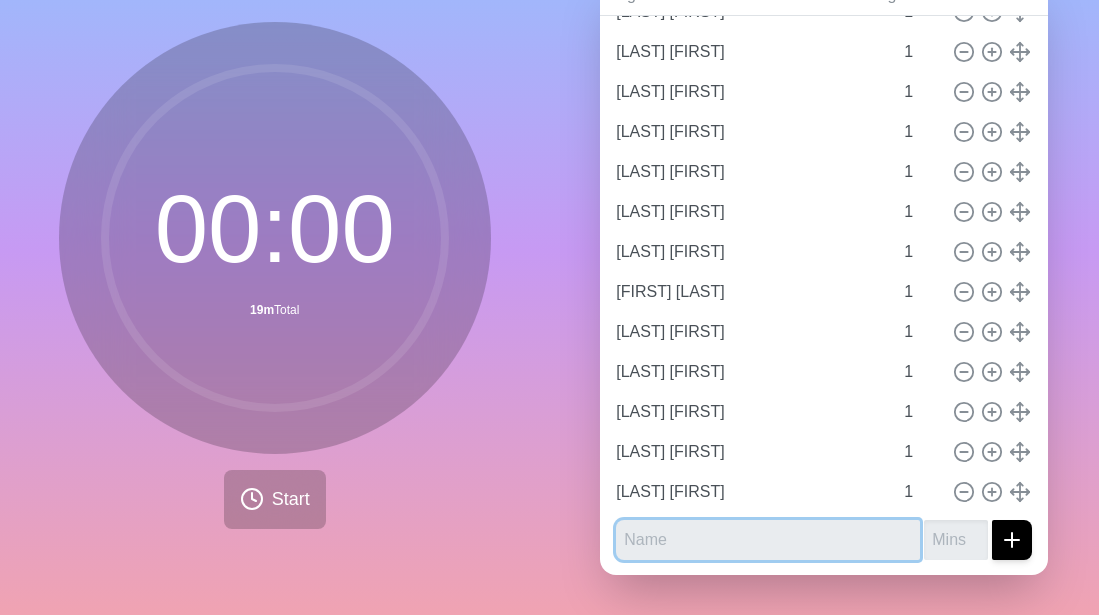 paste on "[LAST] [FIRST]" 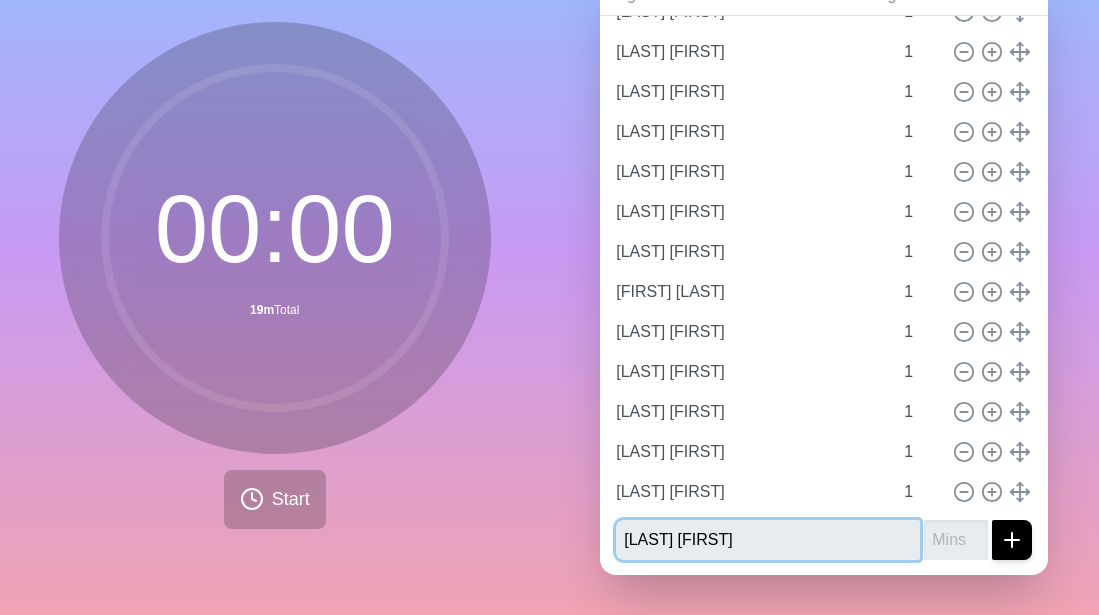 type on "[LAST] [FIRST]" 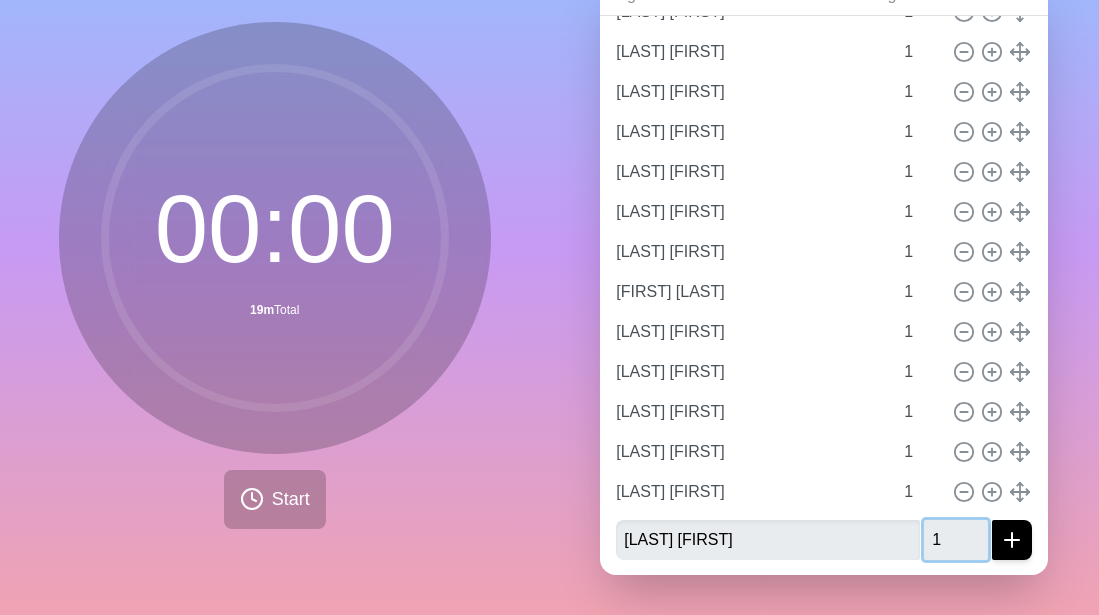 type on "1" 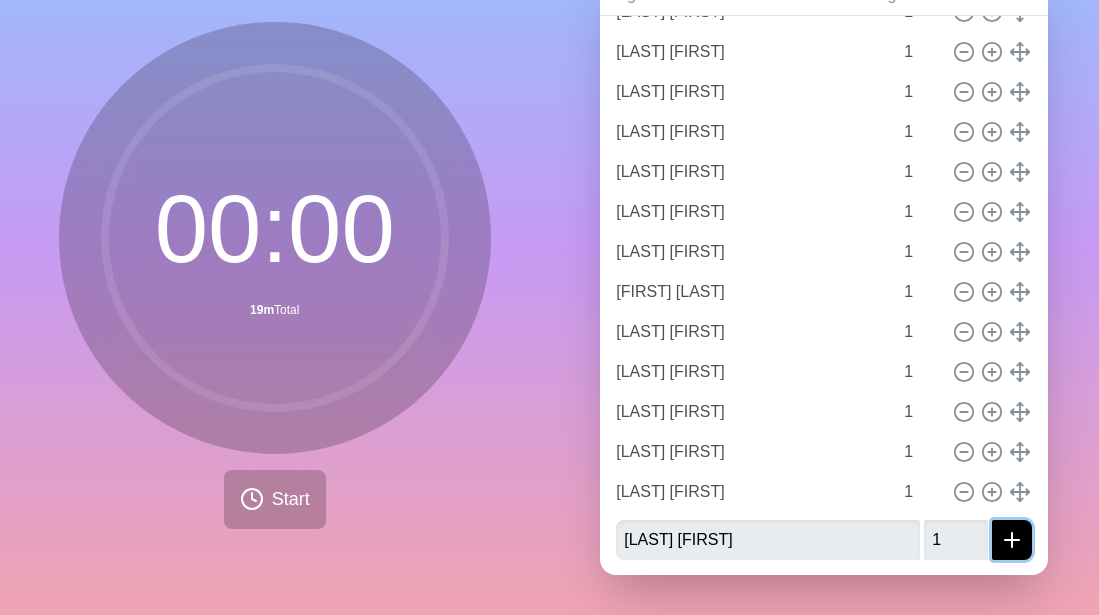 click 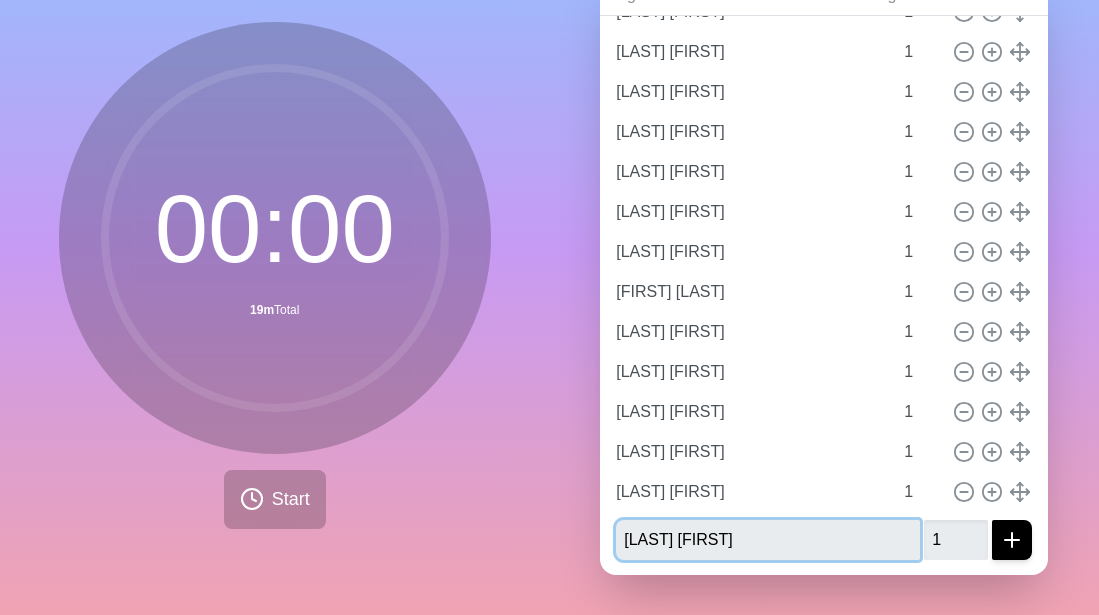 type 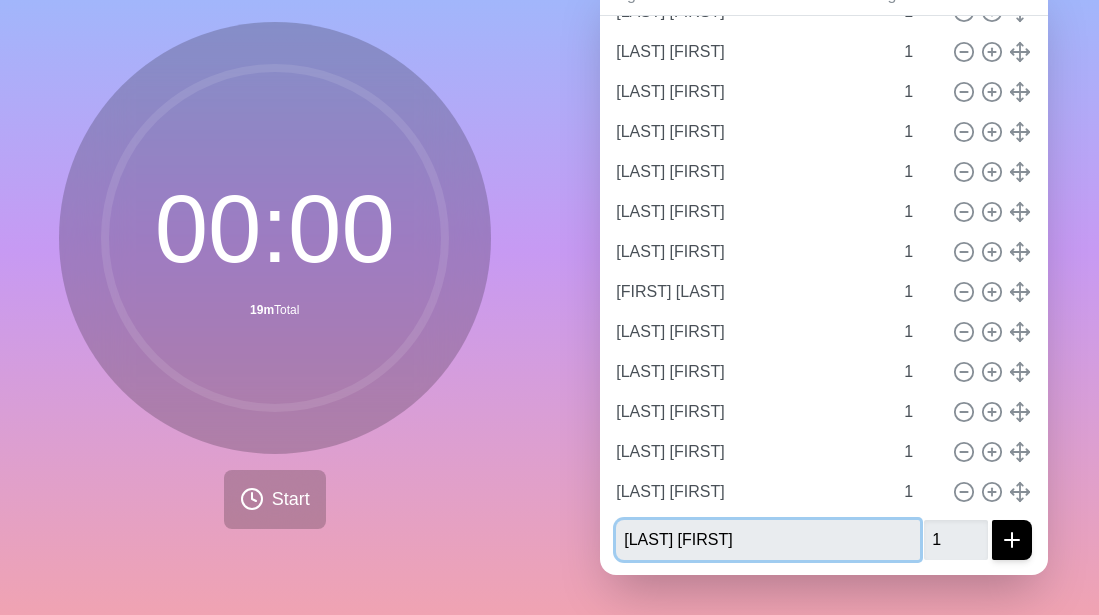 type 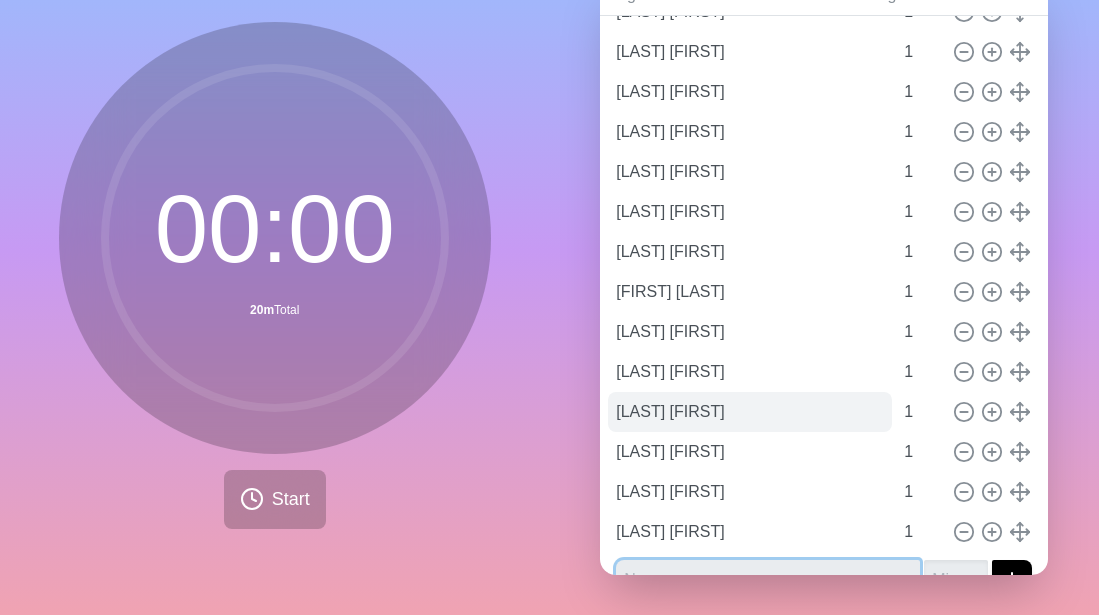 scroll, scrollTop: 411, scrollLeft: 0, axis: vertical 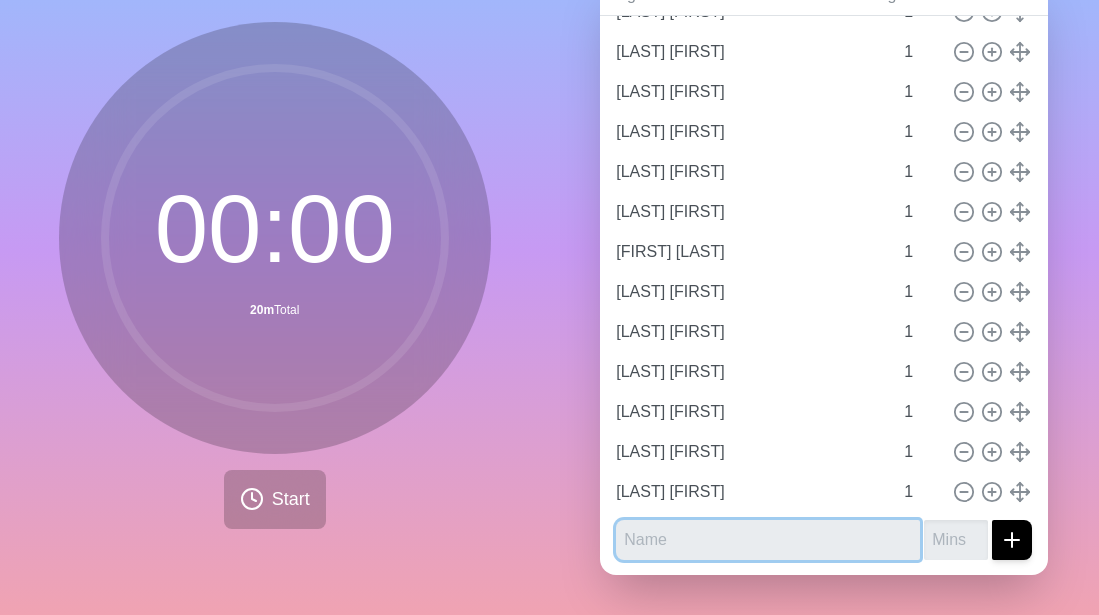 paste on "[LAST] [FIRST]" 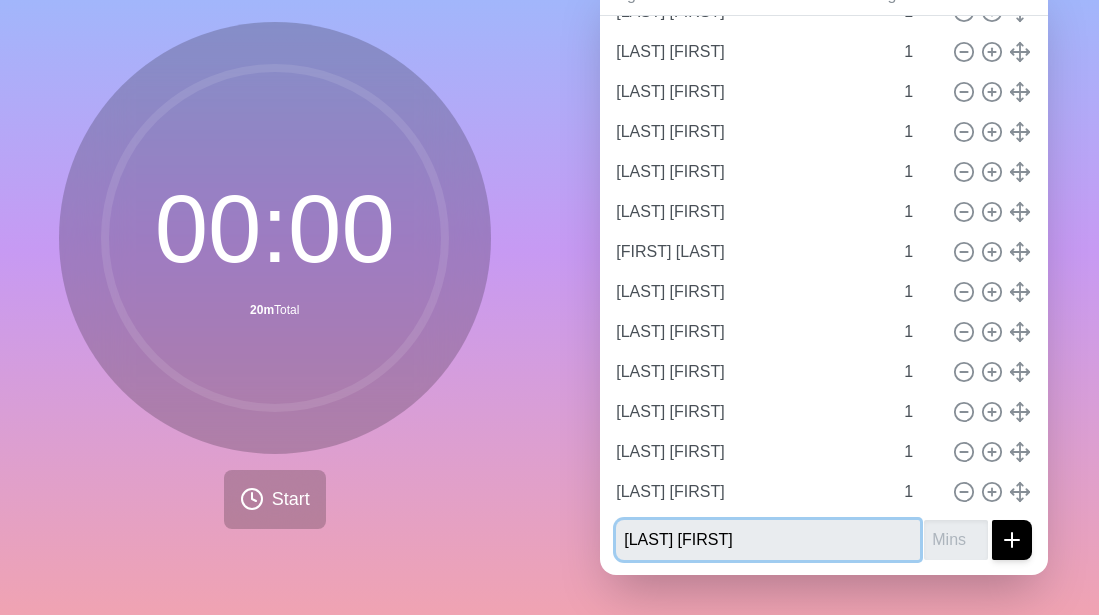 type on "[LAST] [FIRST]" 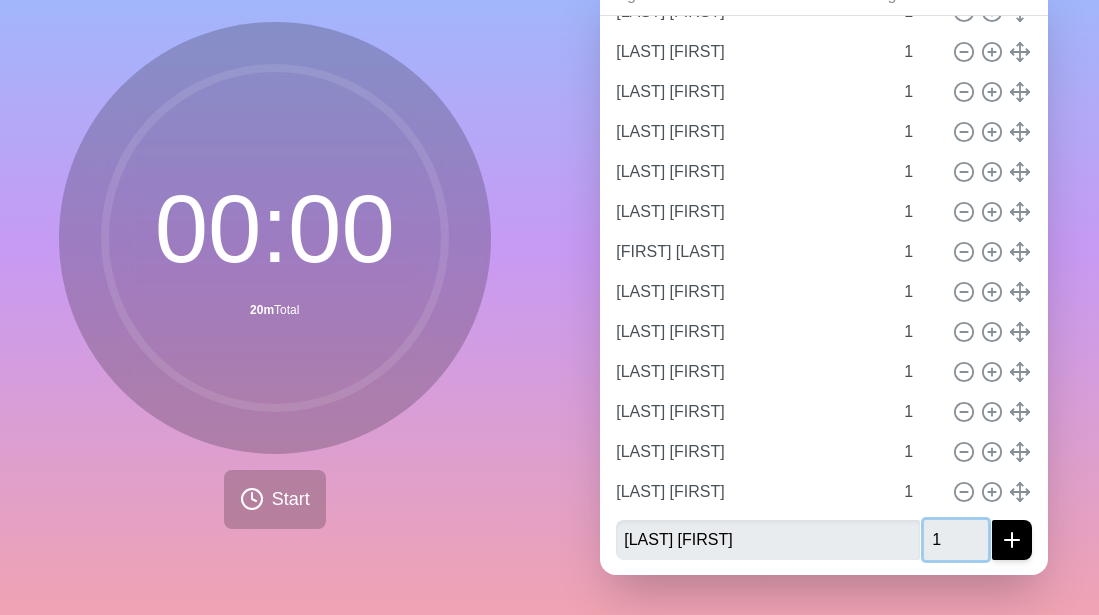 type on "1" 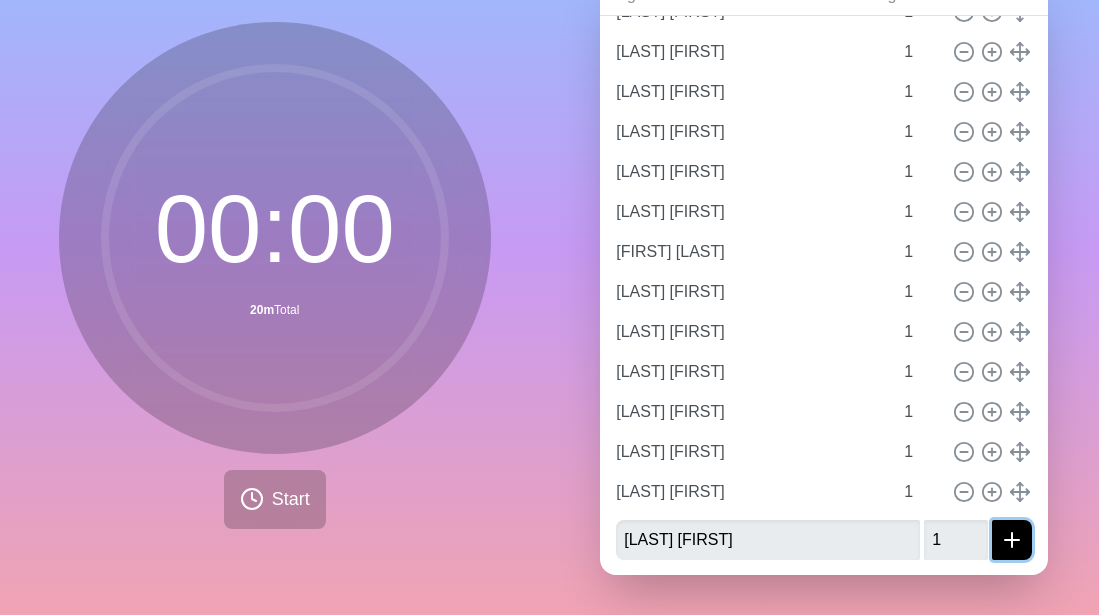 click 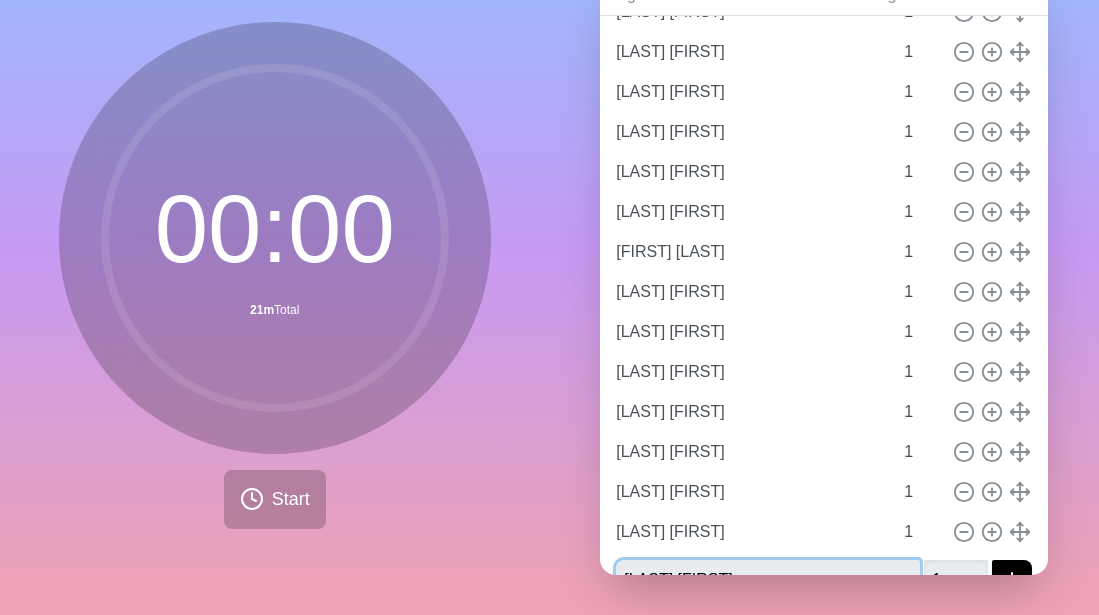 type 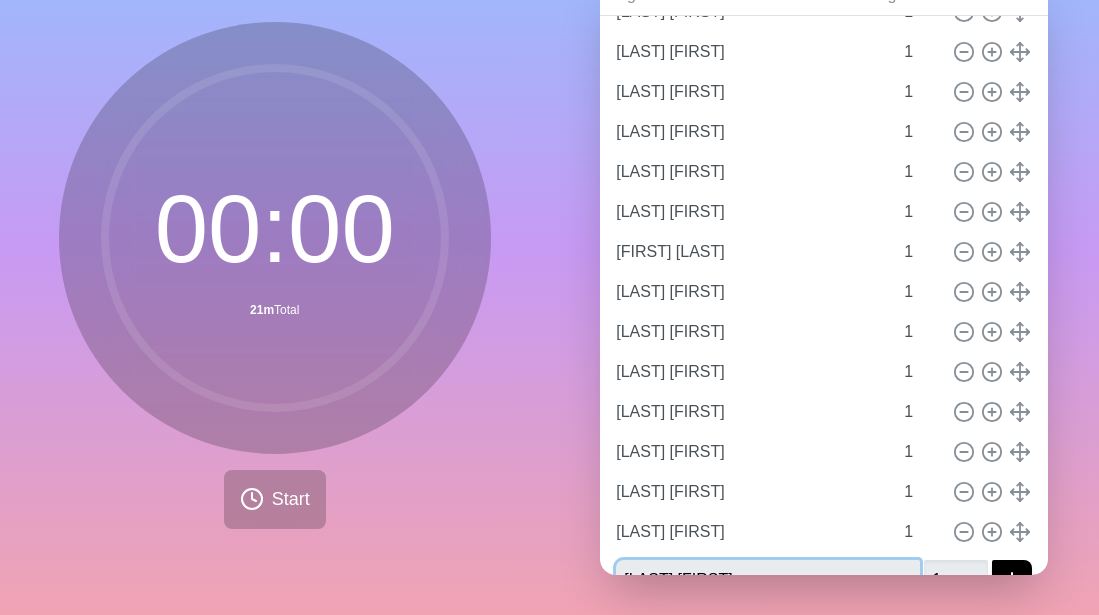 type 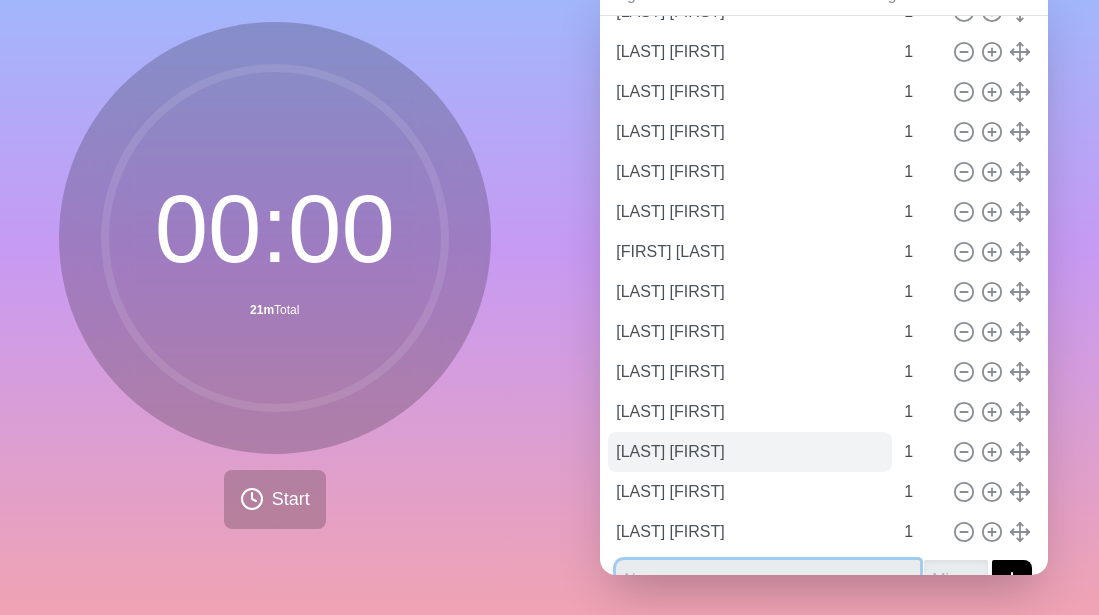 scroll, scrollTop: 451, scrollLeft: 0, axis: vertical 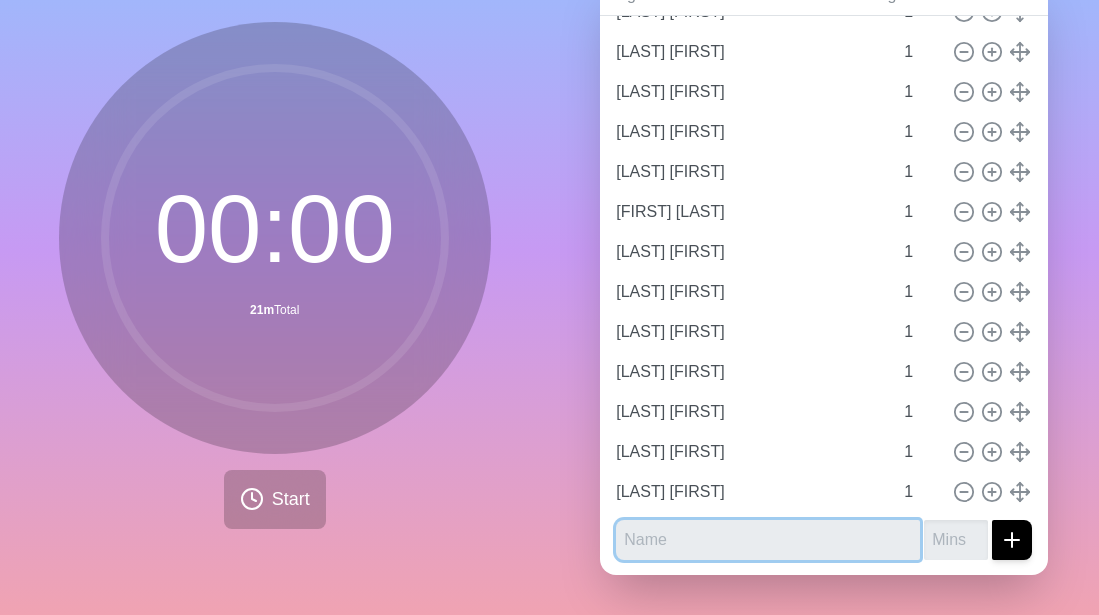 paste on "[LAST] [FIRST]" 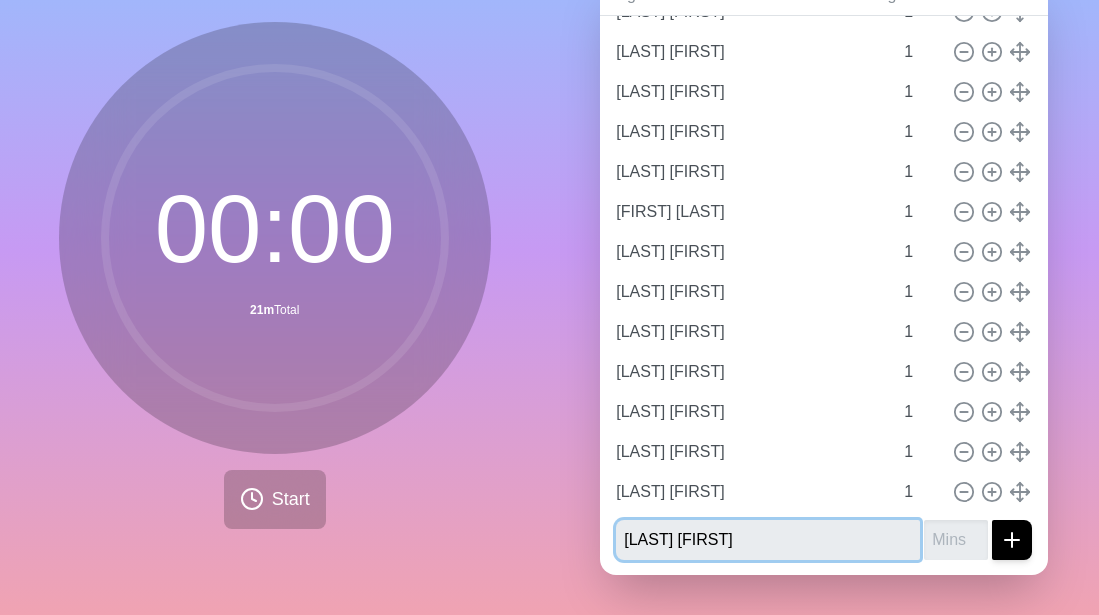type on "[LAST] [FIRST]" 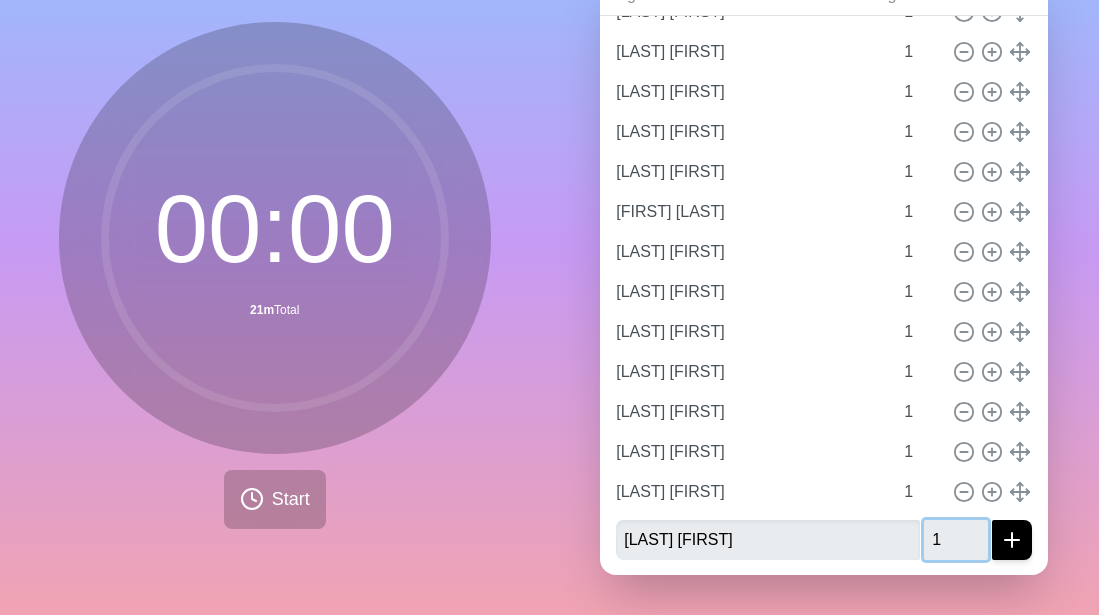 type on "1" 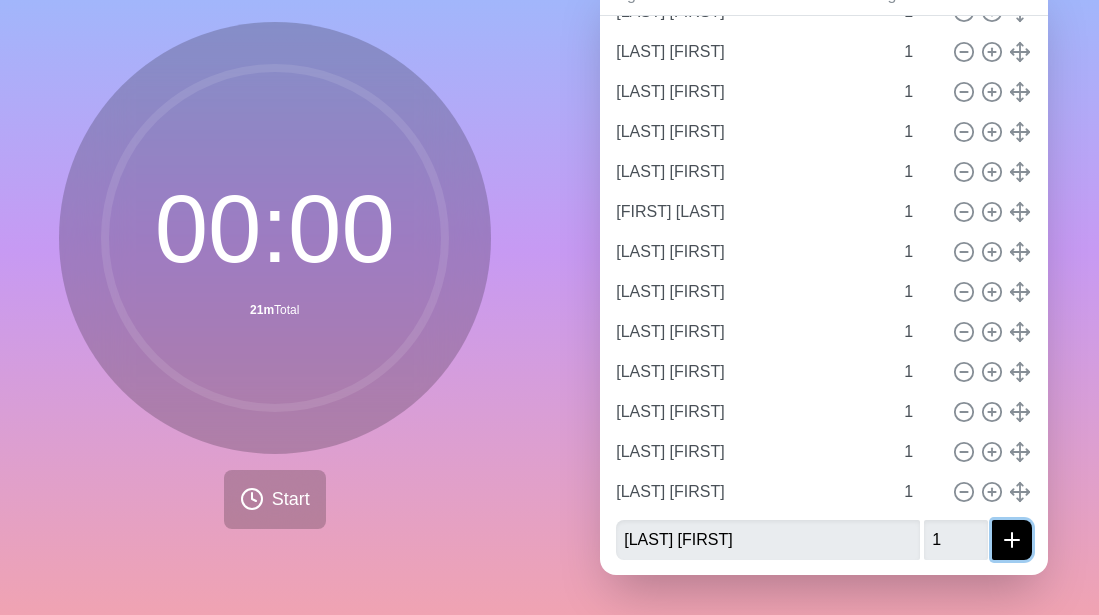 click 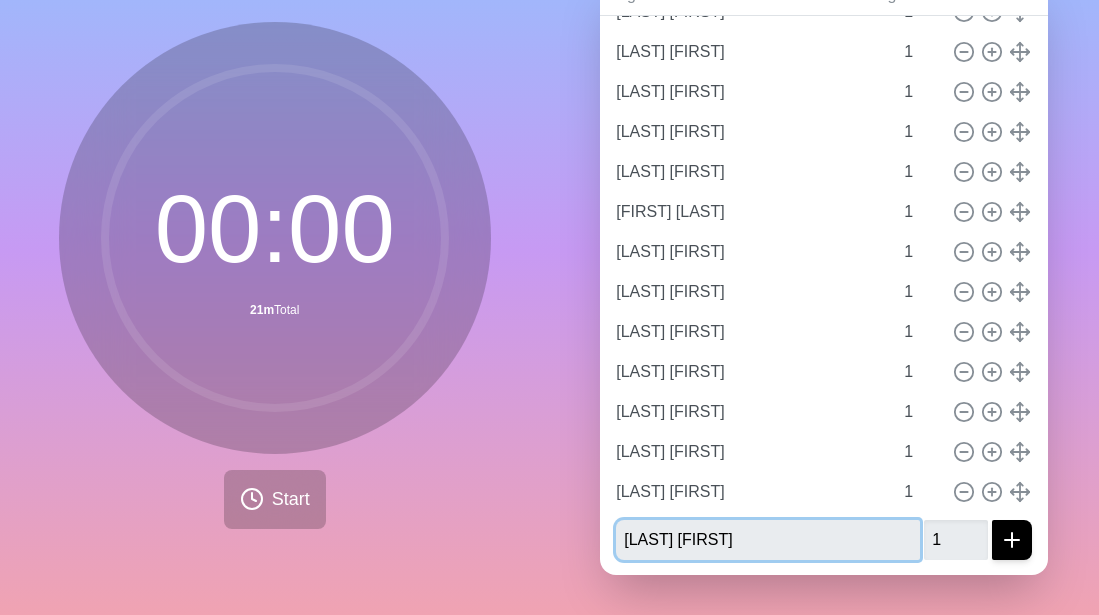 type 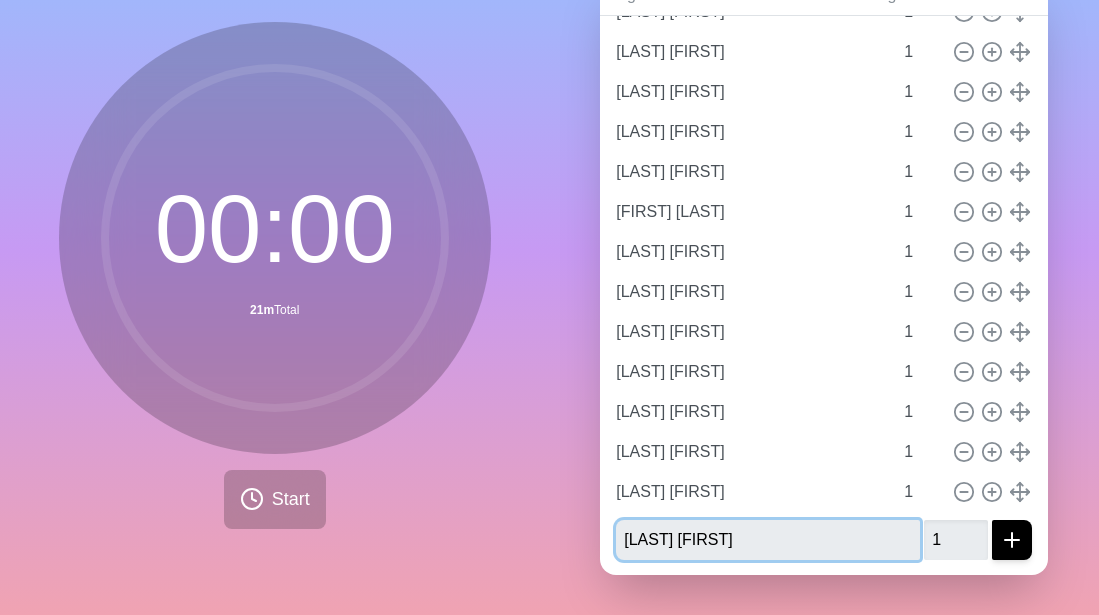 type 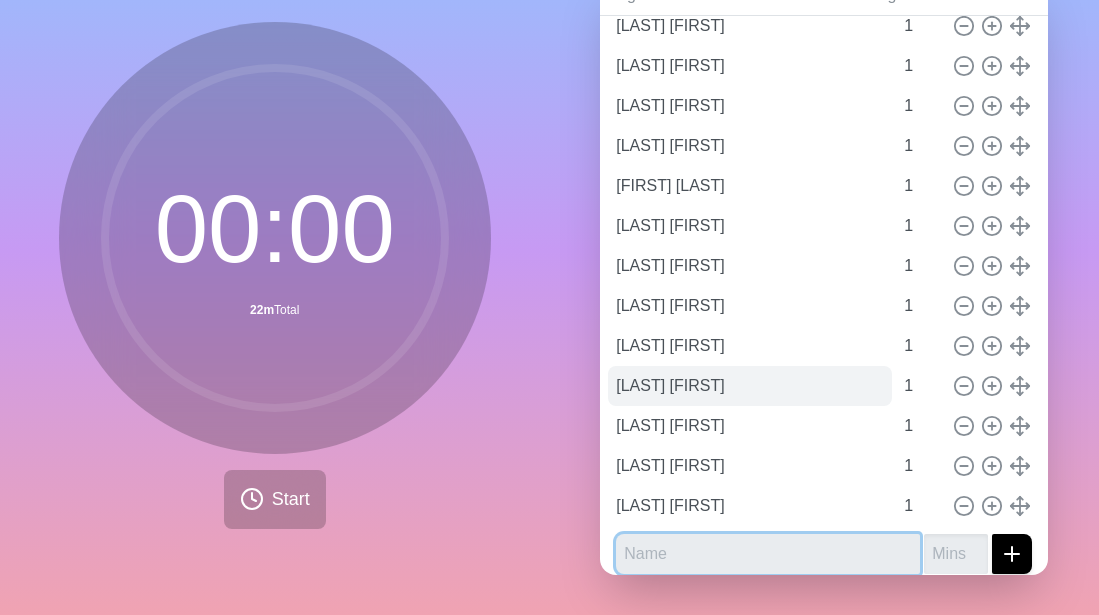 scroll, scrollTop: 491, scrollLeft: 0, axis: vertical 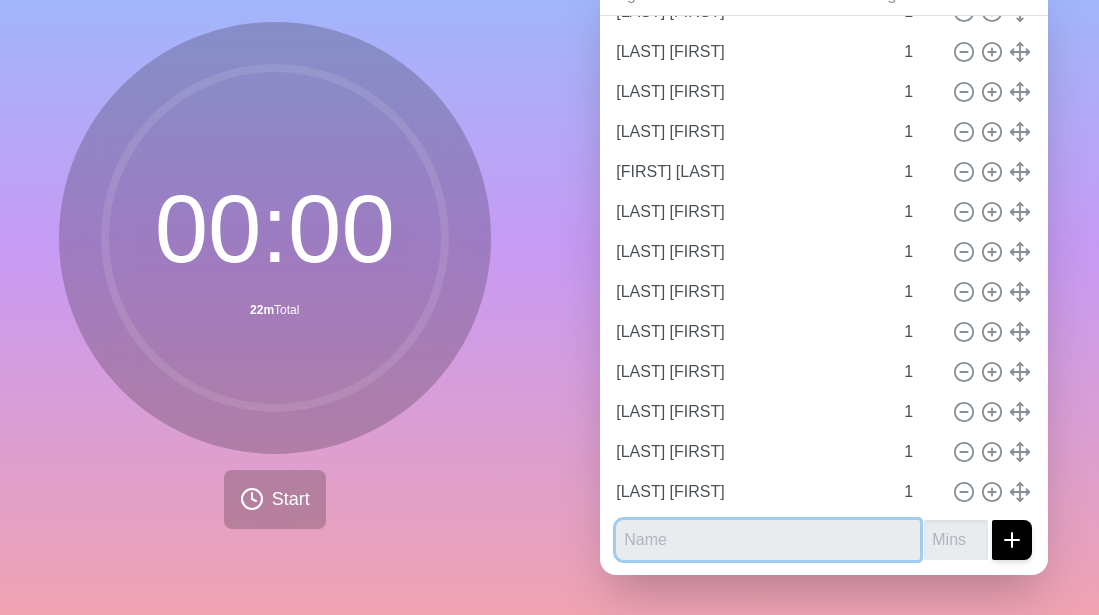 paste on "[LAST] [FIRST]" 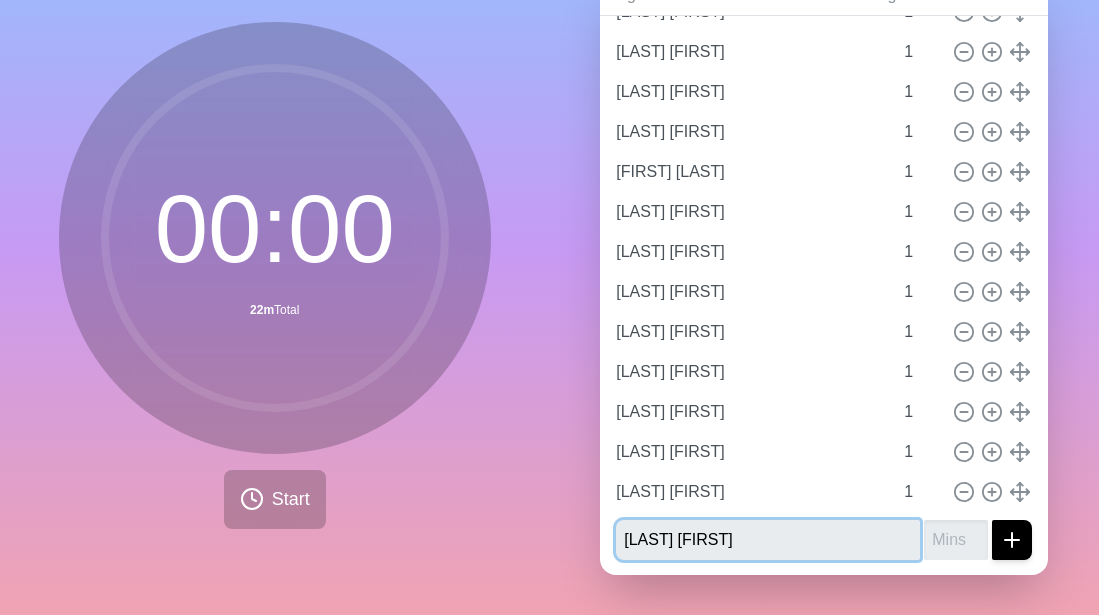 type on "[LAST] [FIRST]" 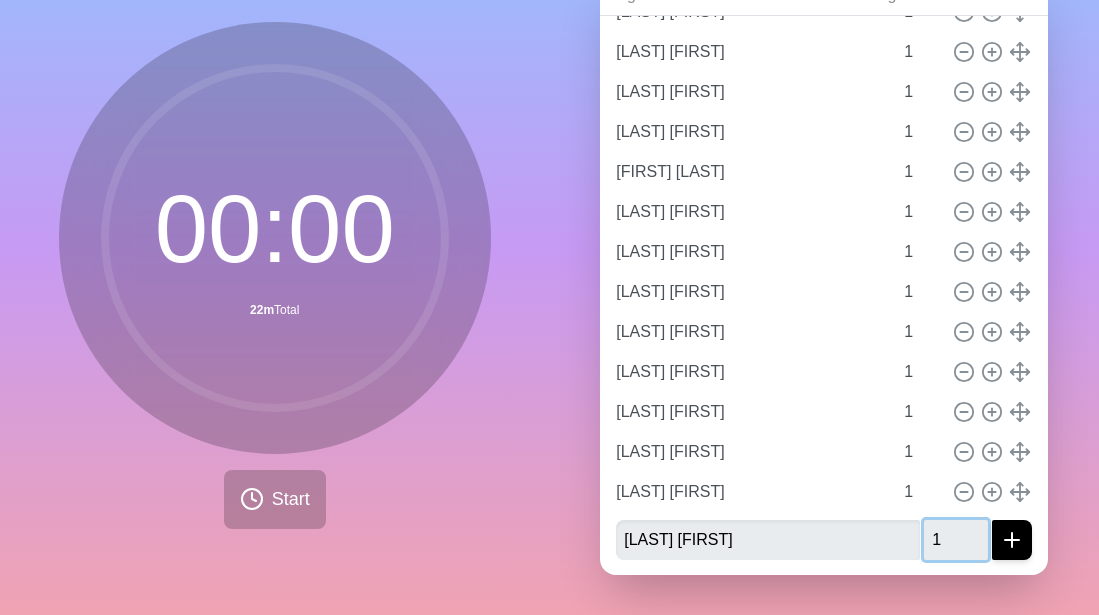 type on "1" 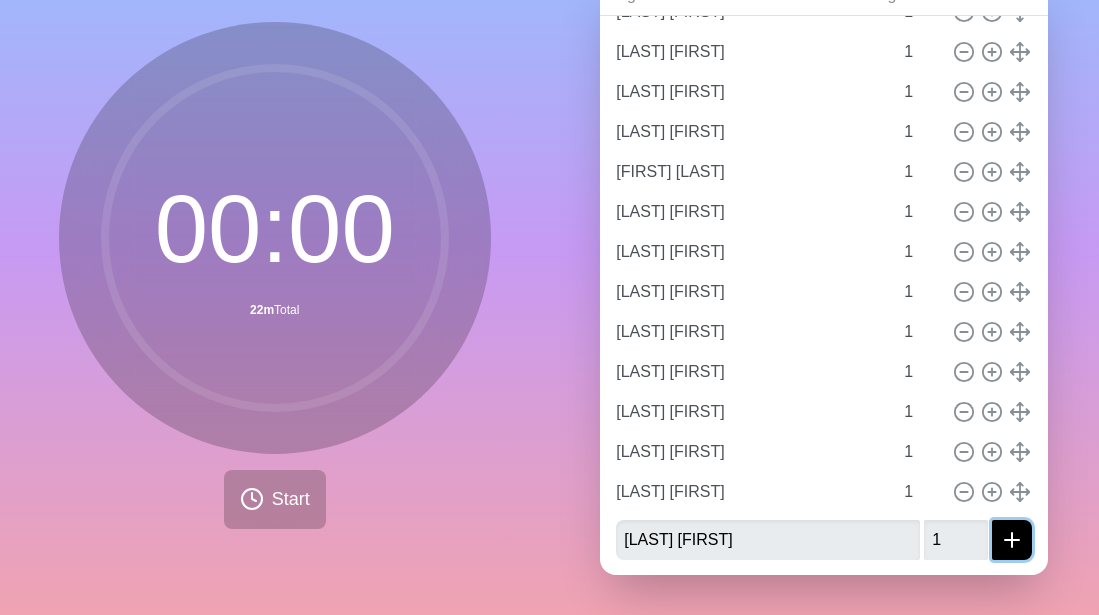 click 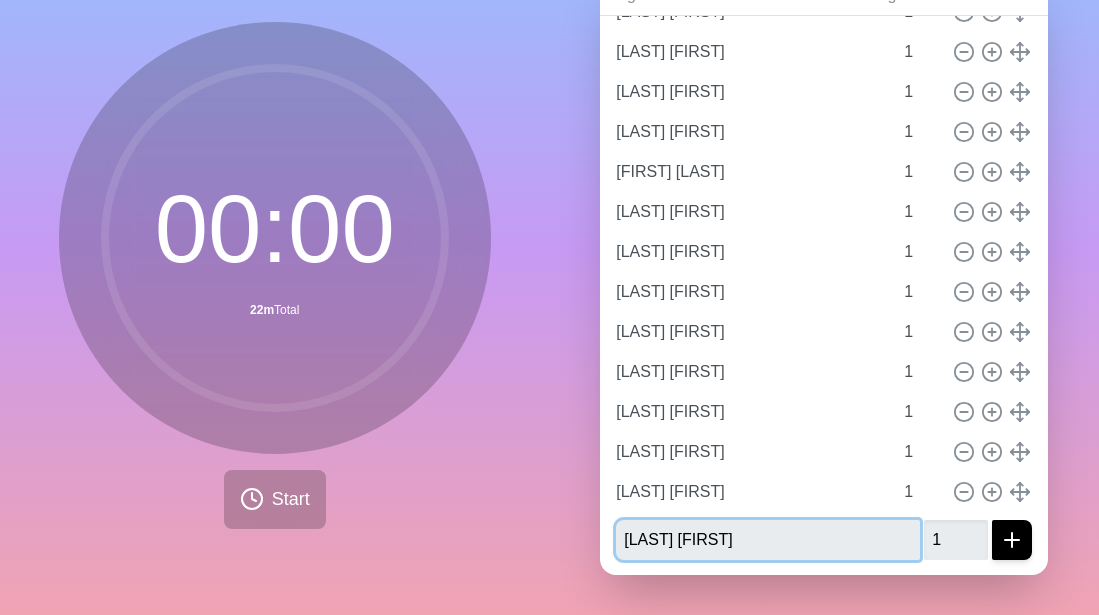 type 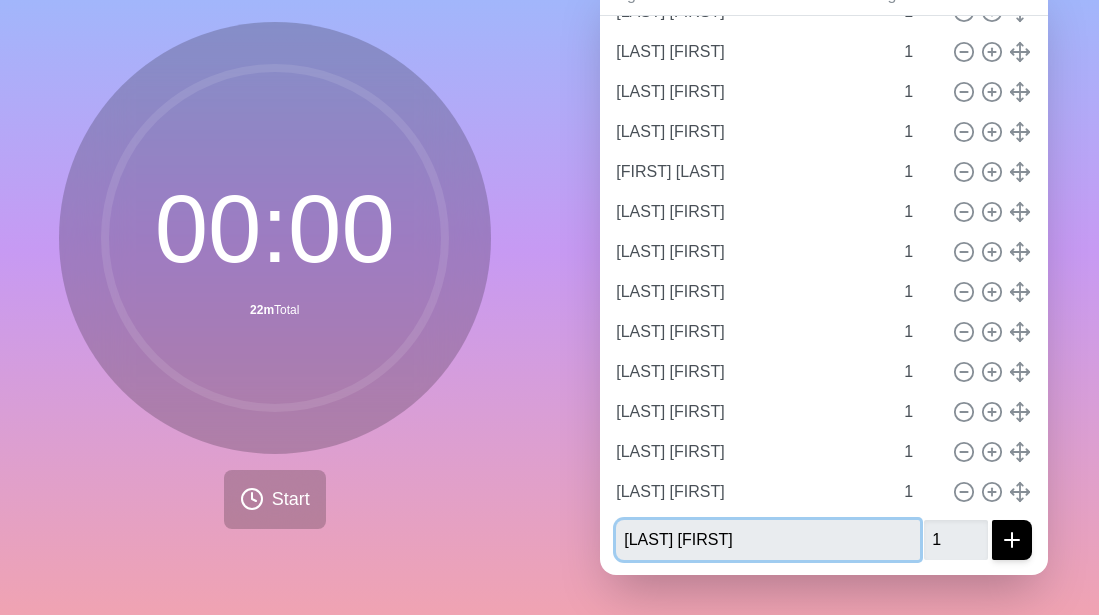 type 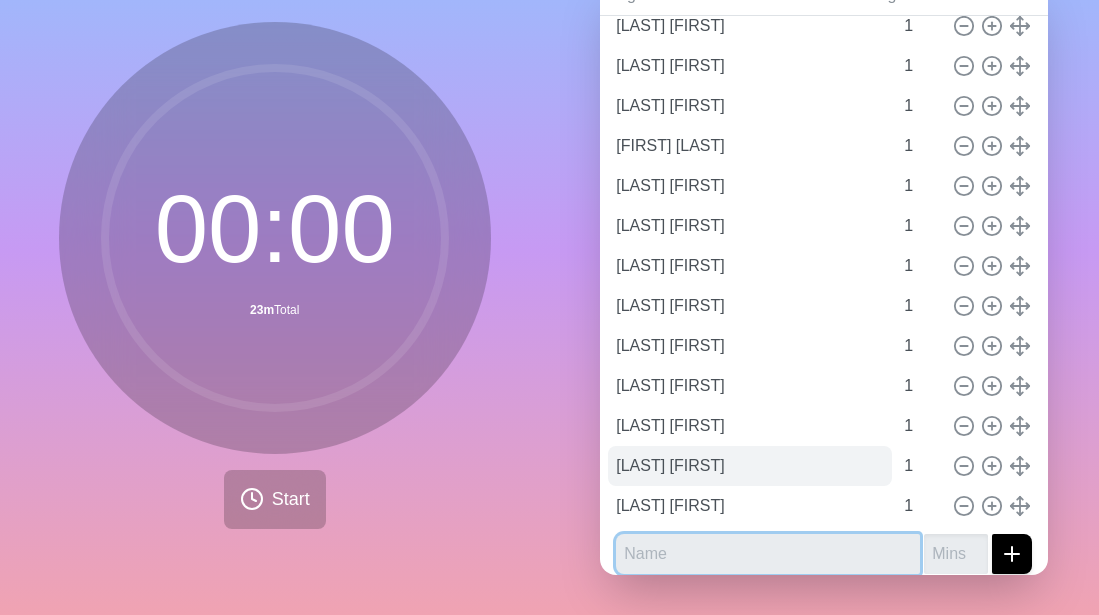 scroll, scrollTop: 531, scrollLeft: 0, axis: vertical 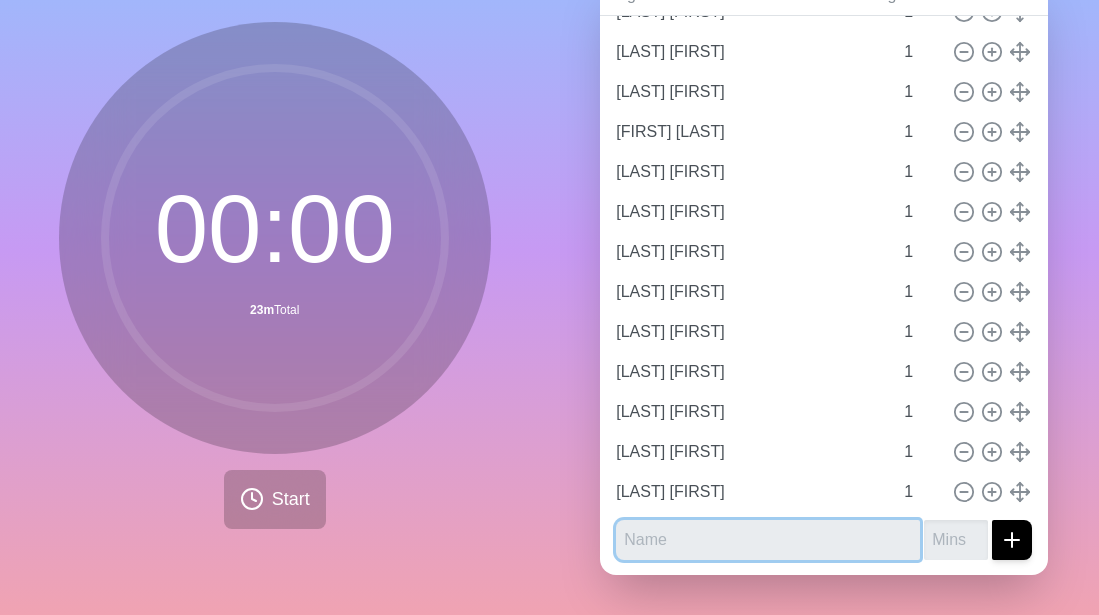 paste on "[LAST] [FIRST]" 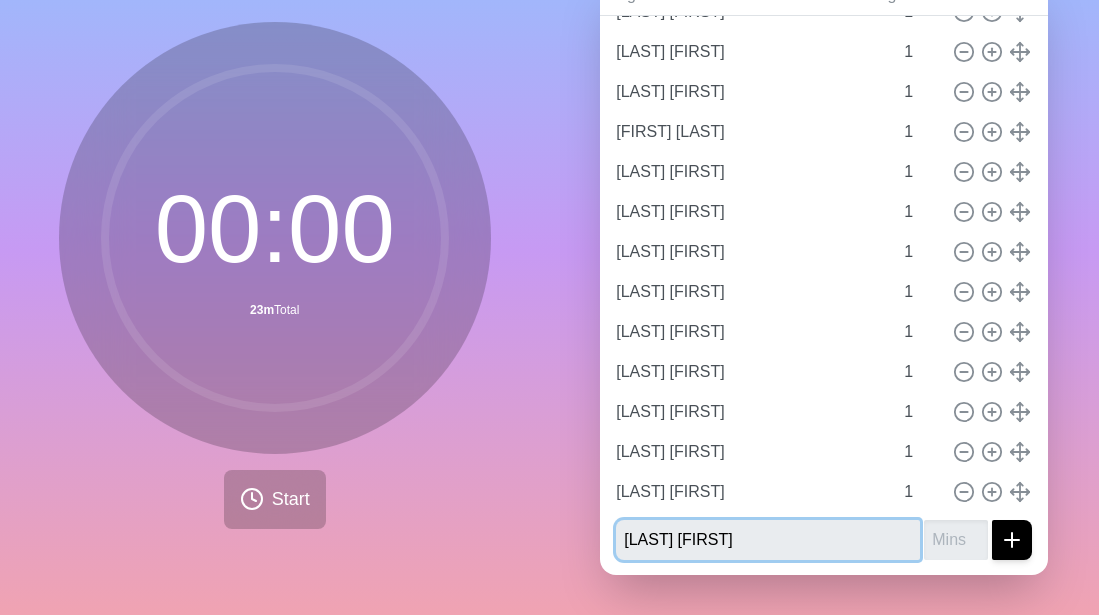 type on "[LAST] [FIRST]" 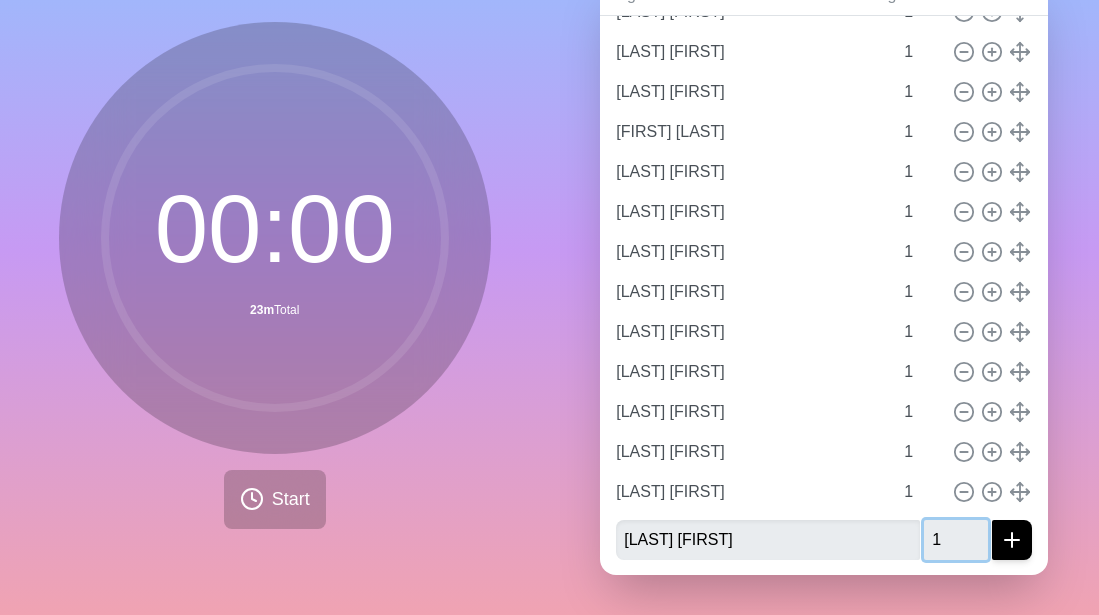 type on "1" 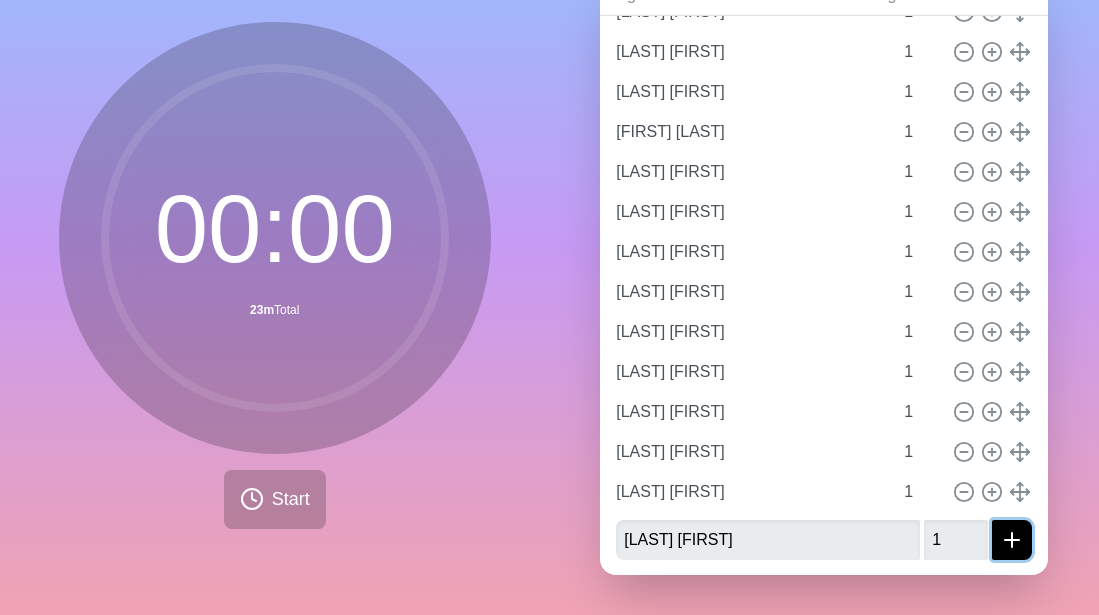 click 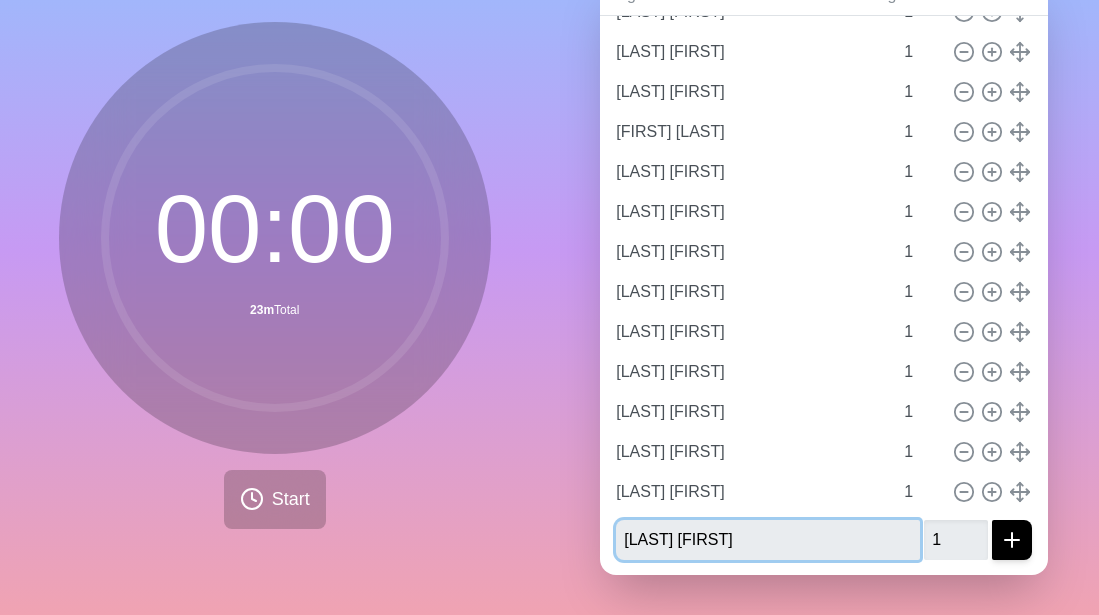 type 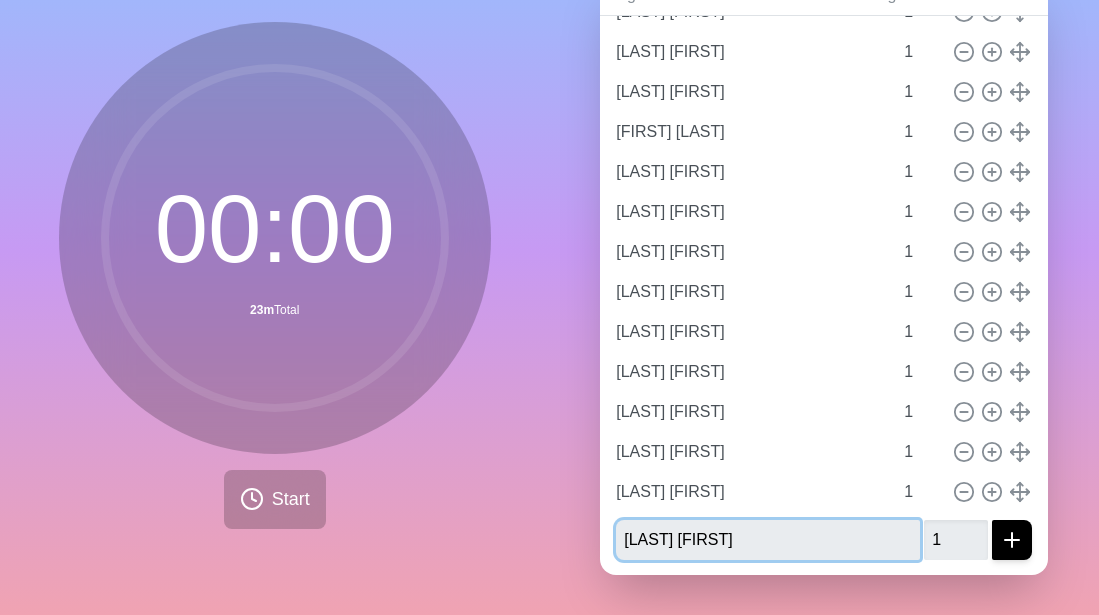type 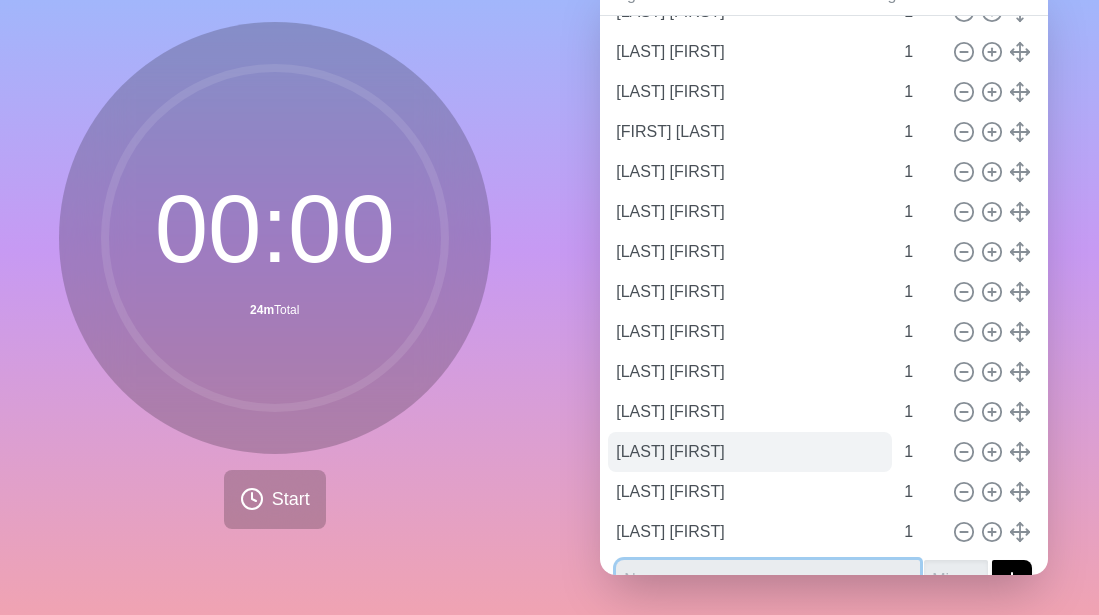 scroll, scrollTop: 571, scrollLeft: 0, axis: vertical 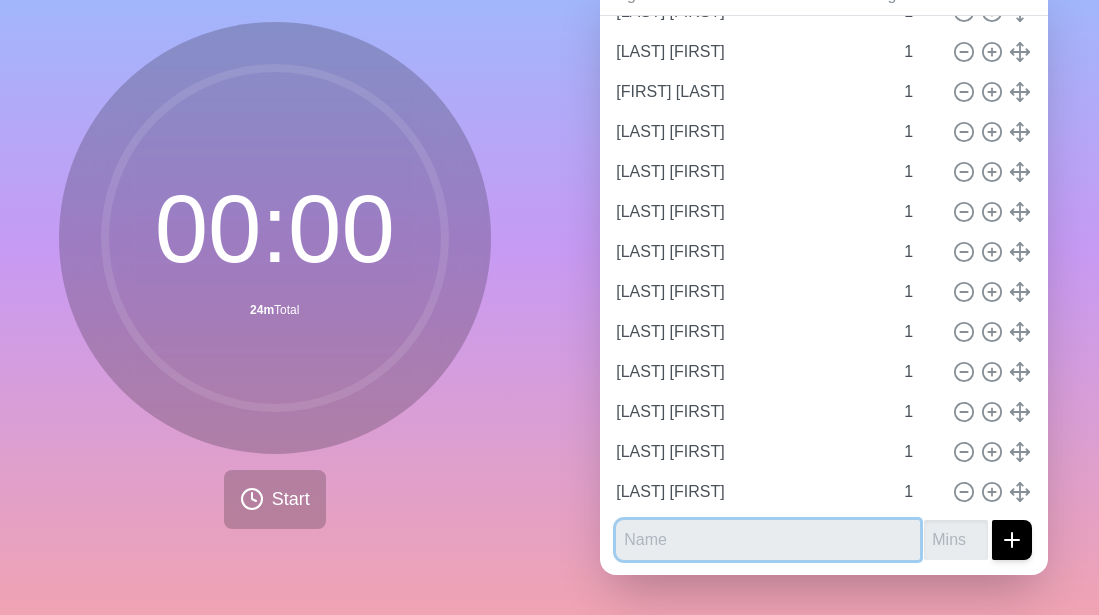 paste on "[LAST] [FIRST]" 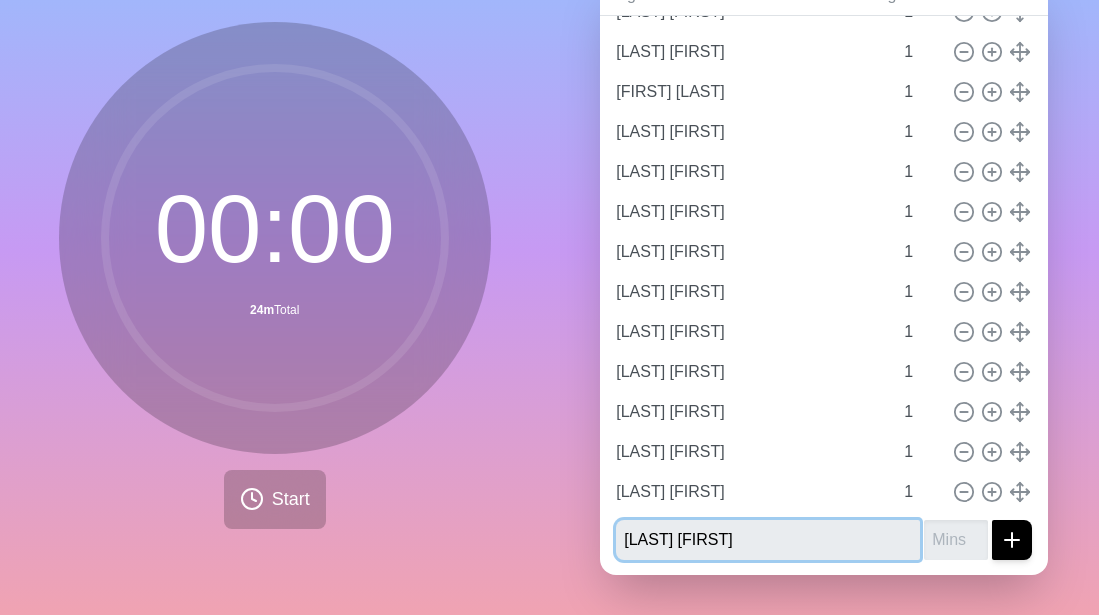 type on "[LAST] [FIRST]" 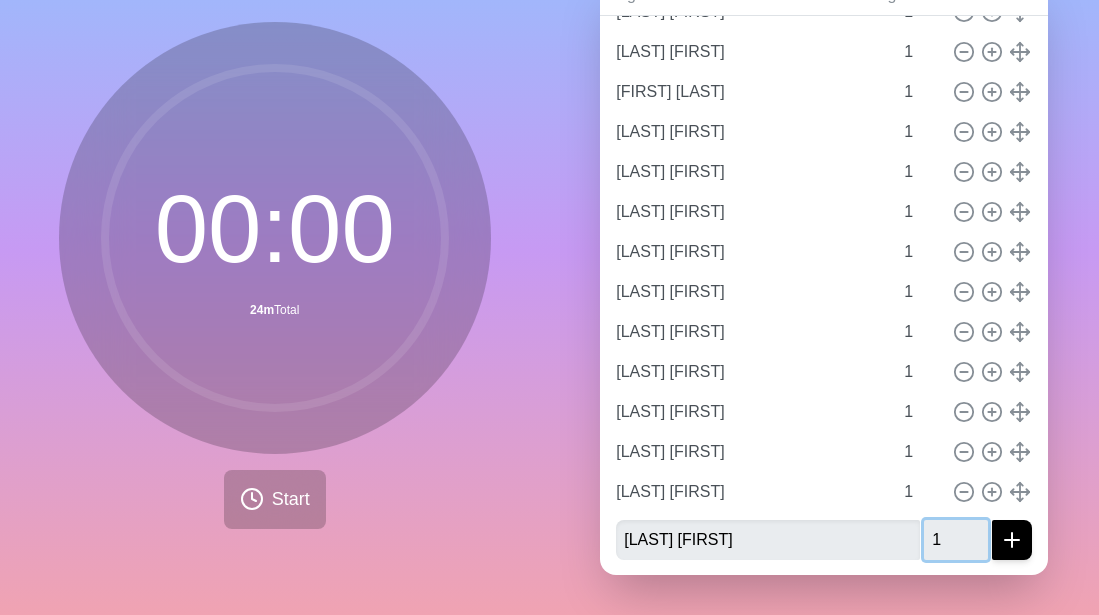 type on "1" 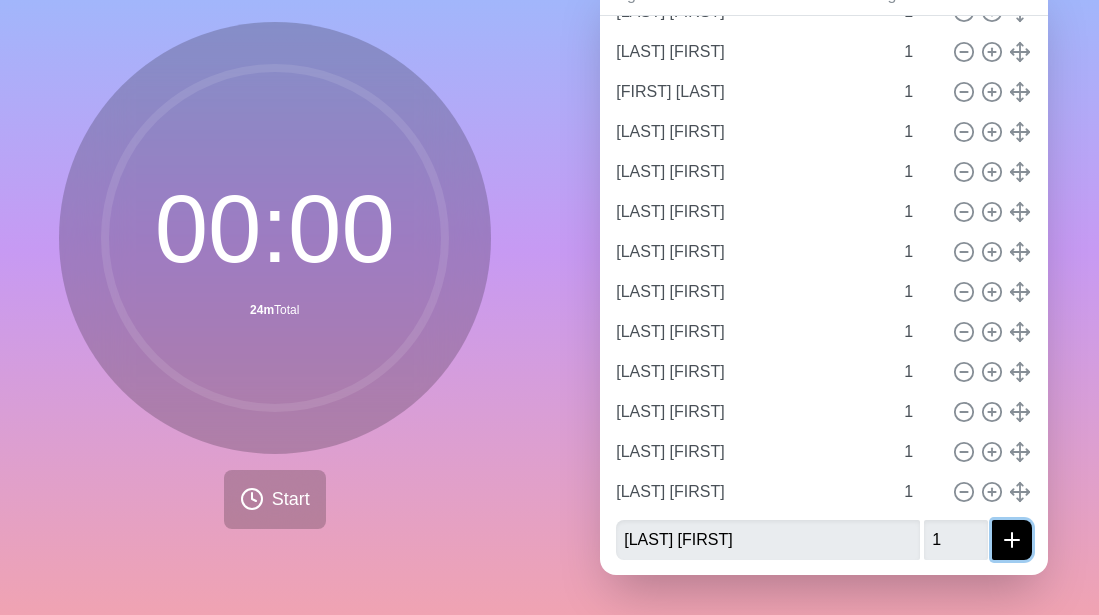 click 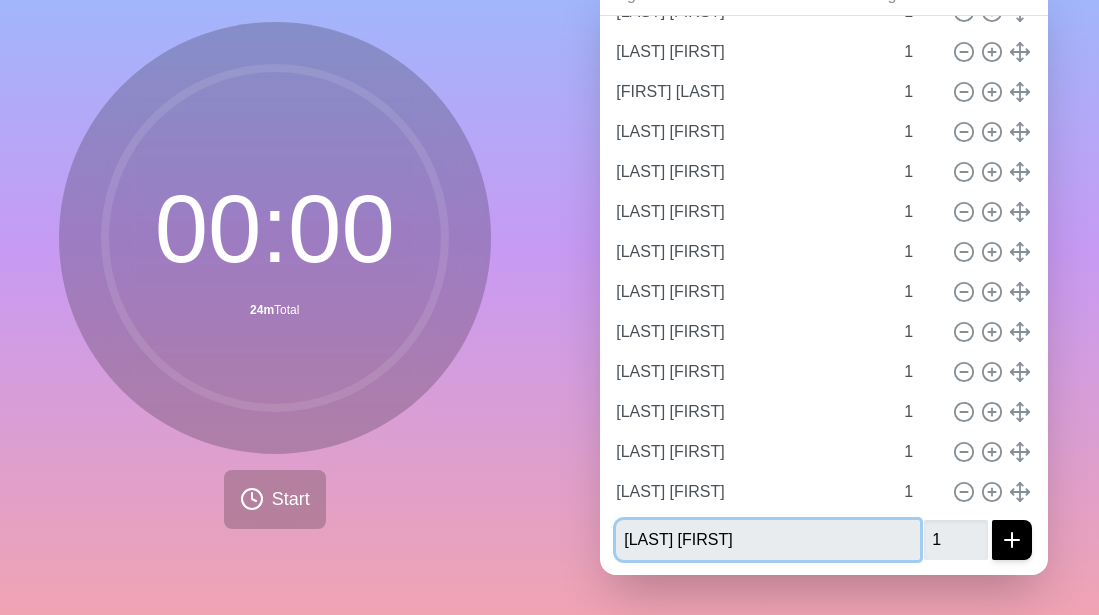 type 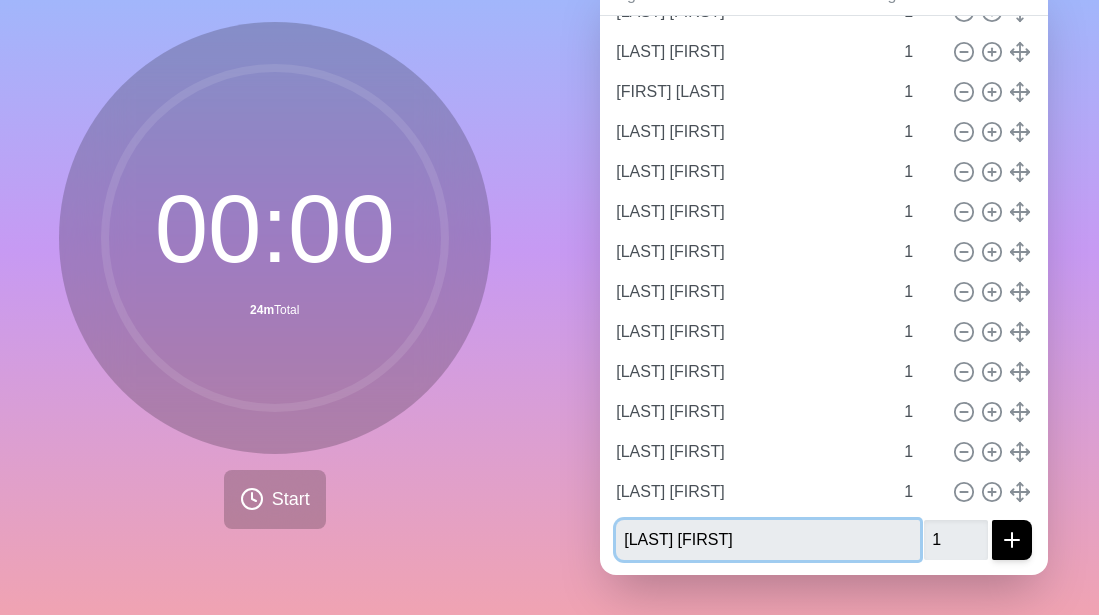 type 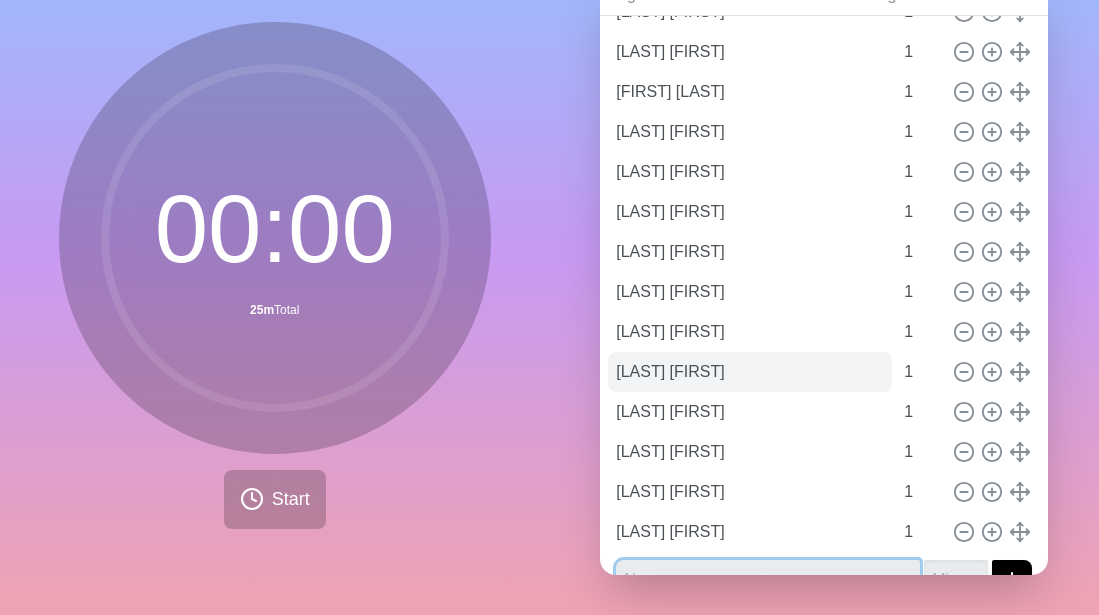 scroll, scrollTop: 611, scrollLeft: 0, axis: vertical 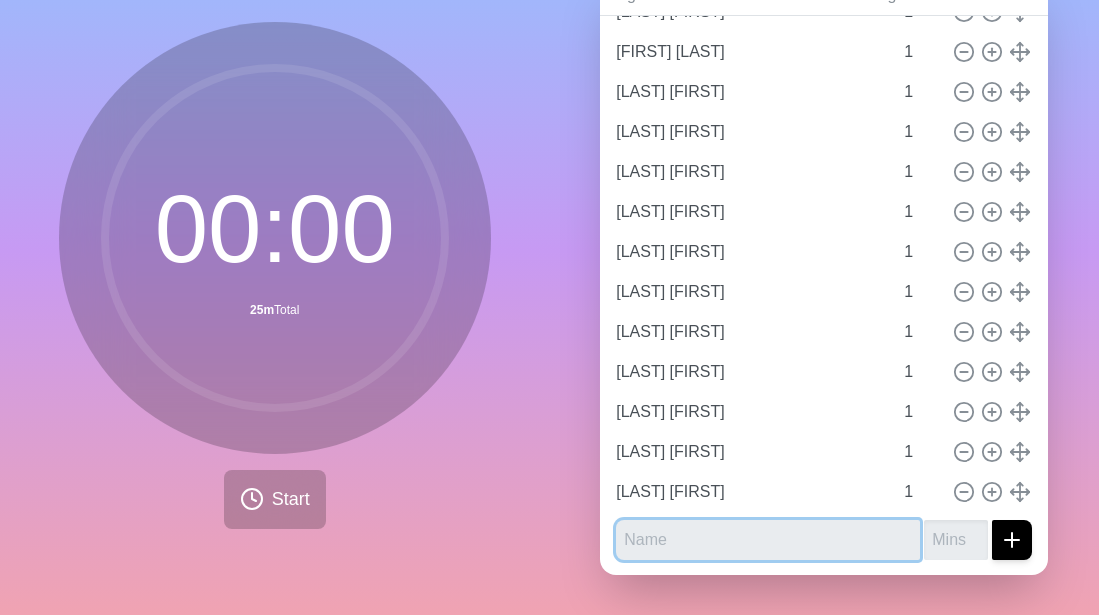 paste on "[LAST] [FIRST]" 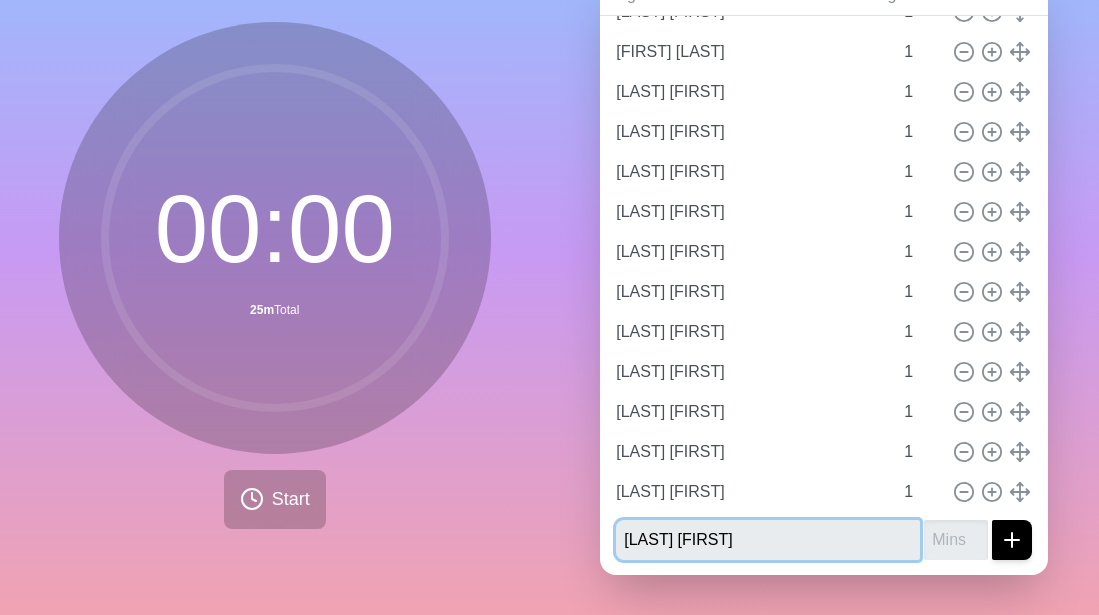 type on "[LAST] [FIRST]" 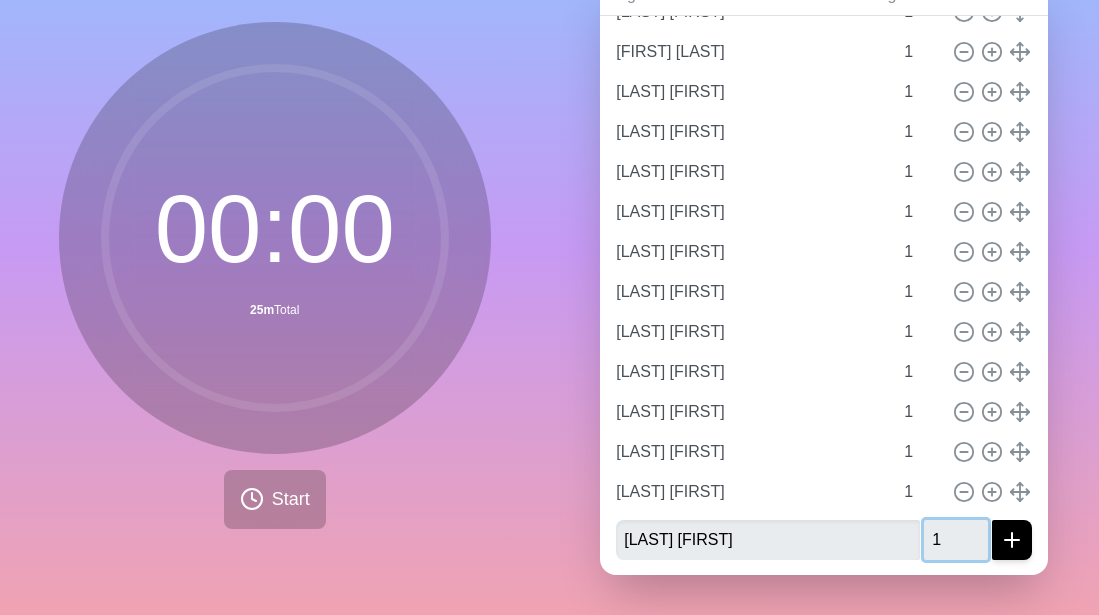 type on "1" 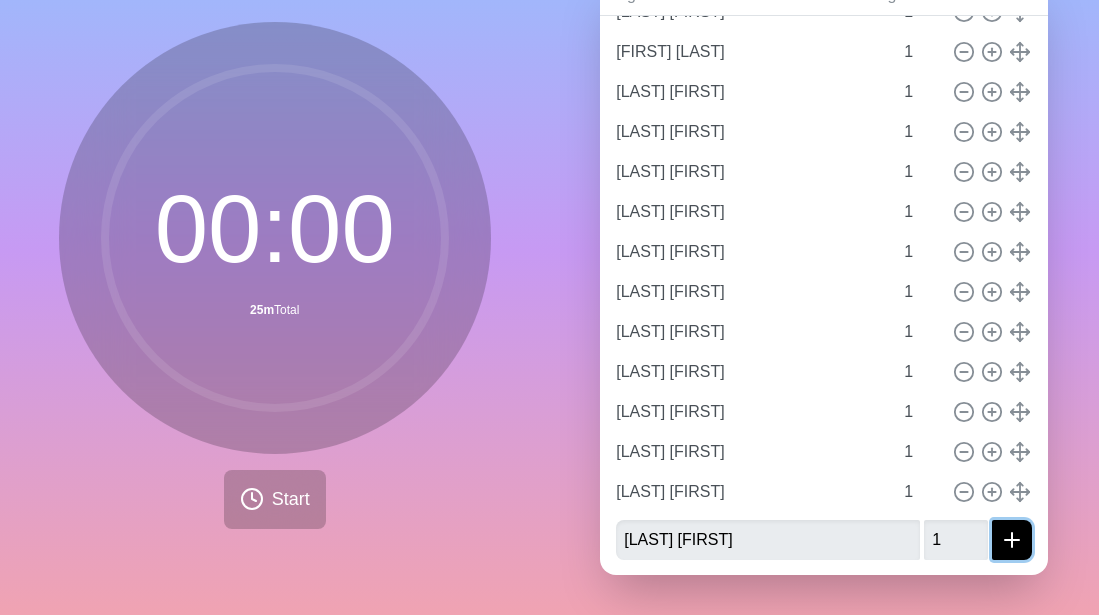 click 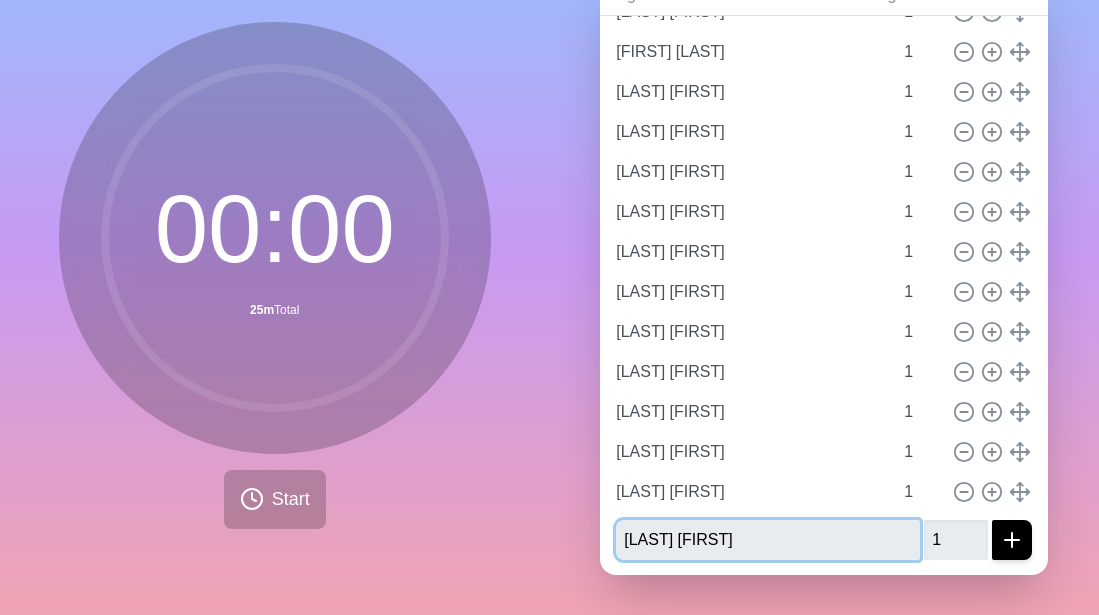 type 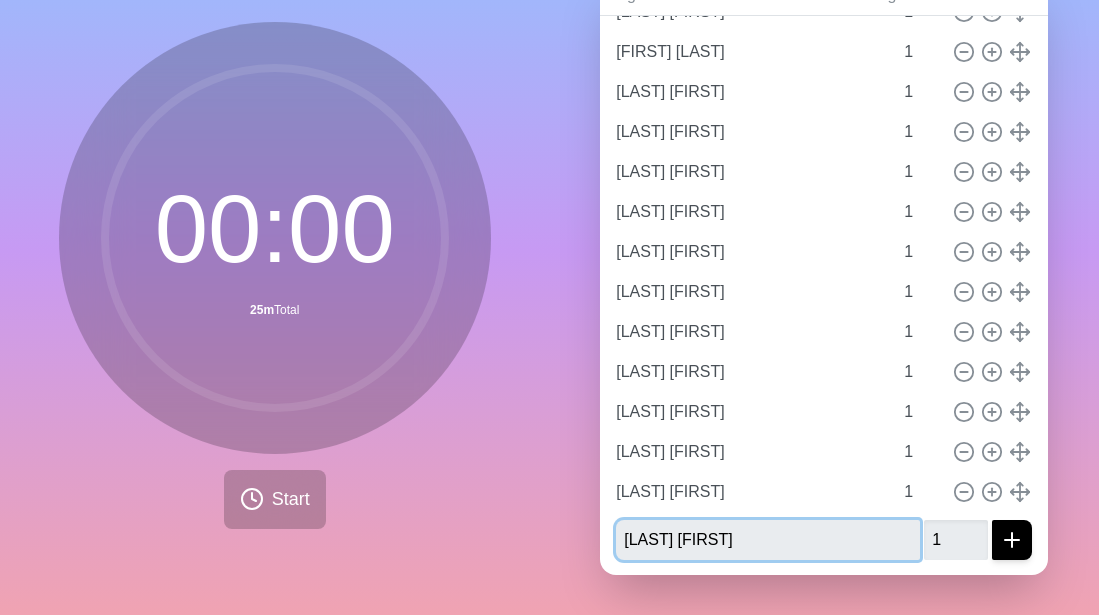 type 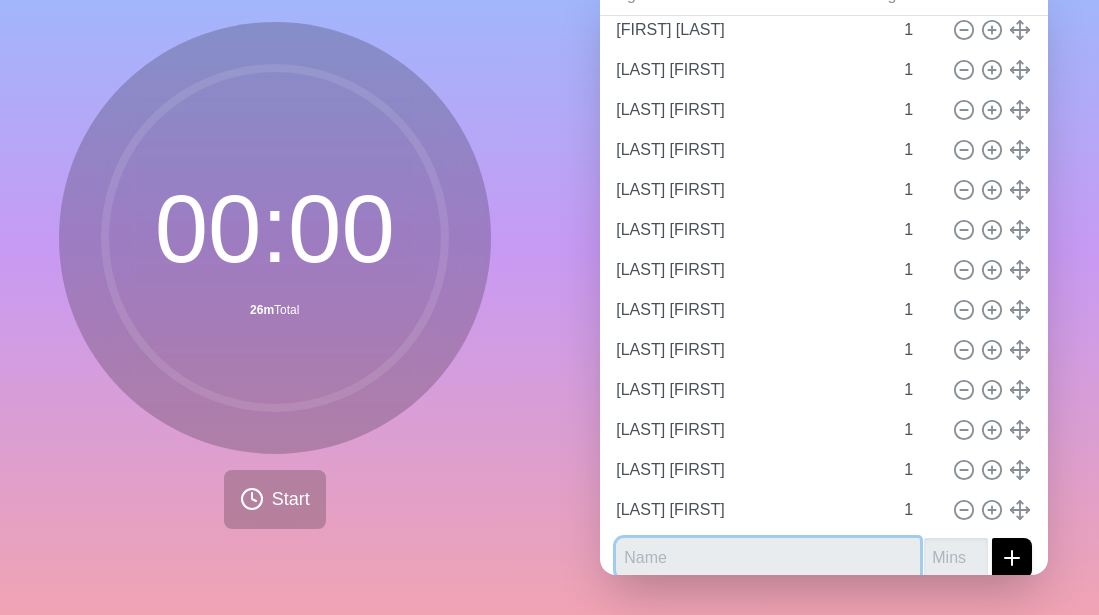 scroll, scrollTop: 651, scrollLeft: 0, axis: vertical 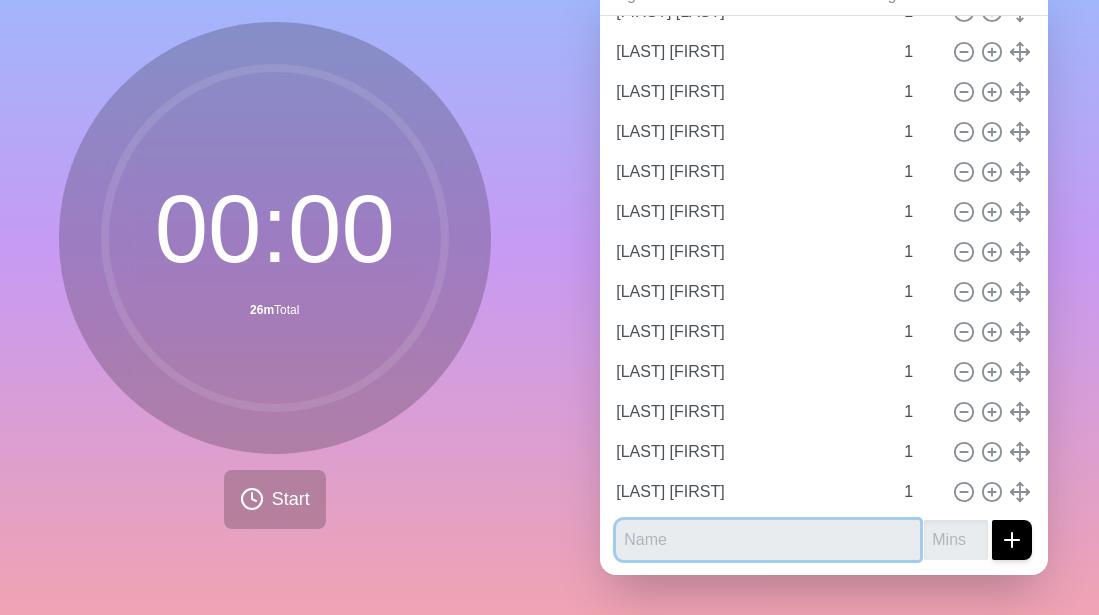 paste on "[LAST] [FIRST]" 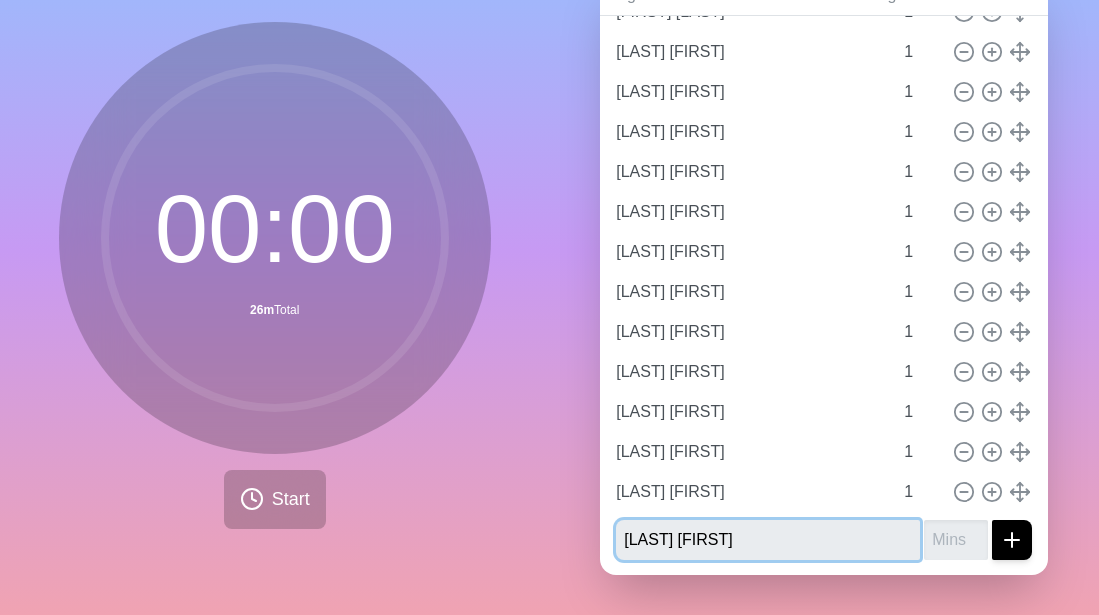 type on "[LAST] [FIRST]" 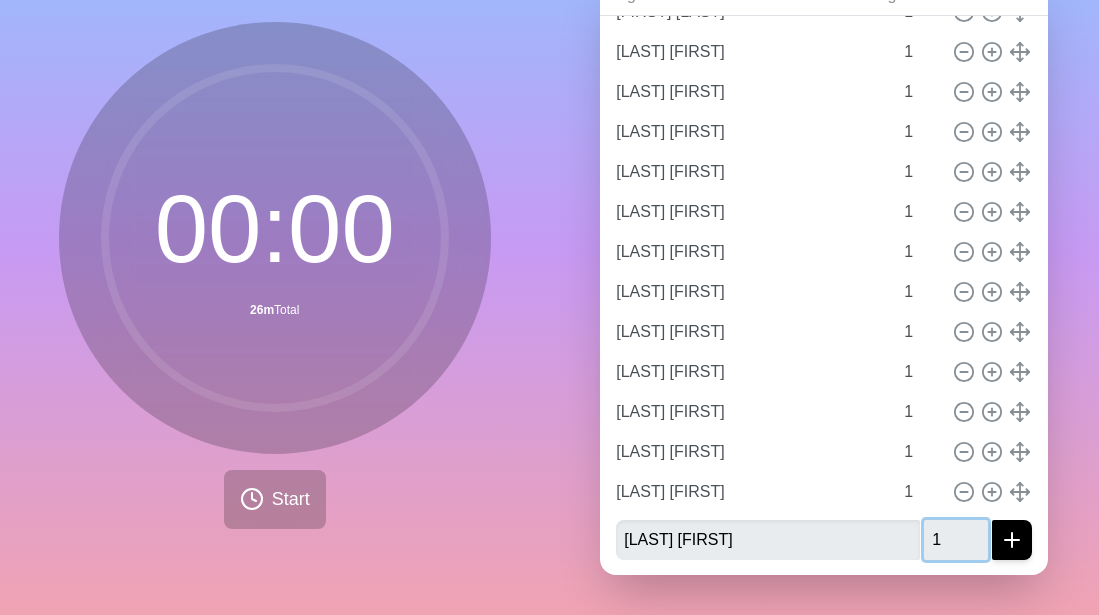type on "1" 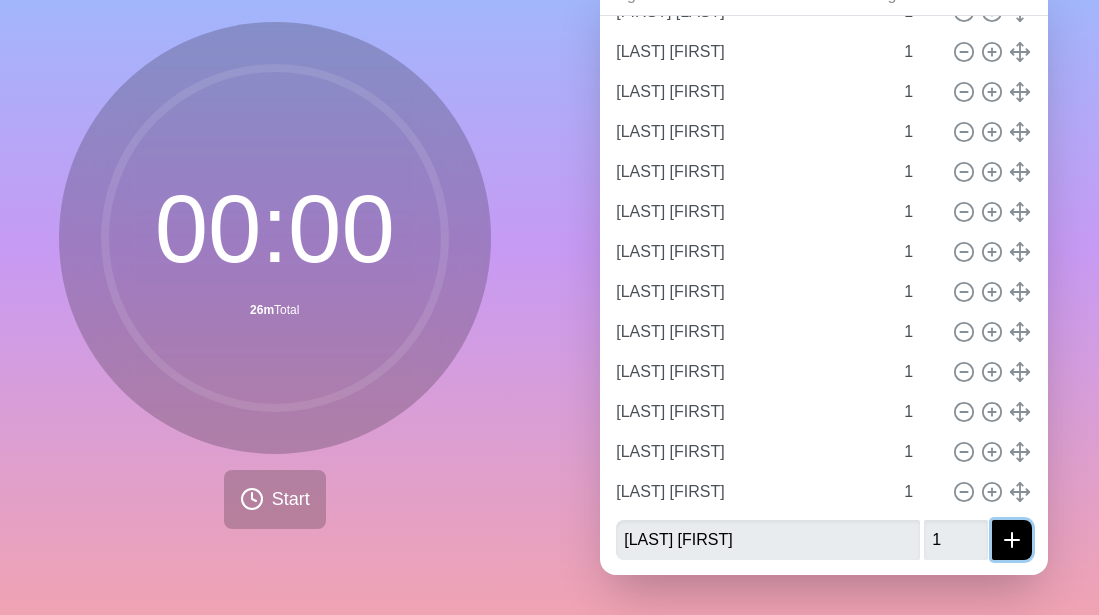 click 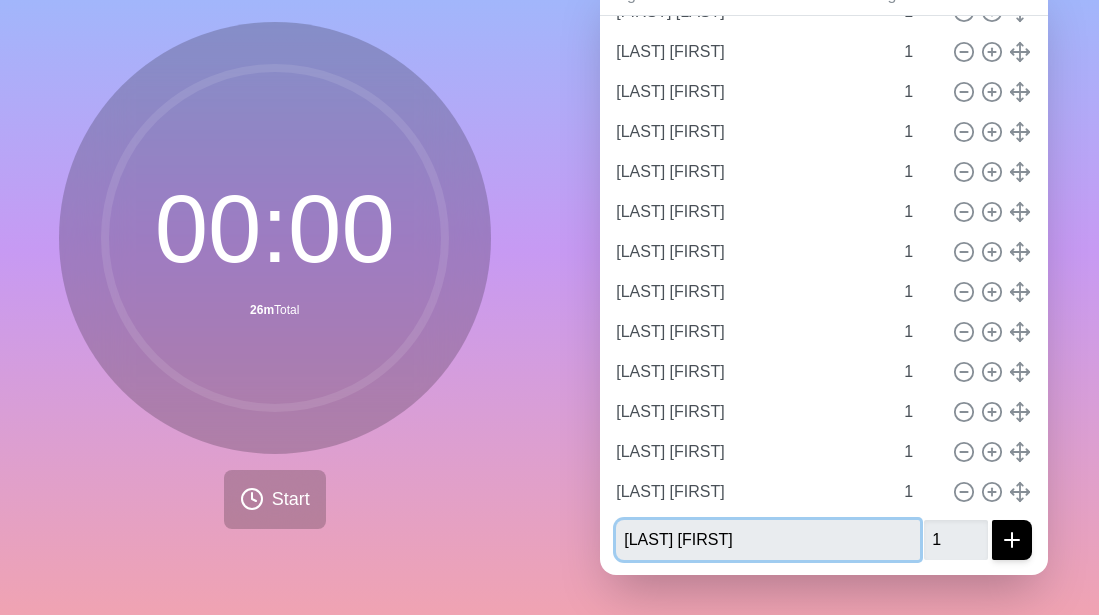 type 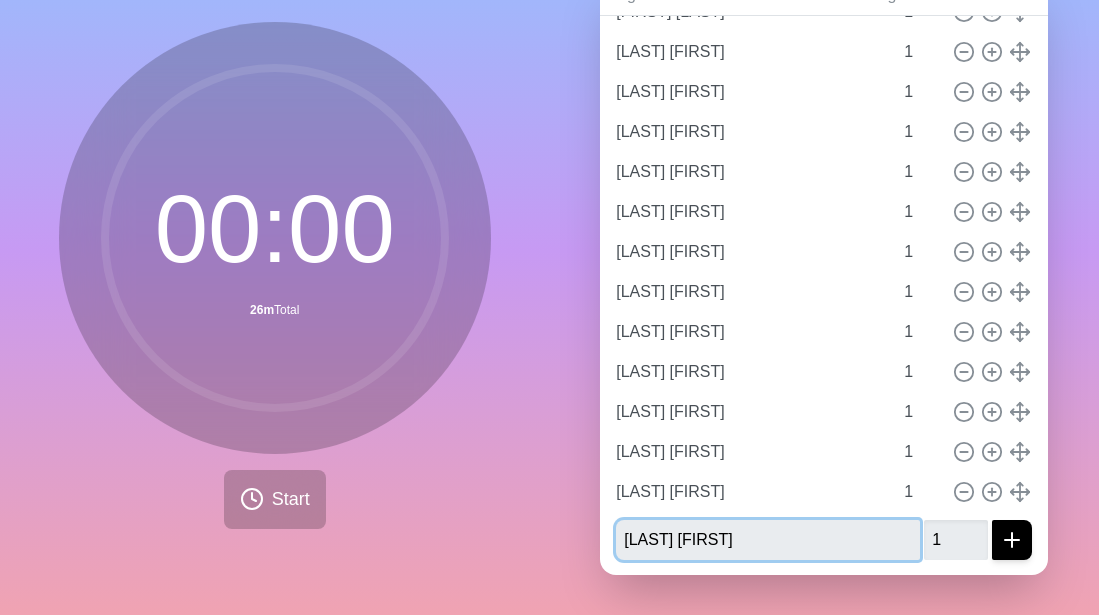type 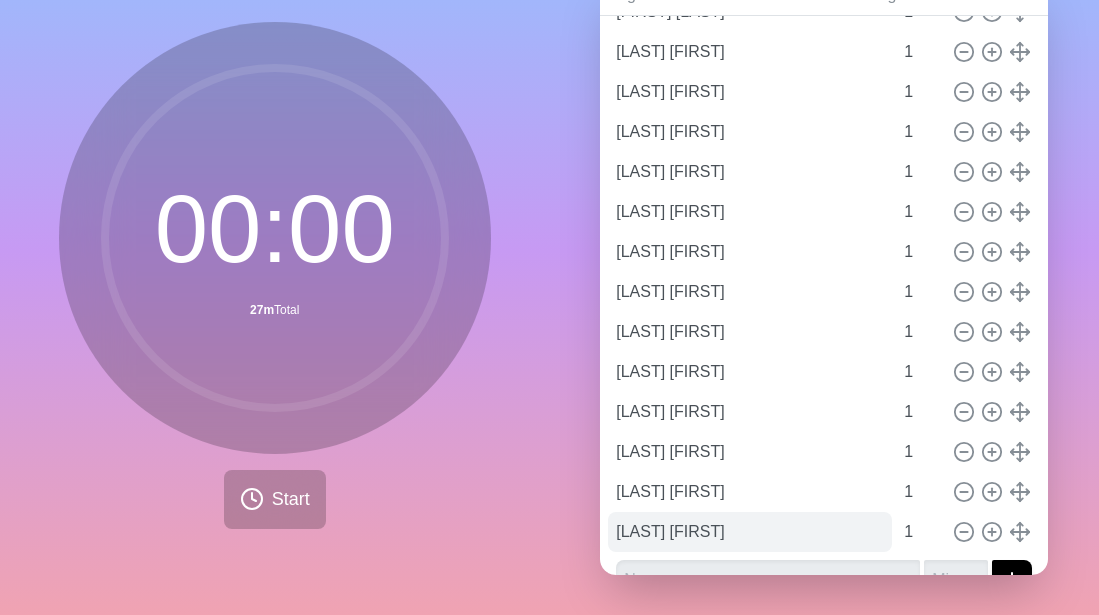 scroll, scrollTop: 691, scrollLeft: 0, axis: vertical 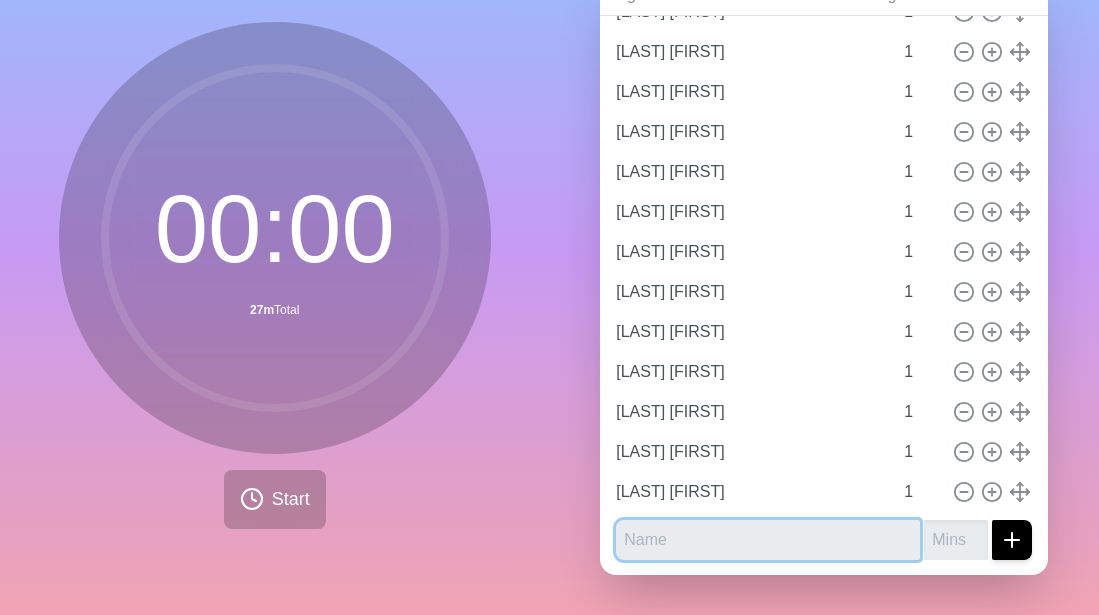 click at bounding box center [768, 540] 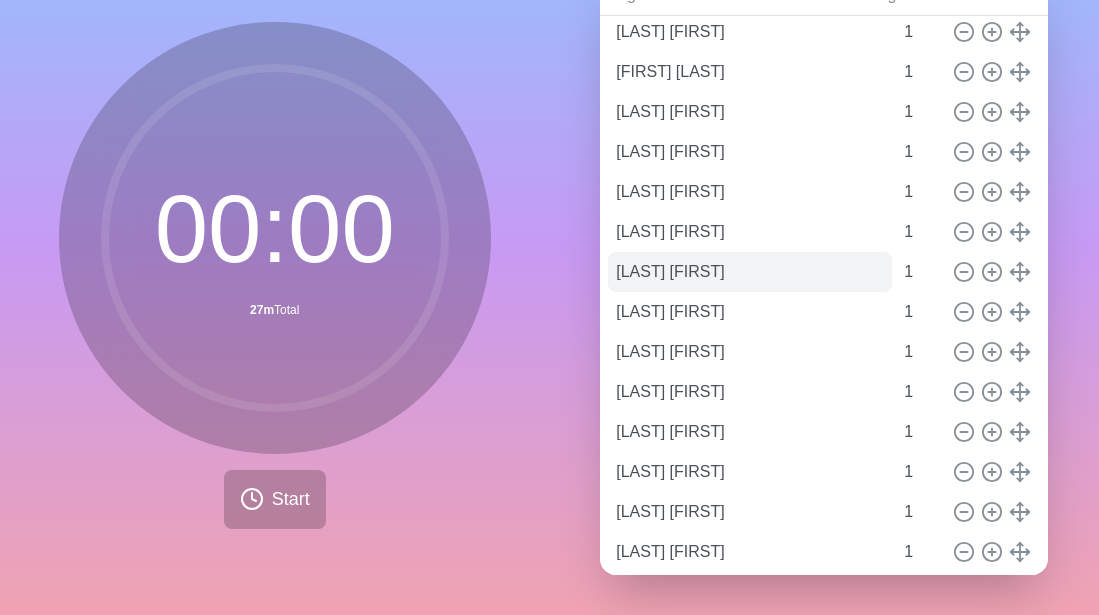 scroll, scrollTop: 491, scrollLeft: 0, axis: vertical 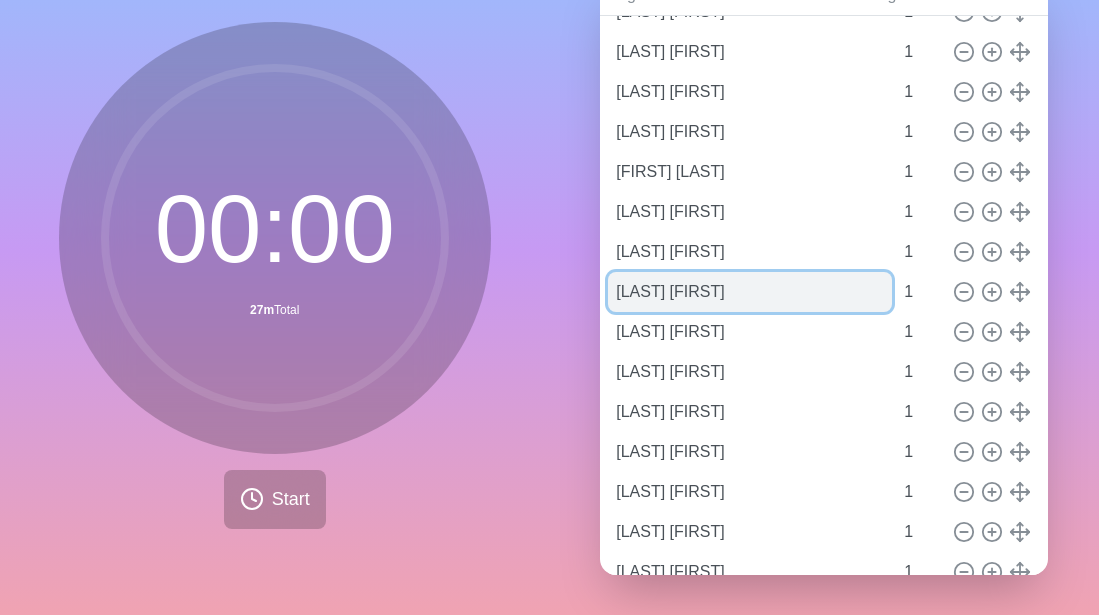 click on "[LAST] [FIRST]" at bounding box center (750, 292) 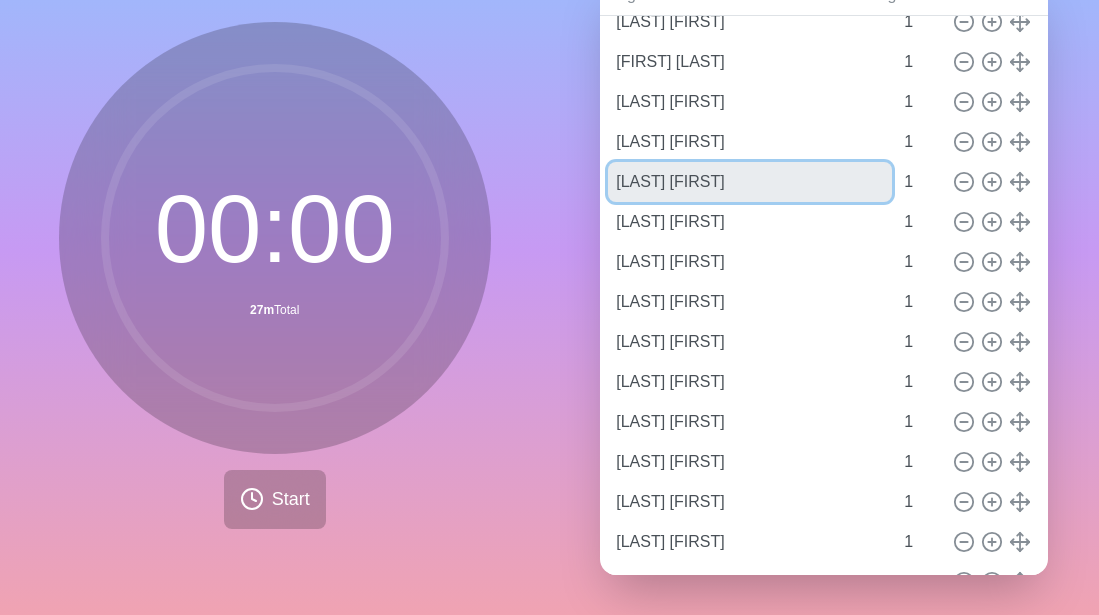 scroll, scrollTop: 691, scrollLeft: 0, axis: vertical 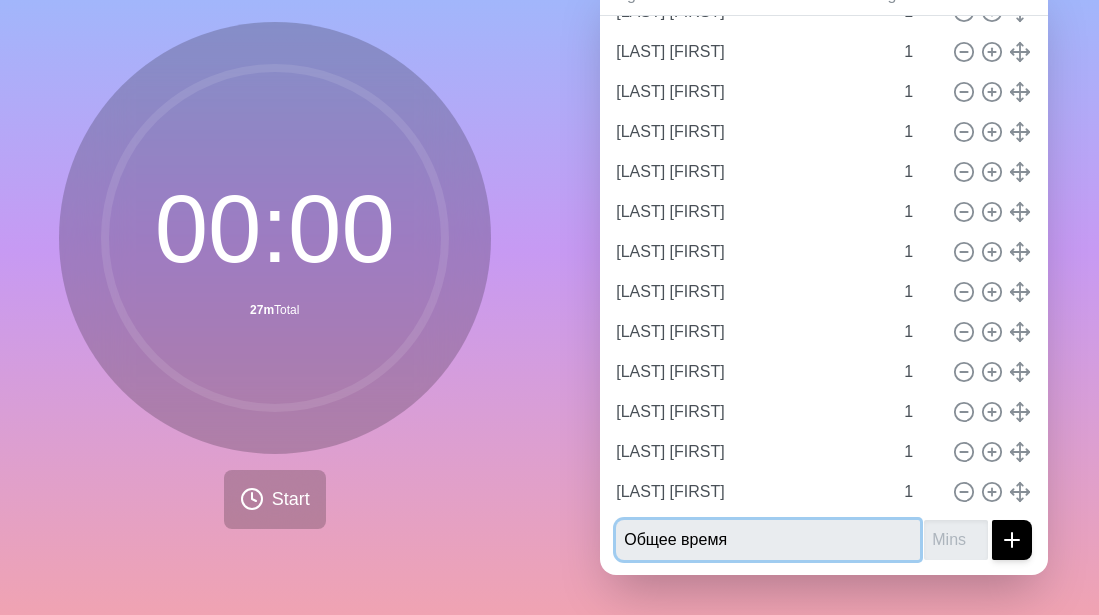 drag, startPoint x: 852, startPoint y: 529, endPoint x: 590, endPoint y: 537, distance: 262.1221 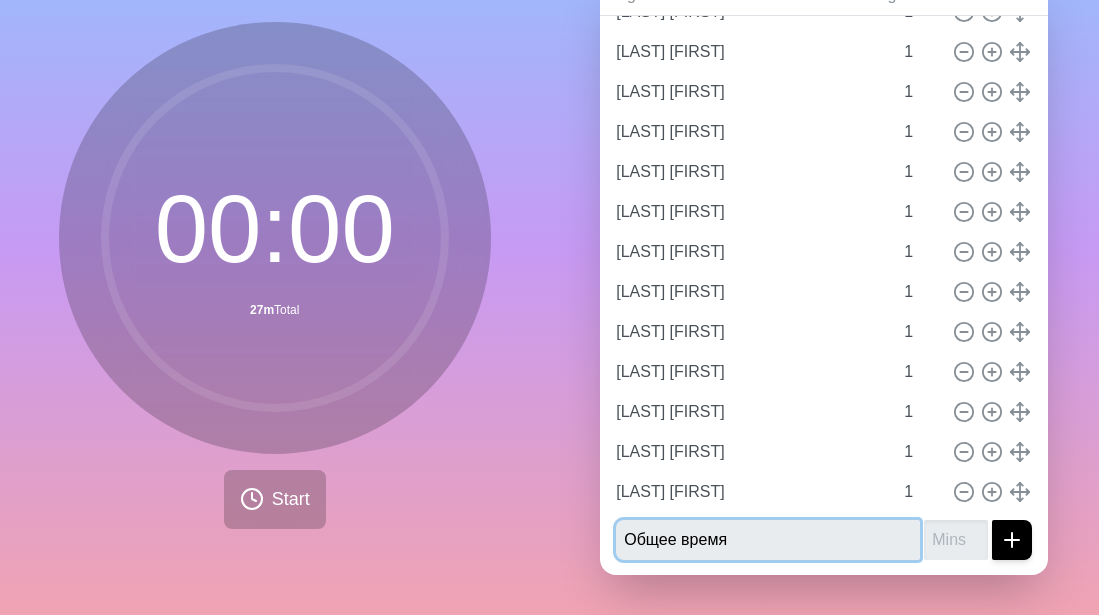 click on "Agendas   Meetings
Back                   [FIRST] [LAST]   1       [FIRST] [LAST]   1       [FIRST] [LAST]   1       [FIRST] [LAST]   1       [FIRST] [LAST]   1       [FIRST] [LAST]   1       [FIRST] [LAST]   1       [FIRST] [LAST]   1       [FIRST] [LAST]   1       [FIRST] [LAST]   1       [FIRST] [LAST]   1       [FIRST] [LAST]   1       [FIRST] [LAST]   1       [FIRST] [LAST]   1       [FIRST] [LAST]   1       [FIRST] [LAST]   1       [FIRST] [LAST]   1       [FIRST] [LAST]   1       [FIRST] [LAST]   1       [FIRST] [LAST]   1       [FIRST] [LAST]   1       [FIRST] [LAST]   1       [FIRST] [LAST]   1       [FIRST] [LAST]   1" at bounding box center (825, 283) 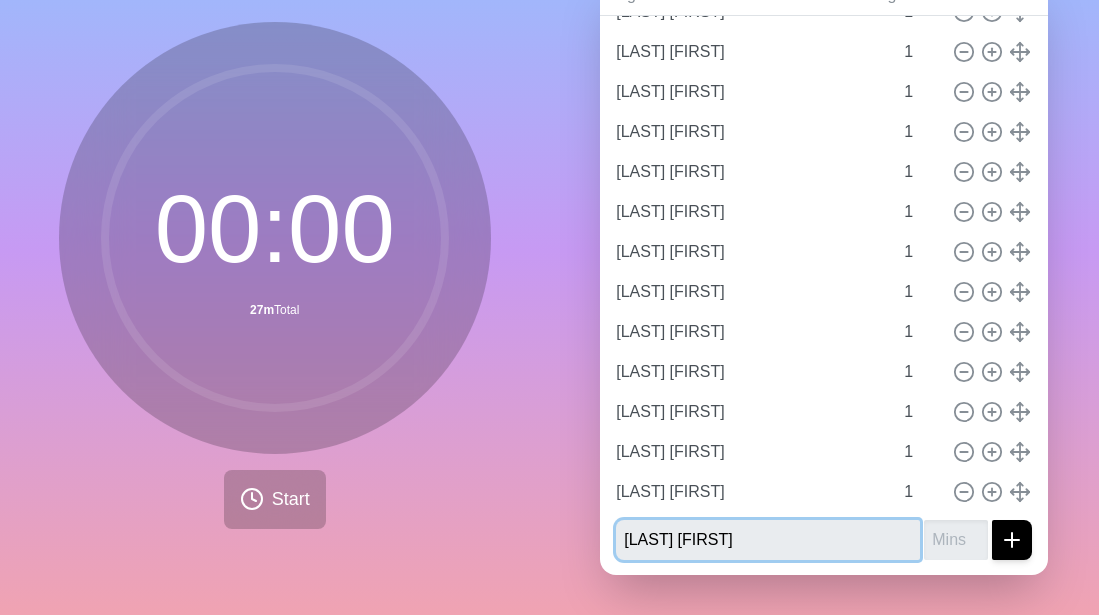 click on "[LAST] [FIRST]" at bounding box center (768, 540) 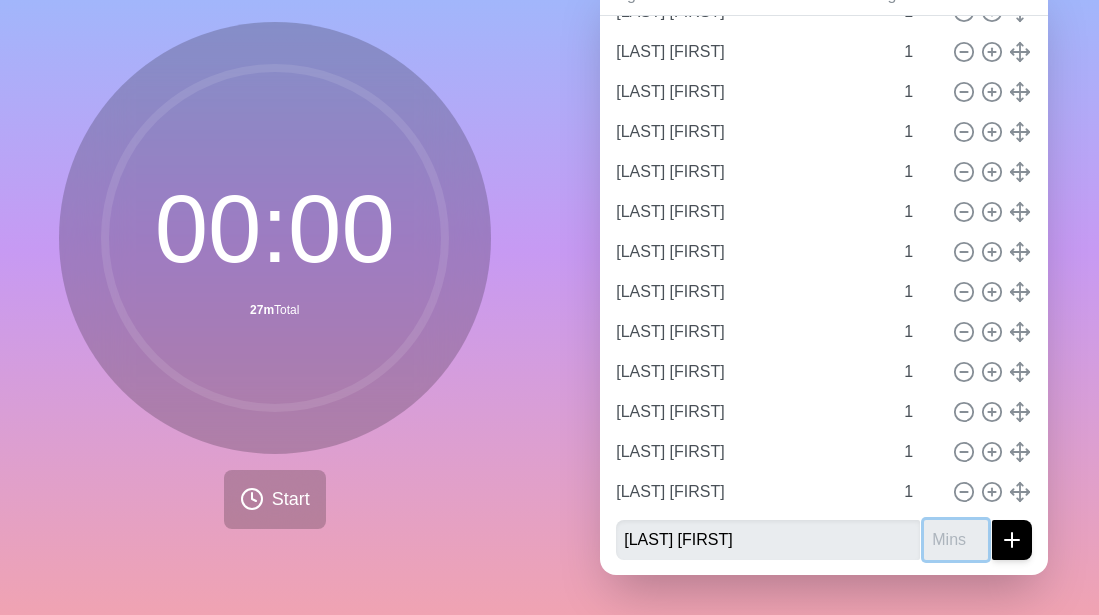 click at bounding box center (956, 540) 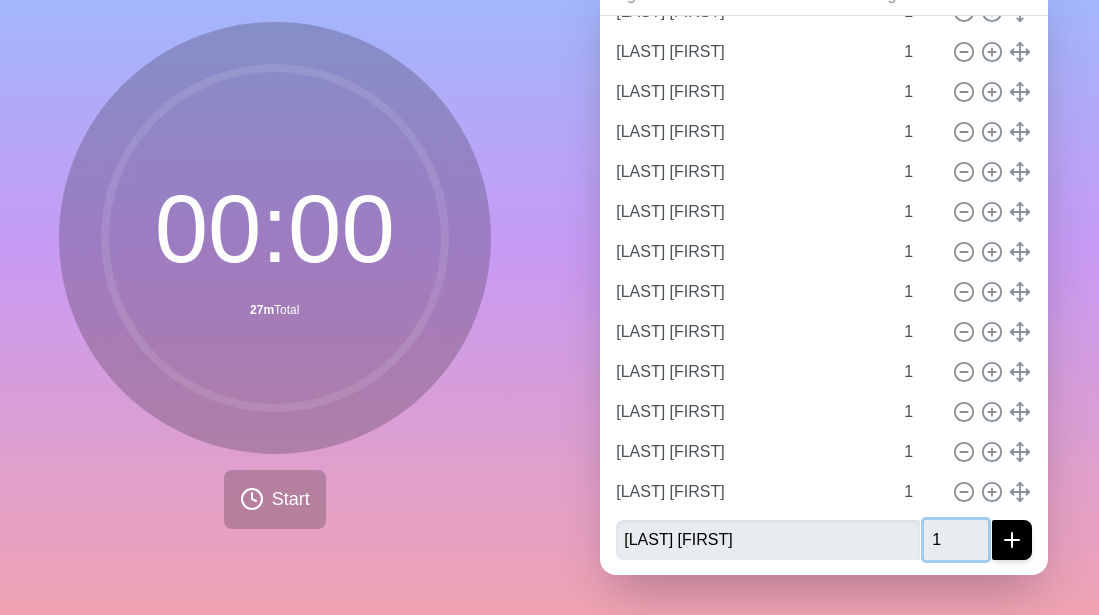 type on "1" 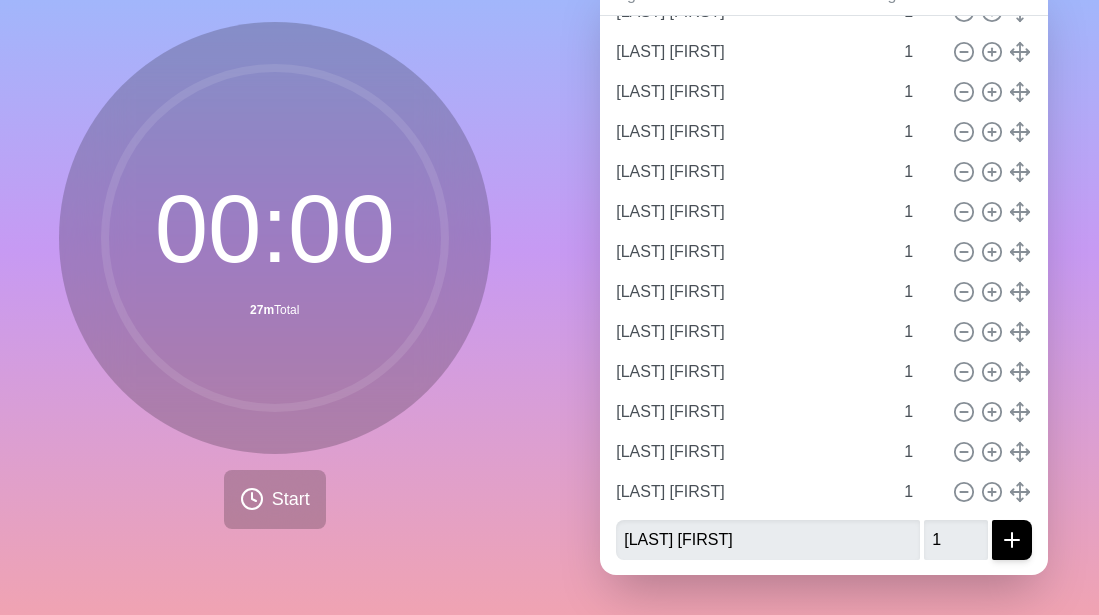 click on "[FIRST] [LAST]   1       [FIRST] [LAST]   1       [FIRST] [LAST]   1       [FIRST] [LAST]   1       [FIRST] [LAST]   1       [FIRST] [LAST]   1       [FIRST] [LAST]   1       [FIRST] [LAST]   1       [FIRST] [LAST]   1       [FIRST] [LAST]   1       [FIRST] [LAST]   1       [FIRST] [LAST]   1       [FIRST] [LAST]   1       [FIRST] [LAST]   1       [FIRST] [LAST]   1       [FIRST] [LAST]   1       [FIRST] [LAST]   1       [FIRST] [LAST]   1       [FIRST] [LAST]   1       [FIRST] [LAST]   1       [FIRST] [LAST]   1       [FIRST] [LAST]   1       [FIRST] [LAST]   1       [FIRST] [LAST]   1       [FIRST] [LAST]   1" at bounding box center (824, -22) 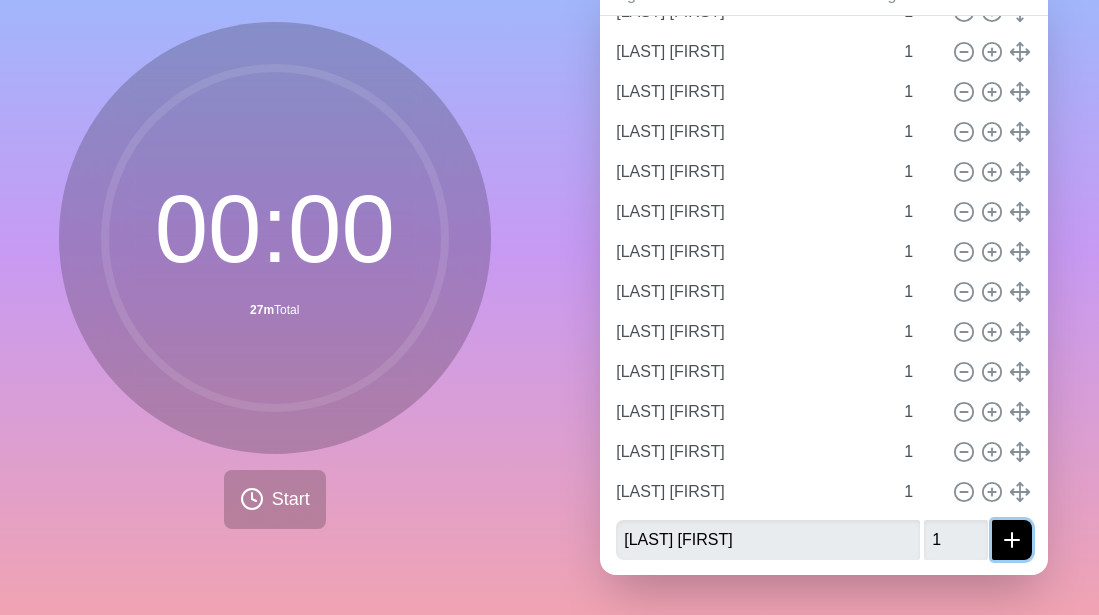click 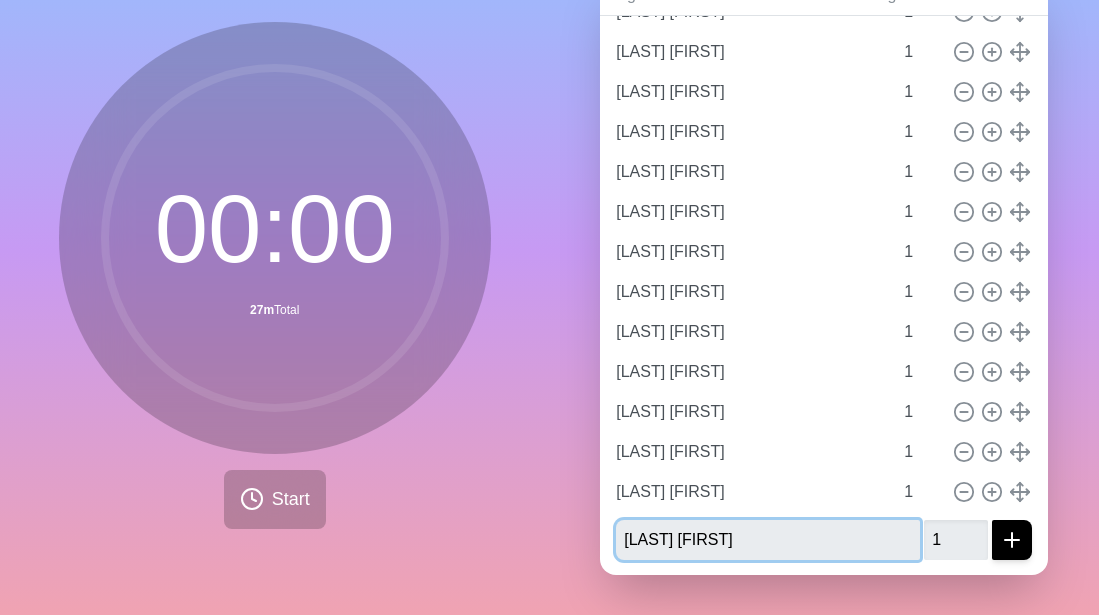 type 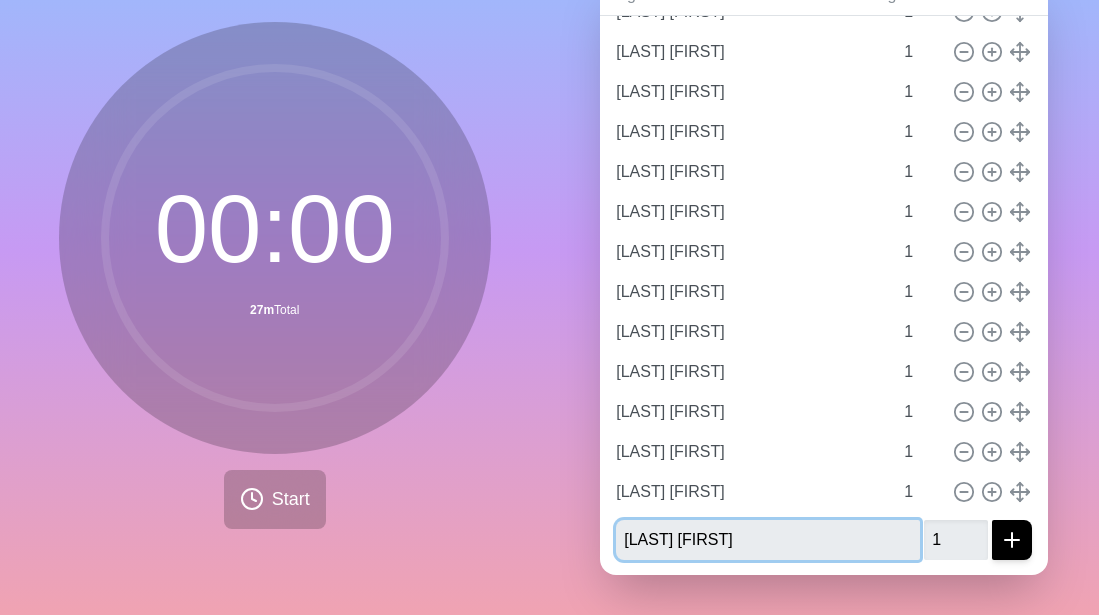 type 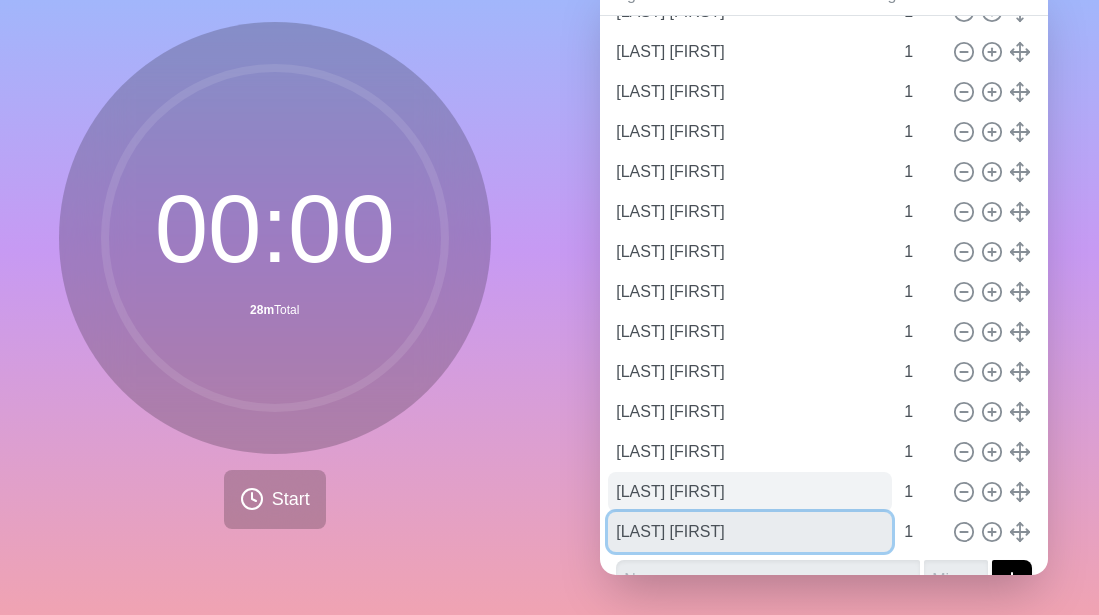 drag, startPoint x: 804, startPoint y: 507, endPoint x: 800, endPoint y: 464, distance: 43.185646 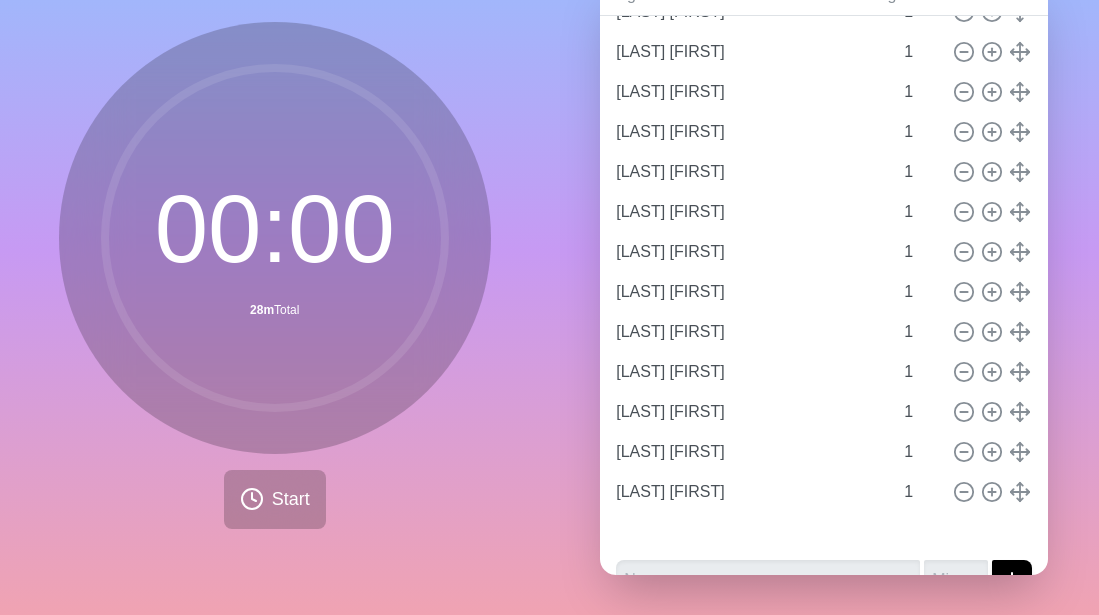 type 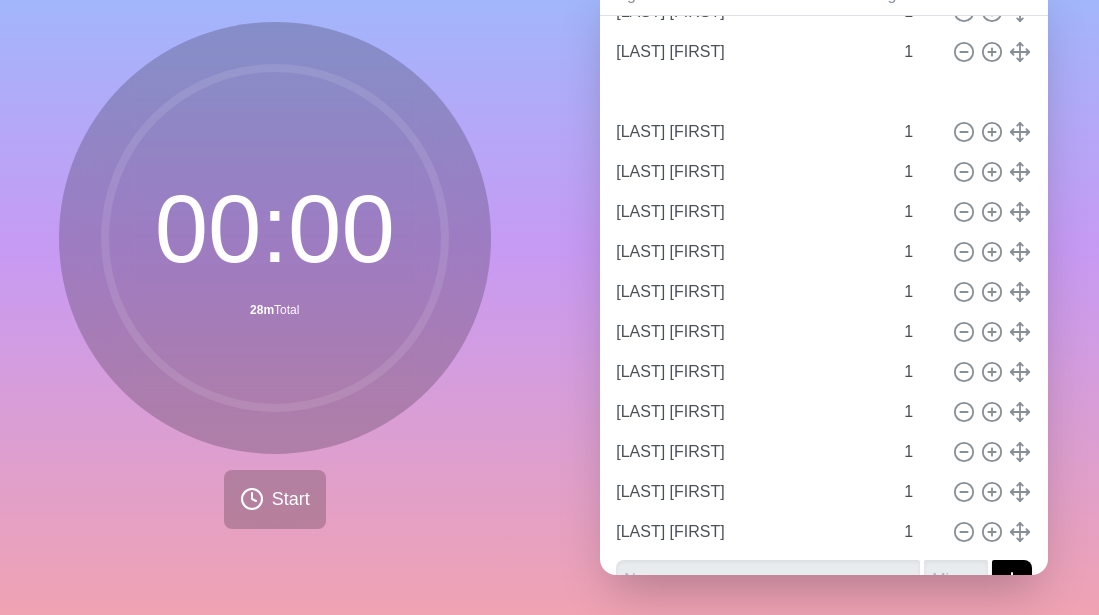 type on "[LAST] [FIRST]" 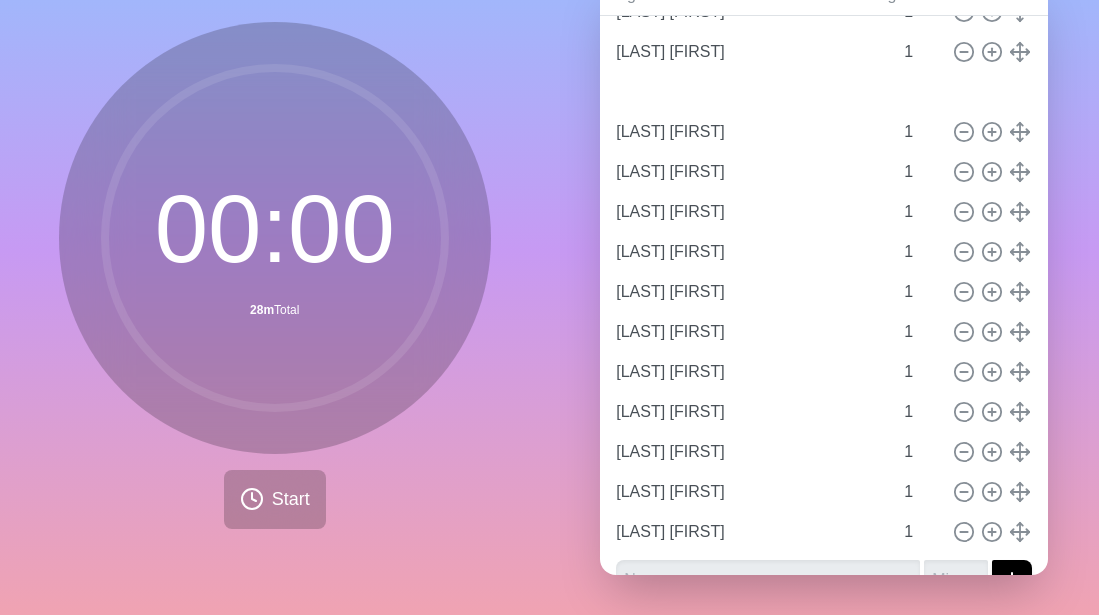 type on "[LAST] [FIRST]" 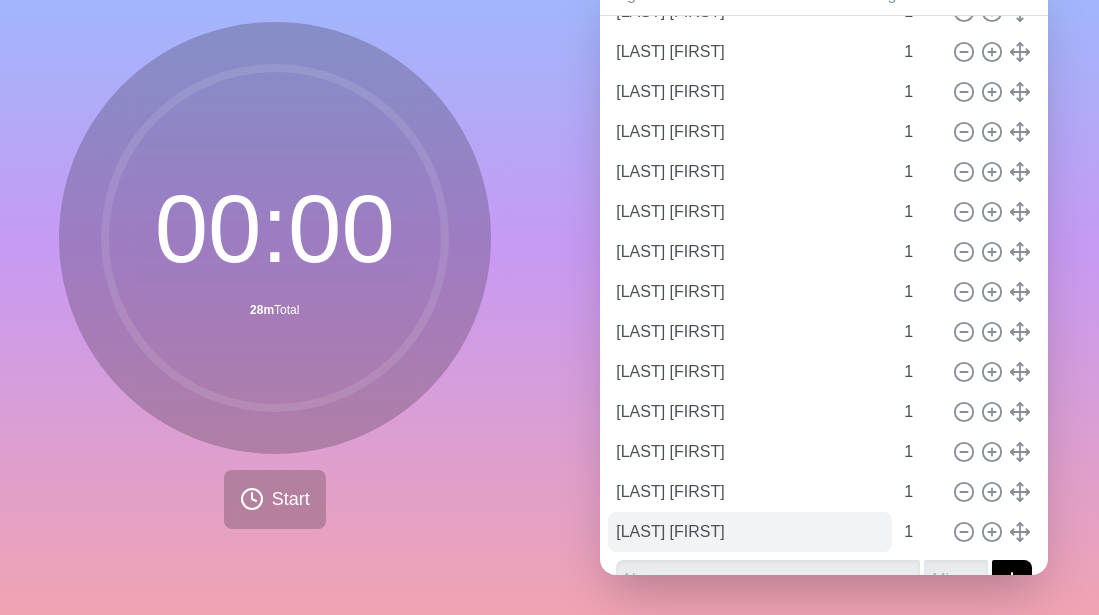 scroll, scrollTop: 731, scrollLeft: 0, axis: vertical 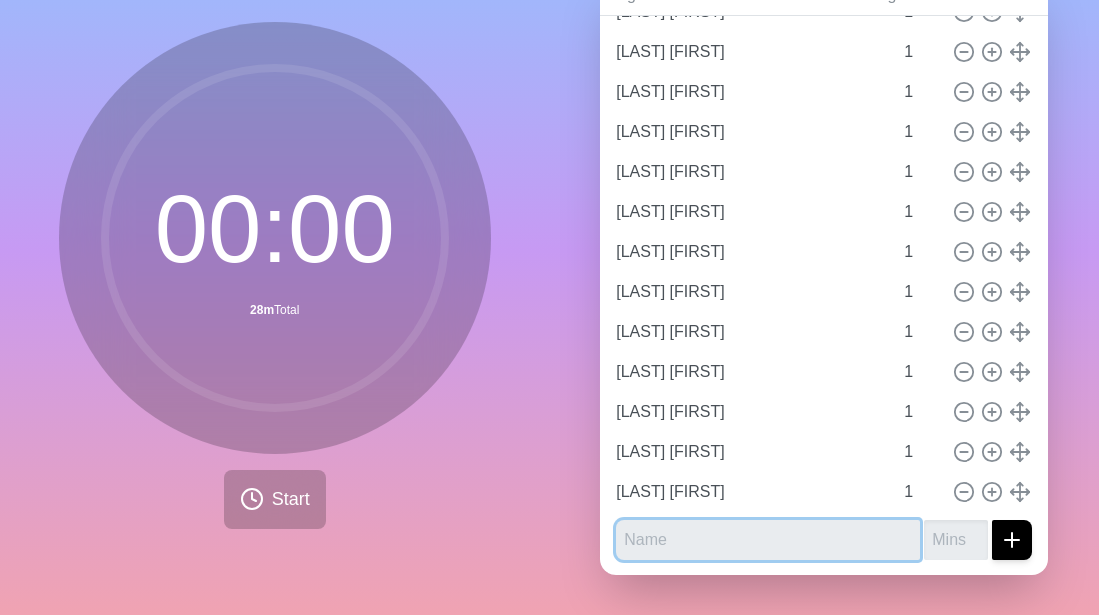 click at bounding box center (768, 540) 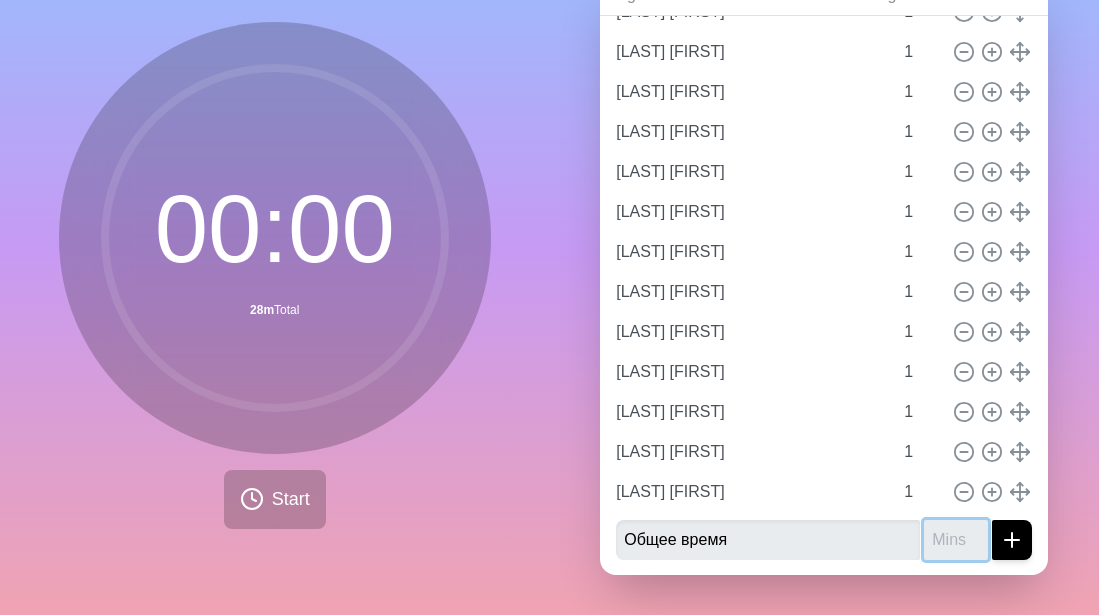 click at bounding box center [956, 540] 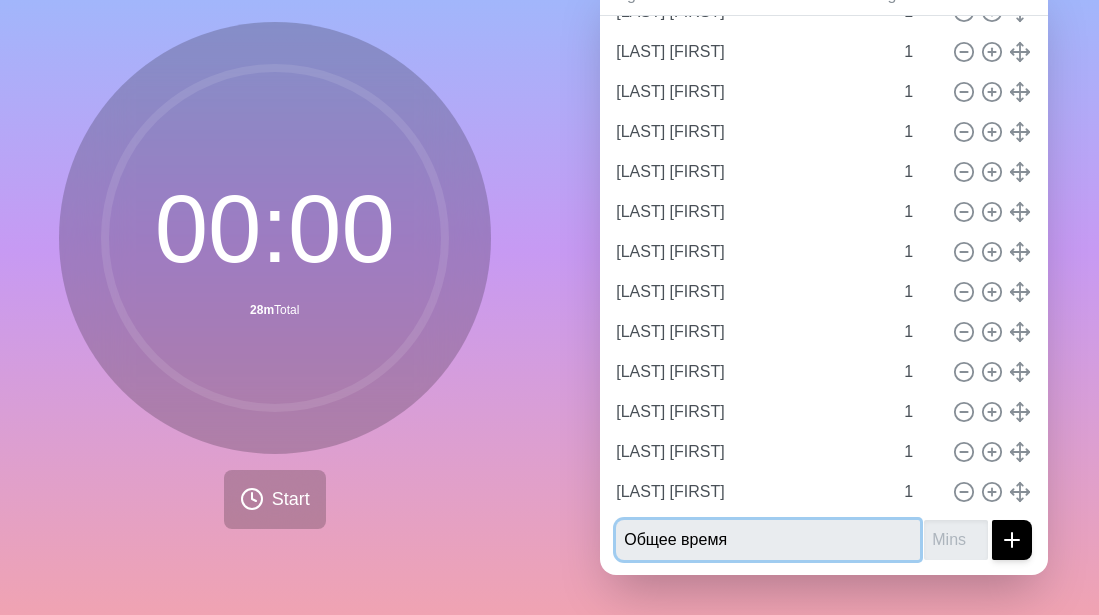 drag, startPoint x: 804, startPoint y: 522, endPoint x: 652, endPoint y: 530, distance: 152.21039 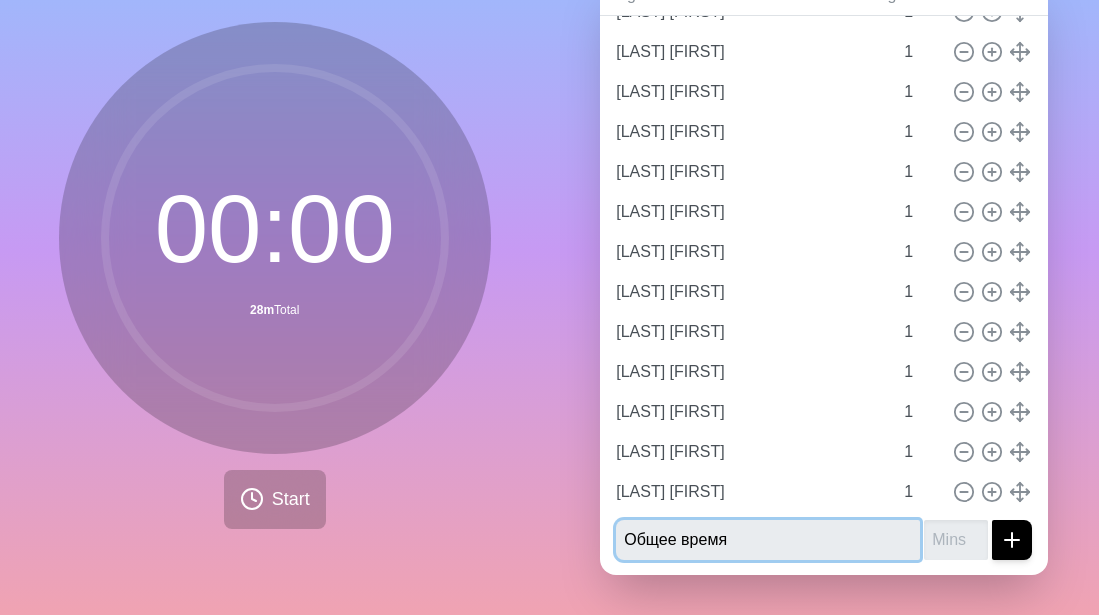 click on "Общее время" at bounding box center [768, 540] 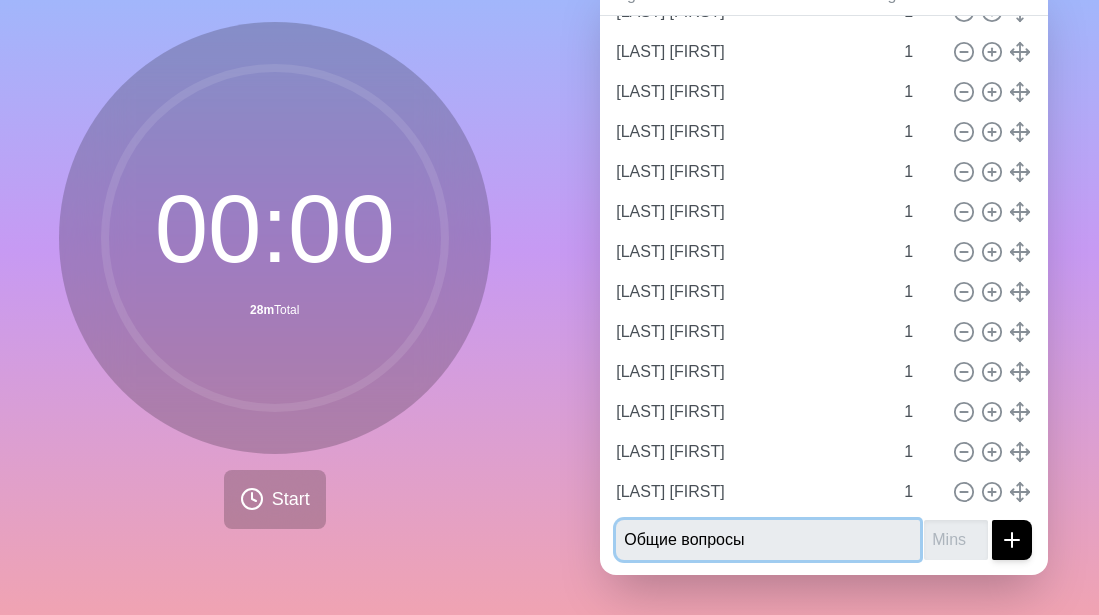 type on "Общие вопросы" 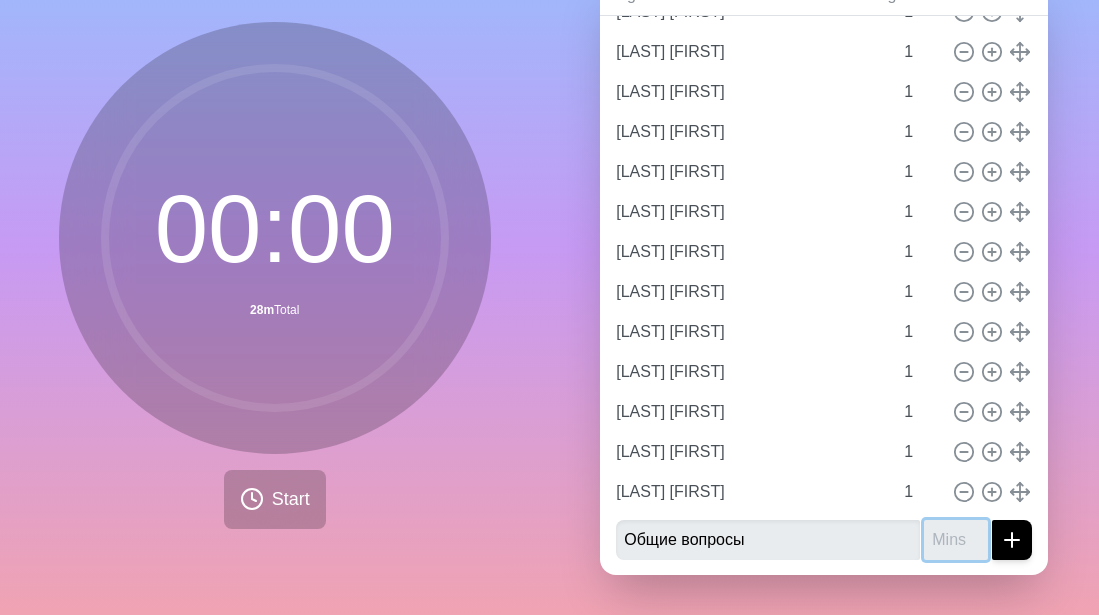 click at bounding box center [956, 540] 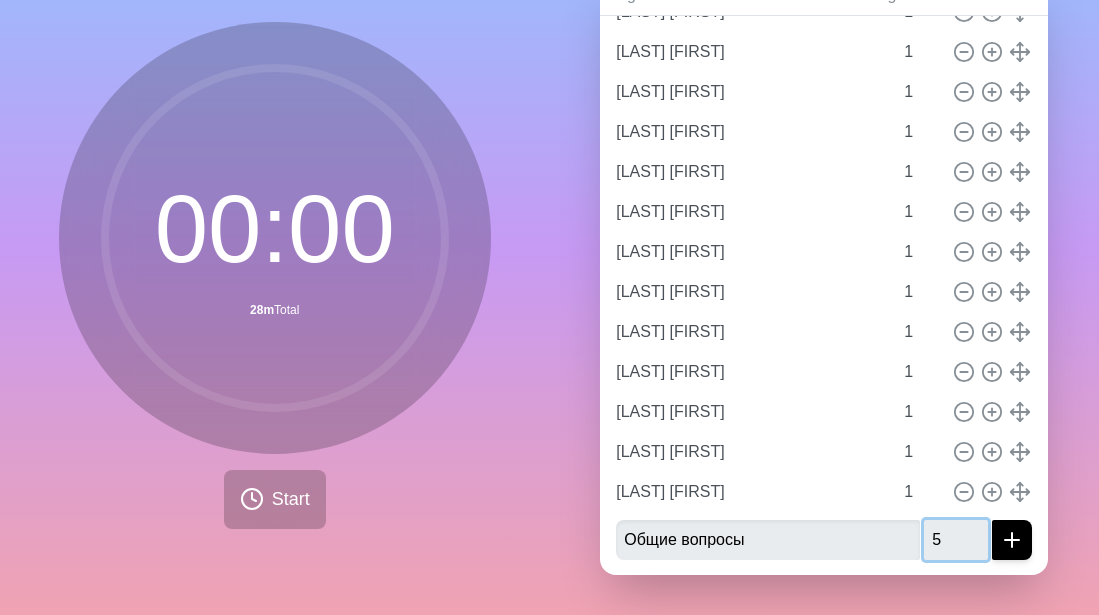 type on "5" 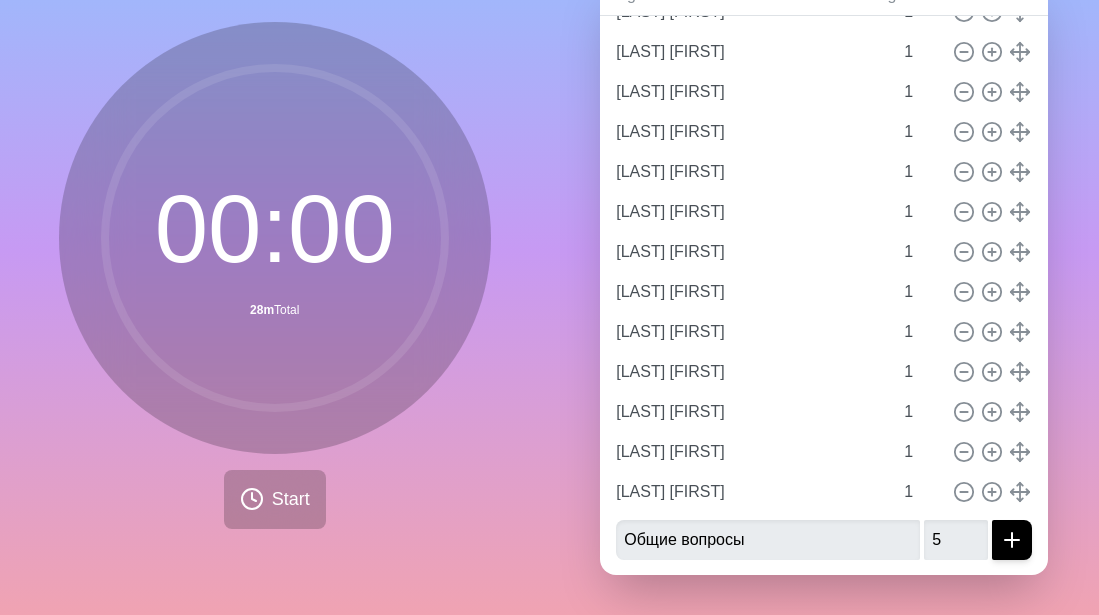 click on "Agendas   Meetings
Back               [FIRST] [LAST]   1       [FIRST] [LAST]   1       [FIRST] [LAST]   1       [FIRST] [LAST]   1       [FIRST] [LAST]   1       [FIRST] [LAST]   1       [FIRST] [LAST]   1       [FIRST] [LAST]   1       [FIRST] [LAST]   1       [FIRST] [LAST]   1       [FIRST] [LAST]   1       [FIRST] [LAST]   1       [FIRST] [LAST]   1       [FIRST] [LAST]   1       [FIRST] [LAST]   1       [FIRST] [LAST]   1       [FIRST] [LAST]   1       [FIRST] [LAST]   1       [FIRST] [LAST]   1       [FIRST] [LAST]   1       [FIRST] [LAST]   1       [FIRST] [LAST]   1         1         1         1" at bounding box center [825, 283] 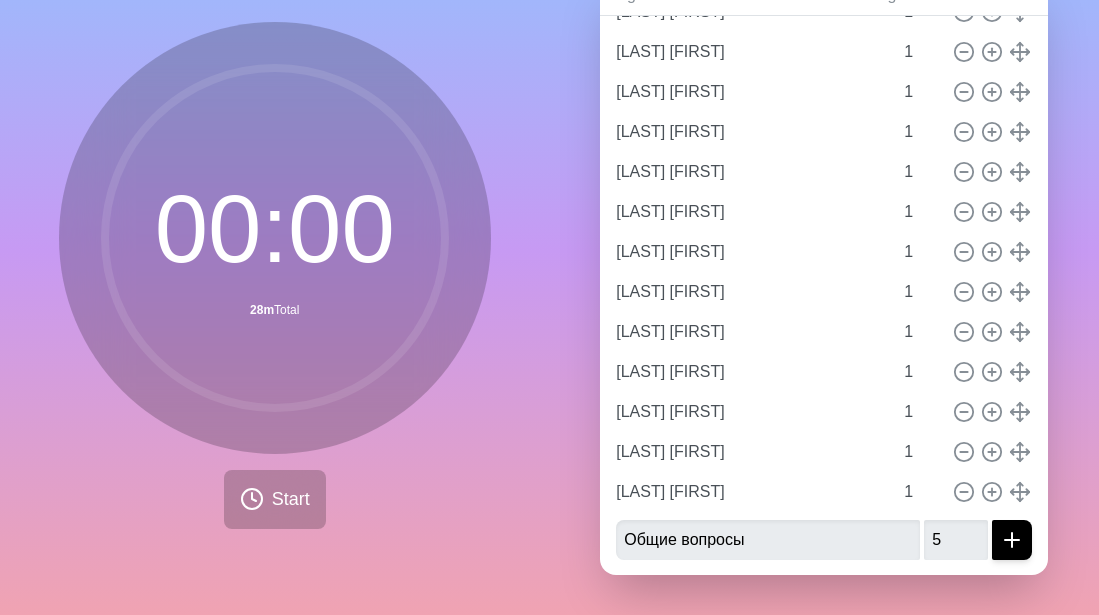 click on "[FIRST] [LAST]   1       [FIRST] [LAST]   1       [FIRST] [LAST]   1       [FIRST] [LAST]   1       [FIRST] [LAST]   1       [FIRST] [LAST]   1       [FIRST] [LAST]   1       [FIRST] [LAST]   1       [FIRST] [LAST]   1       [FIRST] [LAST]   1       [FIRST] [LAST]   1       [FIRST] [LAST]   1       [FIRST] [LAST]   1       [FIRST] [LAST]   1       [FIRST] [LAST]   1       [FIRST] [LAST]   1       [FIRST] [LAST]   1       [FIRST] [LAST]   1       [FIRST] [LAST]   1       [FIRST] [LAST]   1       [FIRST] [LAST]   1       [FIRST] [LAST]   1       [FIRST] [LAST]   1       [FIRST] [LAST]   1         1         1" at bounding box center [824, -42] 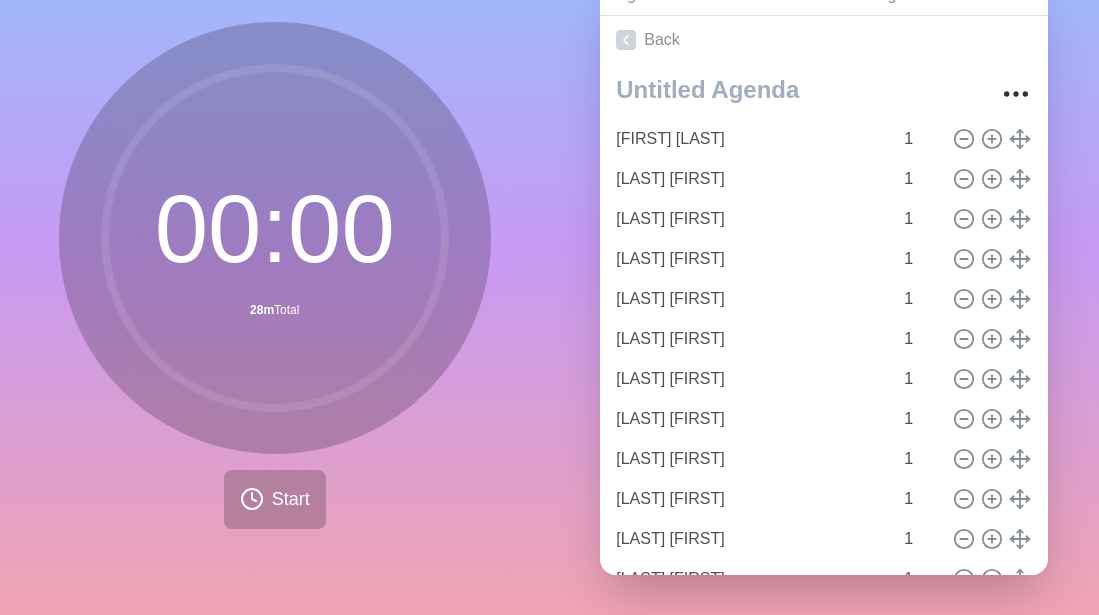scroll, scrollTop: 0, scrollLeft: 0, axis: both 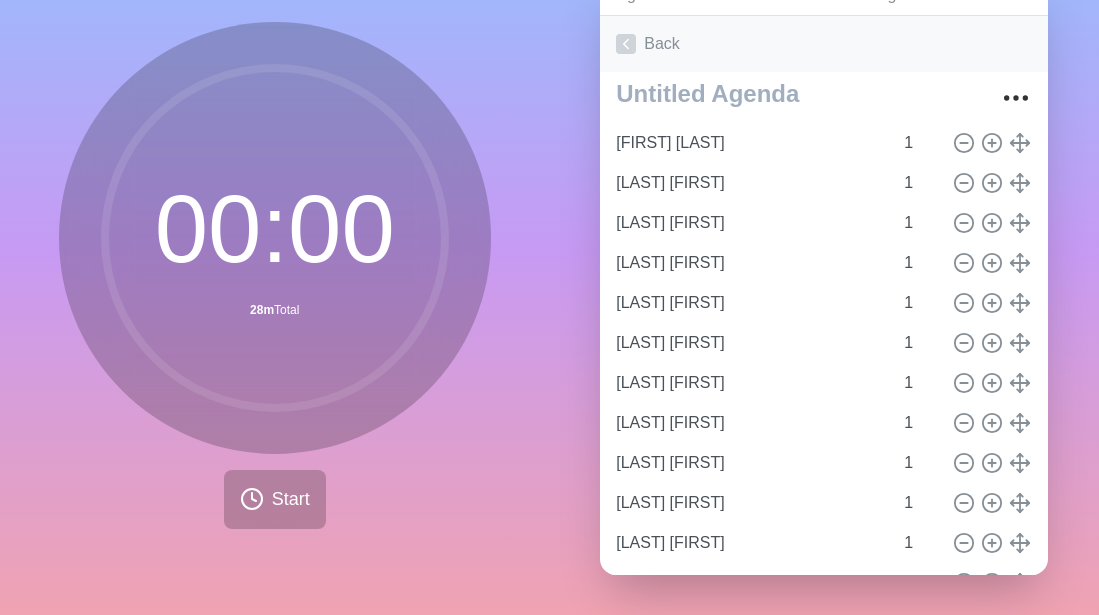 click on "Back" at bounding box center [824, 44] 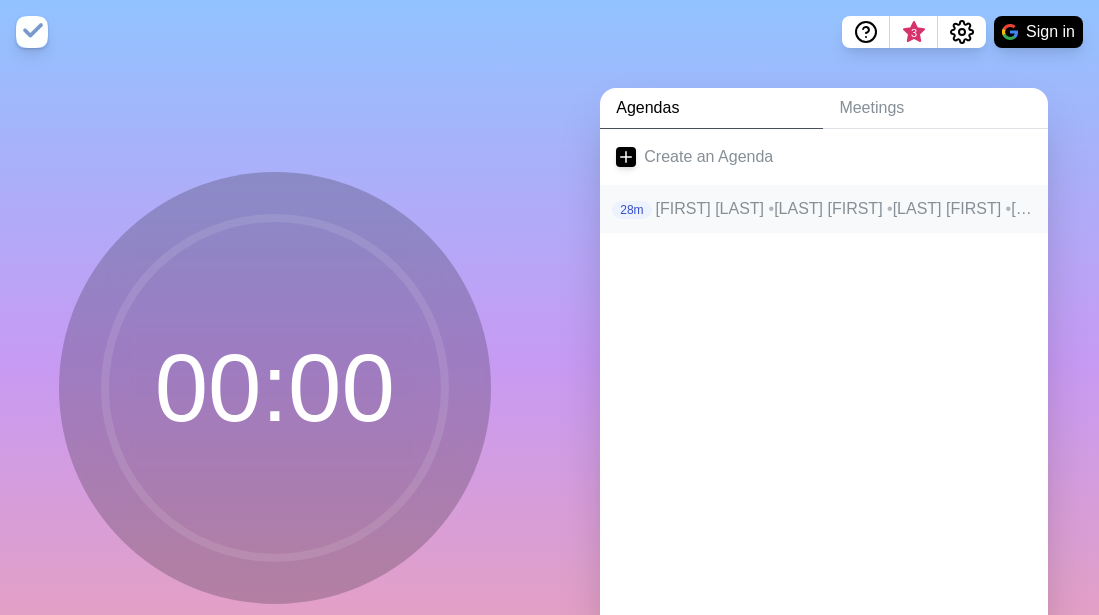 click on "[FIRST] [LAST]   •  [FIRST] [LAST]   •  [FIRST] [LAST]   •  [FIRST] [LAST]   •  [FIRST] [LAST]   •  [FIRST] [LAST]   •  [FIRST] [LAST]   •  [FIRST] [LAST]   •  [FIRST] [LAST]   •  [FIRST] [LAST]   •  [FIRST] [LAST]    •  [FIRST] [LAST]   •  [FIRST] [LAST]   •  [FIRST] [LAST]    •  [FIRST] [LAST]    •  [FIRST] [LAST]   •  [FIRST] [LAST]   •  [FIRST] [LAST]   •  [FIRST] [LAST]   •  [FIRST] [LAST]   •  [FIRST] [LAST]   •  [FIRST] [LAST]   •  [FIRST] [LAST]   •  [FIRST] [LAST]   •  [FIRST] [LAST]   •  [FIRST] [LAST]   •    •" at bounding box center (844, 209) 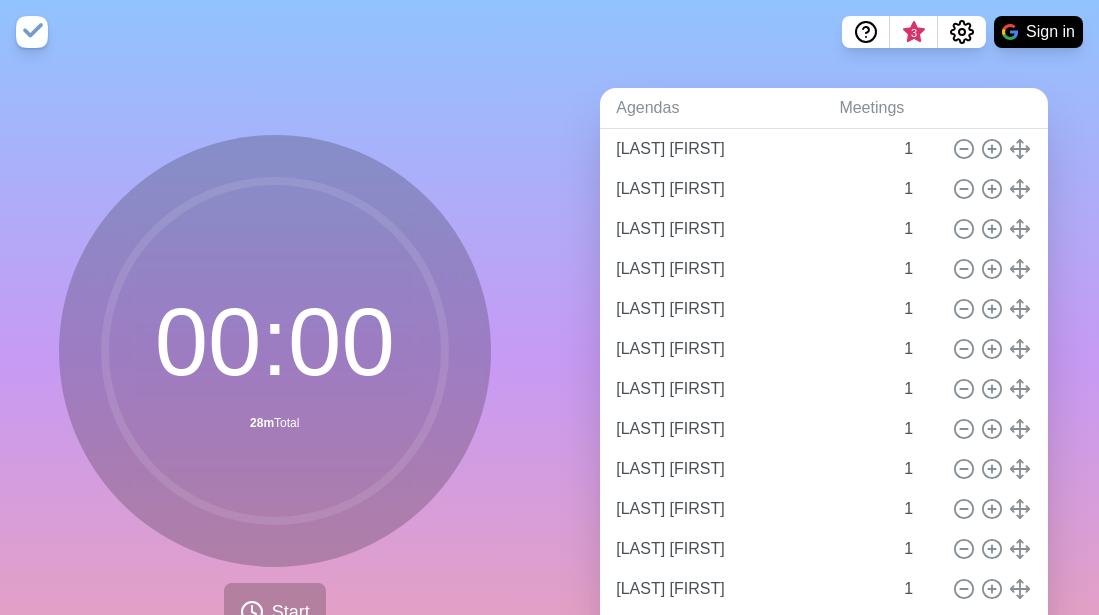 scroll, scrollTop: 731, scrollLeft: 0, axis: vertical 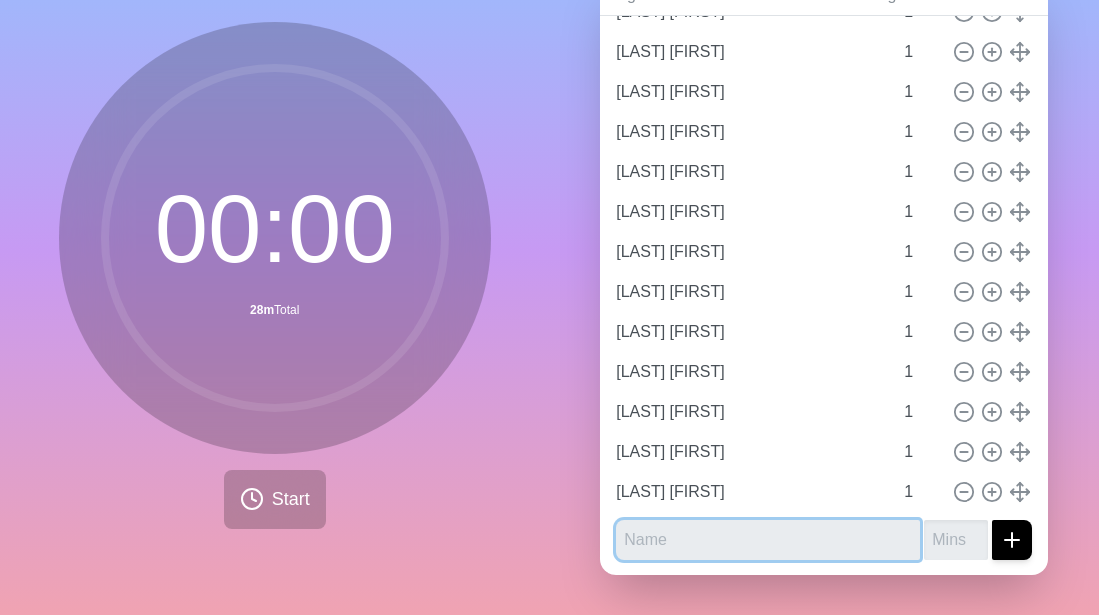 click at bounding box center [768, 540] 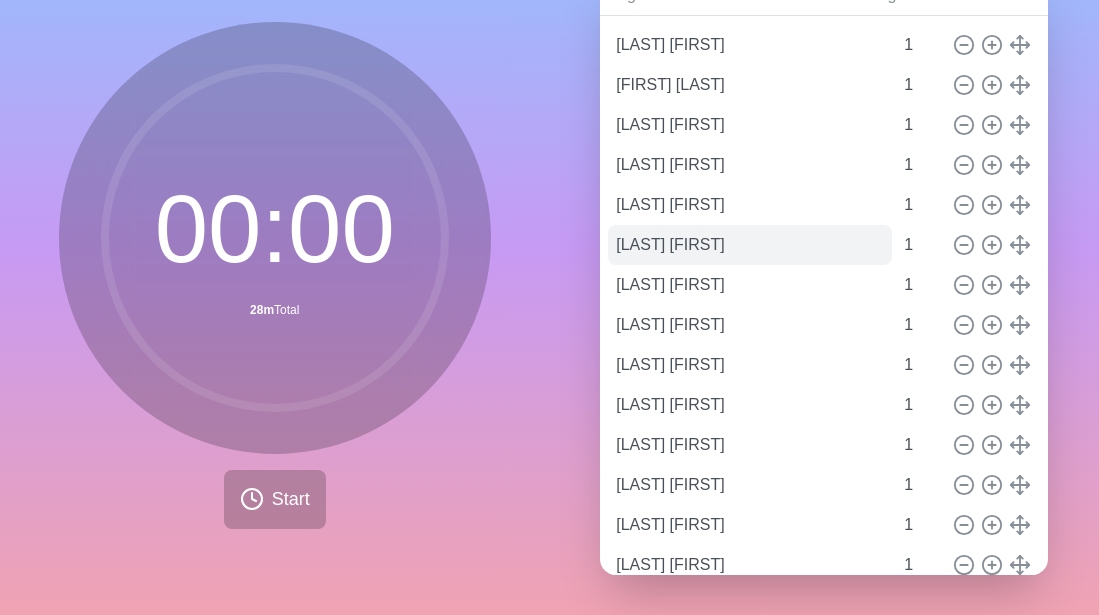 scroll, scrollTop: 731, scrollLeft: 0, axis: vertical 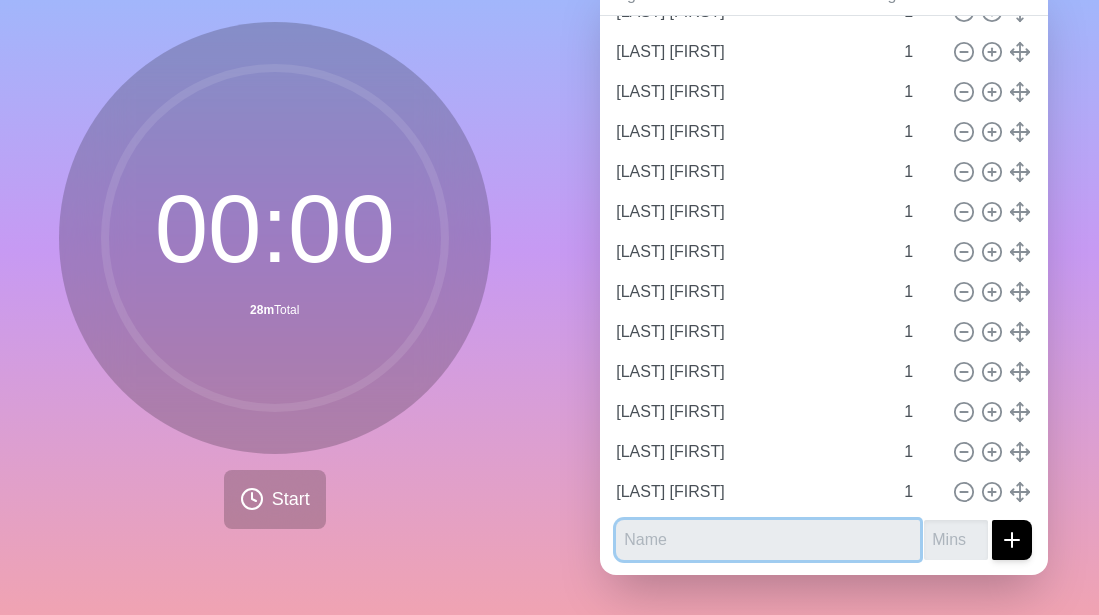 click at bounding box center (768, 540) 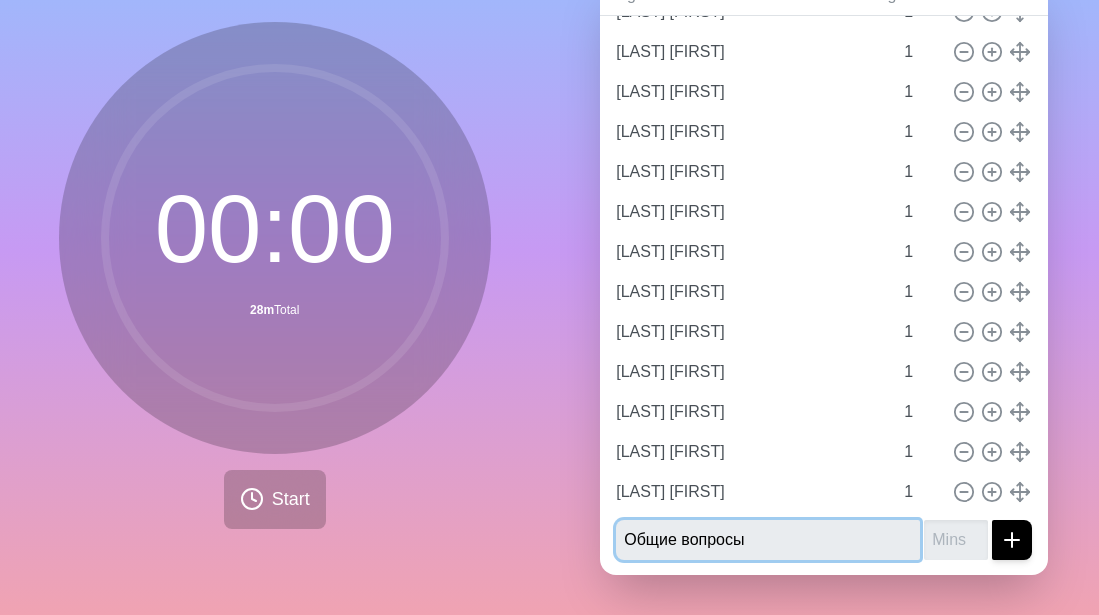 type on "Общие вопросы" 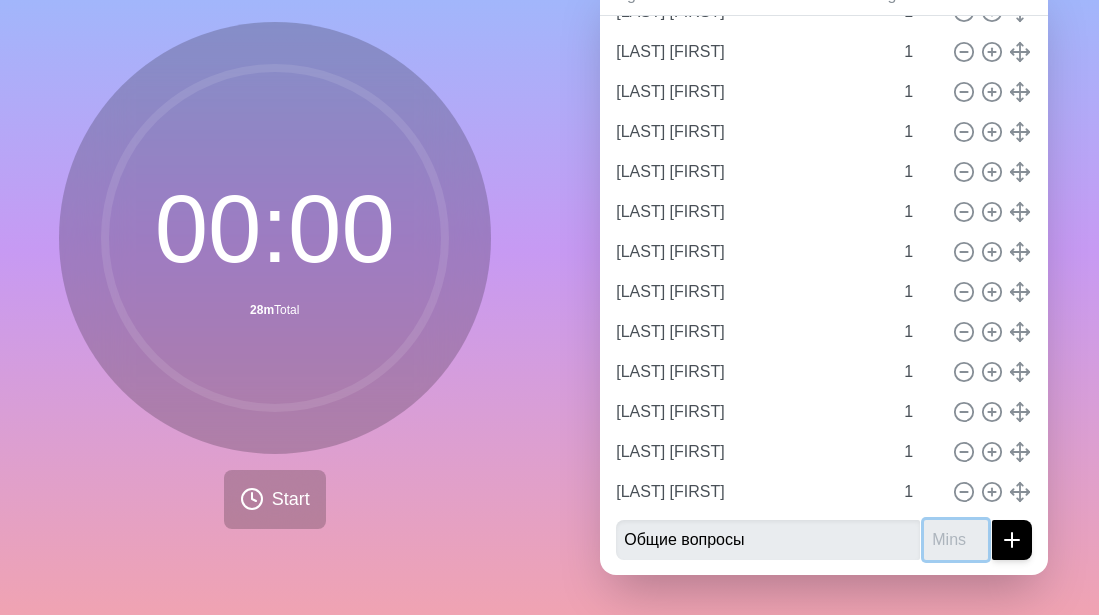 click at bounding box center (956, 540) 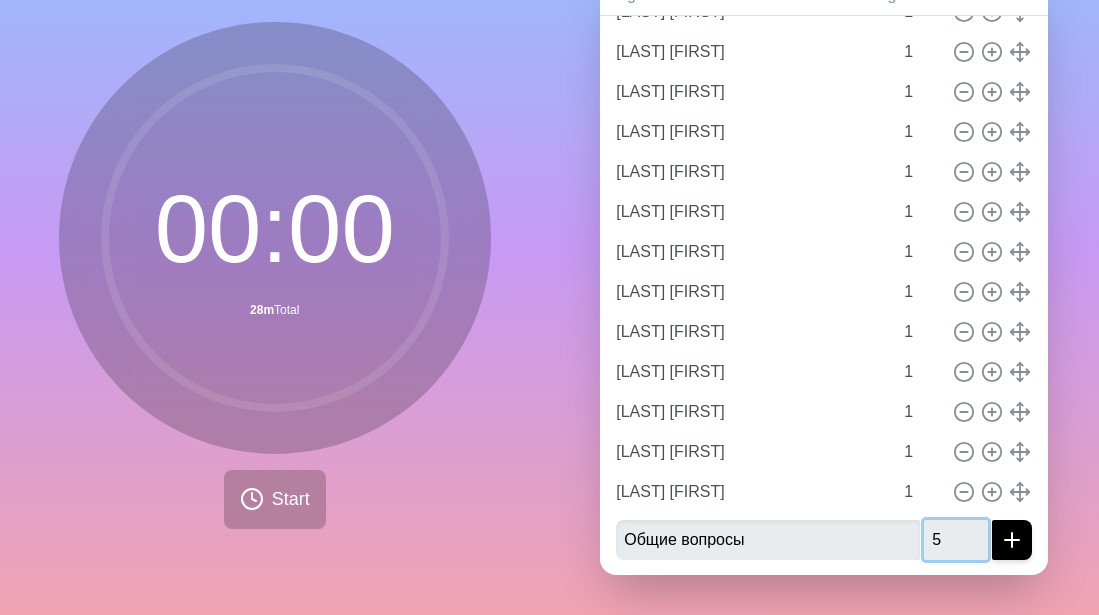 type on "5" 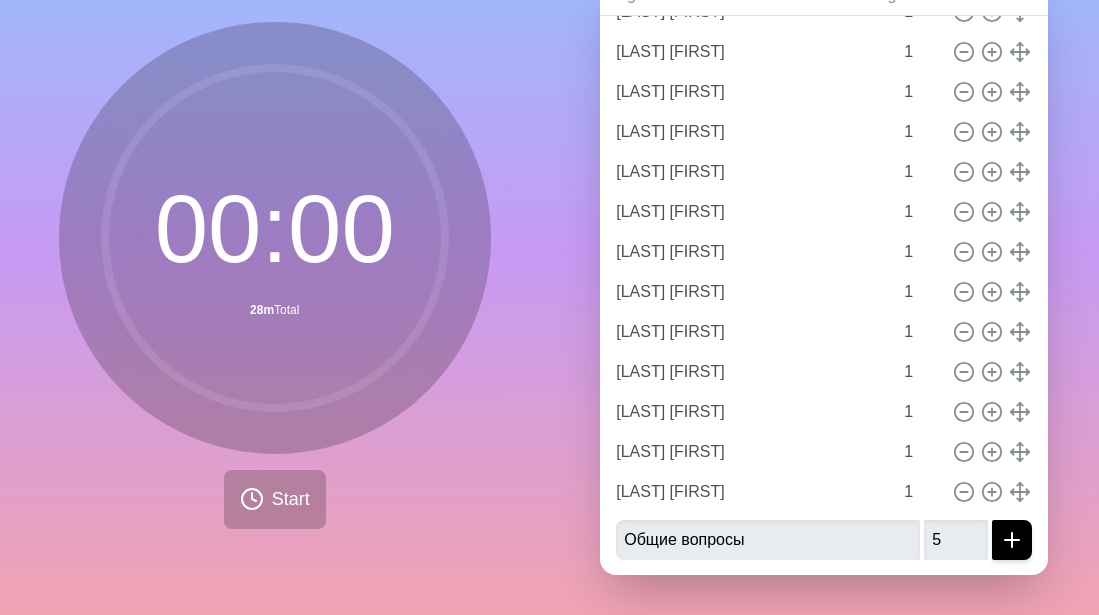 click on "[FIRST] [LAST]   1       [FIRST] [LAST]   1       [FIRST] [LAST]   1       [FIRST] [LAST]   1       [FIRST] [LAST]   1       [FIRST] [LAST]   1       [FIRST] [LAST]   1       [FIRST] [LAST]   1       [FIRST] [LAST]   1       [FIRST] [LAST]   1       [FIRST] [LAST]   1       [FIRST] [LAST]   1       [FIRST] [LAST]   1       [FIRST] [LAST]   1       [FIRST] [LAST]   1       [FIRST] [LAST]   1       [FIRST] [LAST]   1       [FIRST] [LAST]   1       [FIRST] [LAST]   1       [FIRST] [LAST]   1       [FIRST] [LAST]   1       [FIRST] [LAST]   1       [FIRST] [LAST]   1       [FIRST] [LAST]   1         1         1" at bounding box center [824, -42] 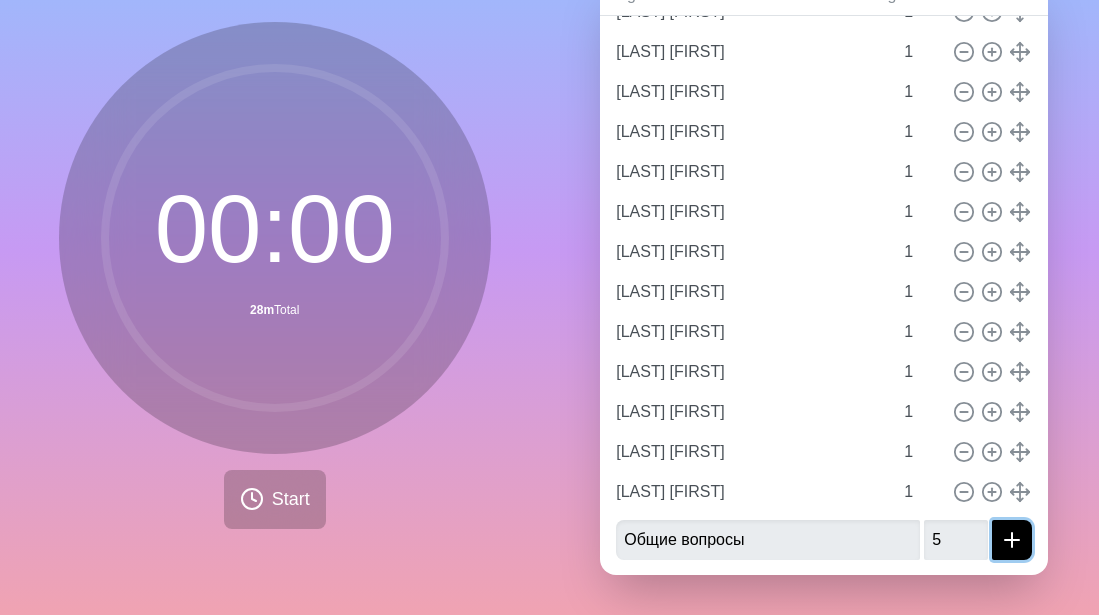 click 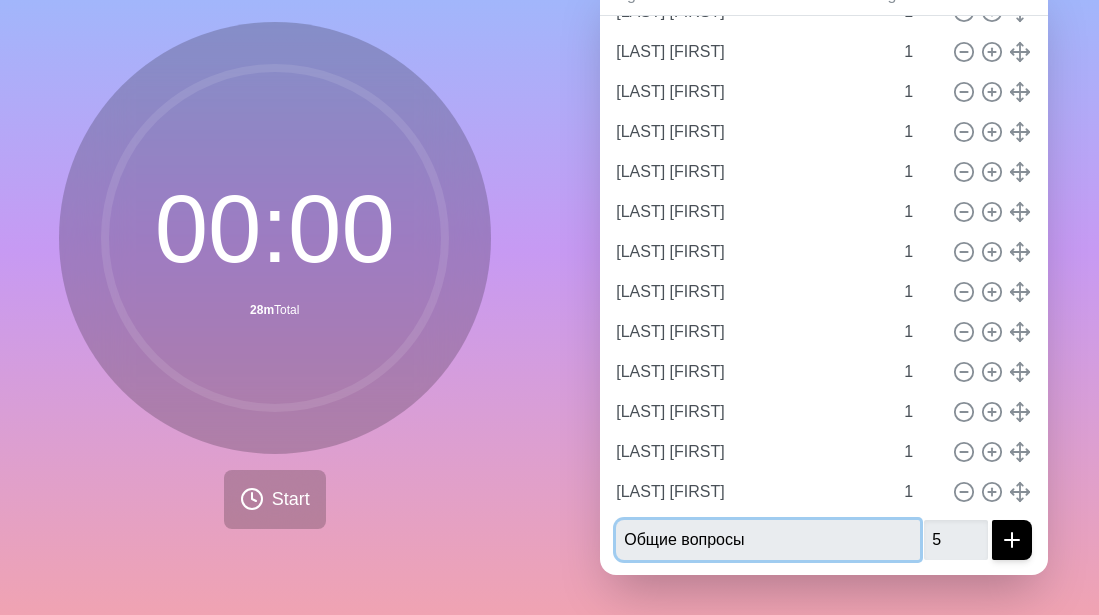 type 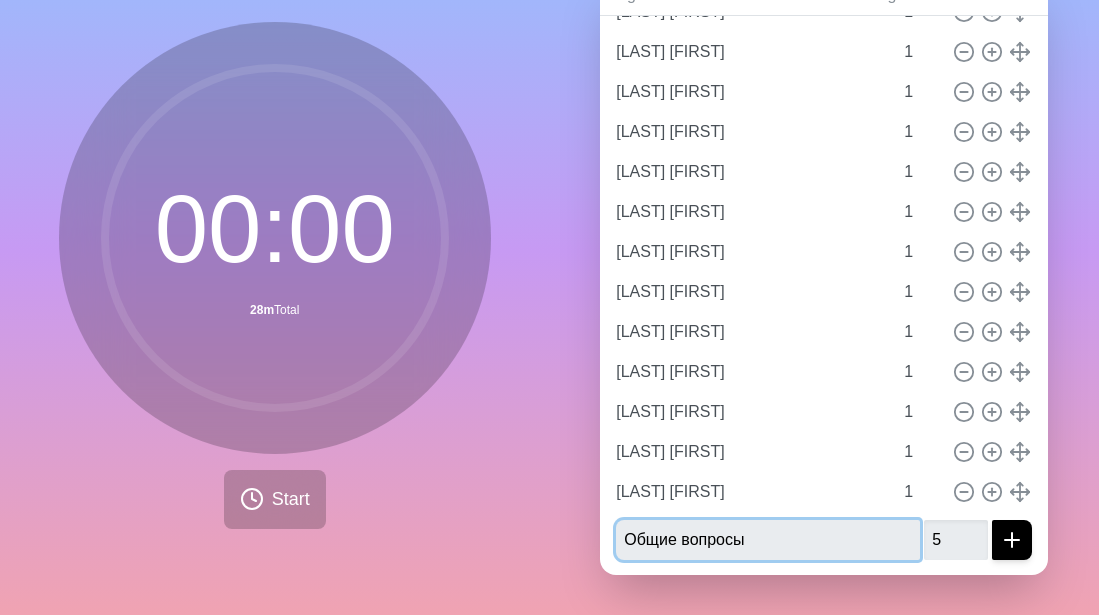 type 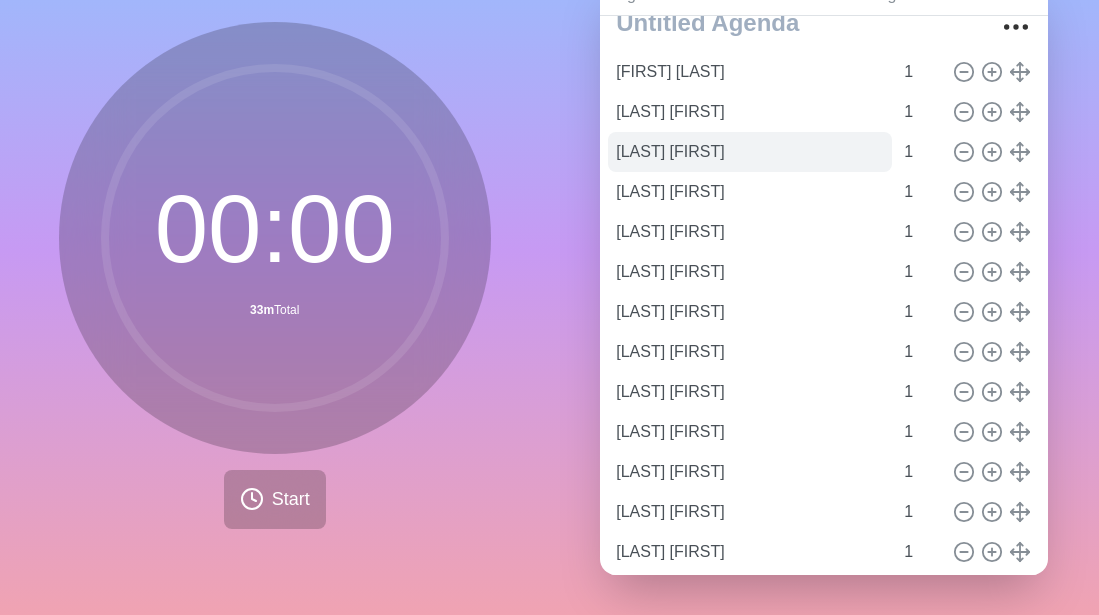 scroll, scrollTop: 0, scrollLeft: 0, axis: both 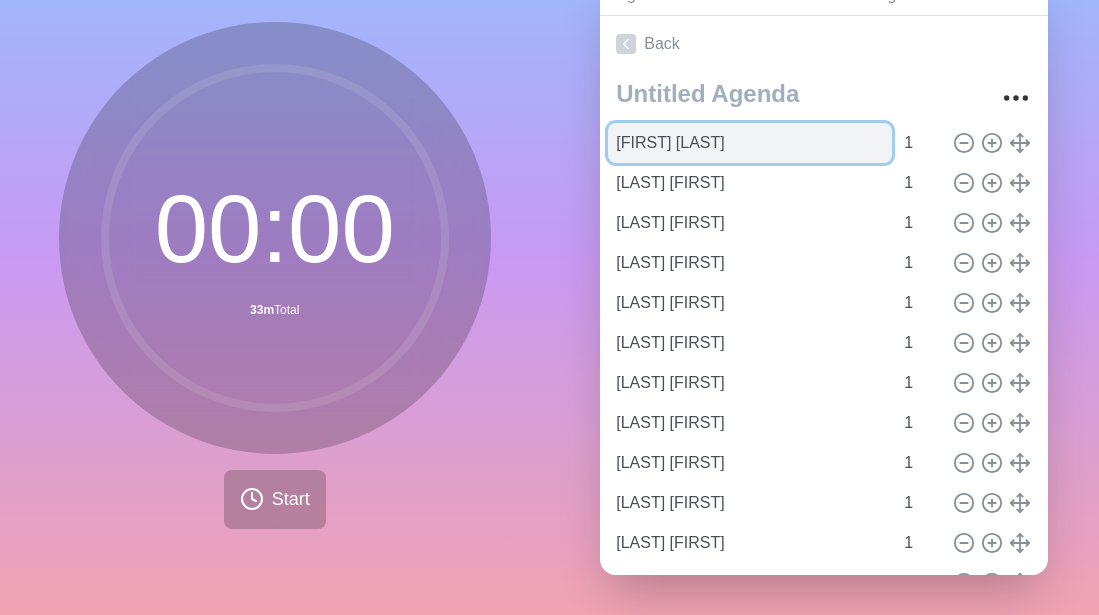 click on "[FIRST] [LAST]" at bounding box center (750, 143) 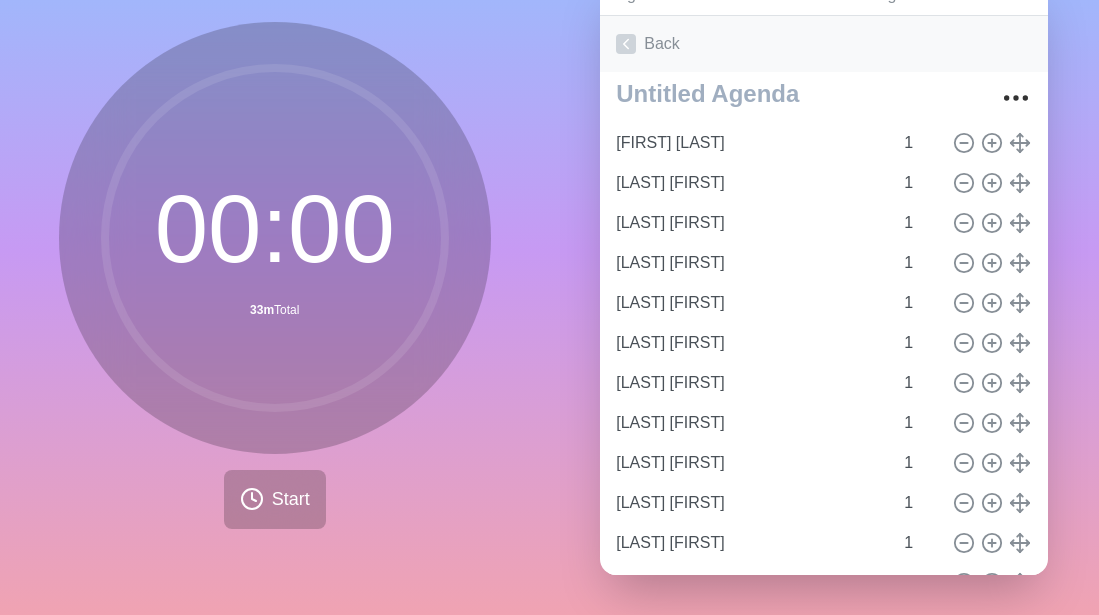 click on "Back" at bounding box center (824, 44) 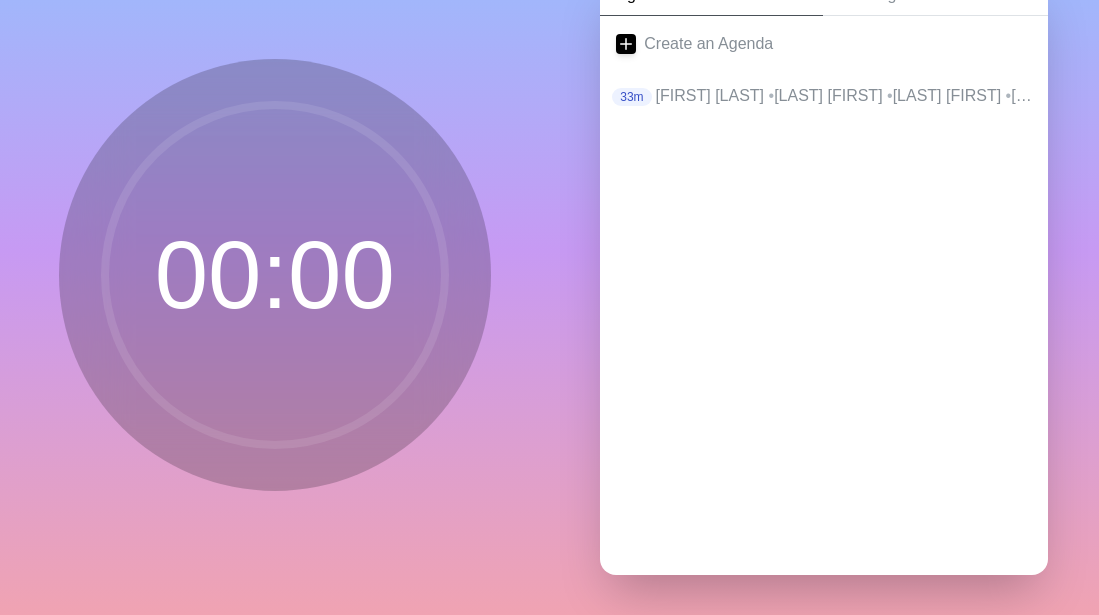 scroll, scrollTop: 0, scrollLeft: 0, axis: both 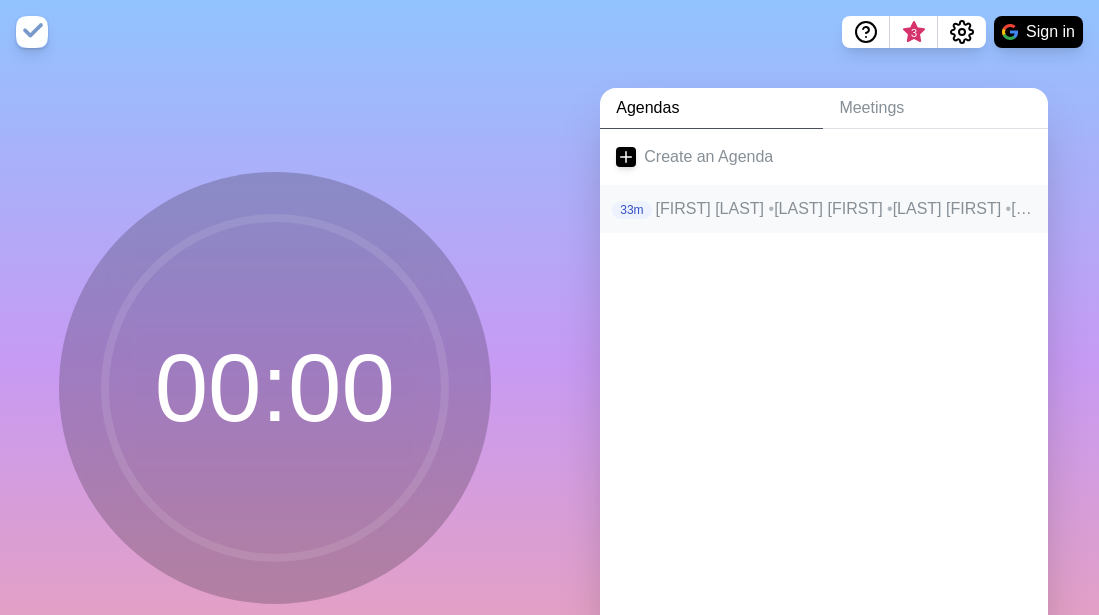 click on "[FIRST] [LAST]   •  [FIRST] [LAST]   •  [FIRST] [LAST]   •  [FIRST] [LAST]   •  [FIRST] [LAST]   •  [FIRST] [LAST]   •  [FIRST] [LAST]   •  [FIRST] [LAST]   •  [FIRST] [LAST]   •  [FIRST] [LAST]   •  [FIRST] [LAST]    •  [FIRST] [LAST]   •  [FIRST] [LAST]   •  [FIRST] [LAST]    •  [FIRST] [LAST]    •  [FIRST] [LAST]   •  [FIRST] [LAST]   •  [FIRST] [LAST]   •  [FIRST] [LAST]   •  [FIRST] [LAST]   •  [FIRST] [LAST]   •  [FIRST] [LAST]   •  [FIRST] [LAST]   •  [FIRST] [LAST]   •  [FIRST] [LAST]   •  [FIRST] [LAST]   •    •" at bounding box center (844, 209) 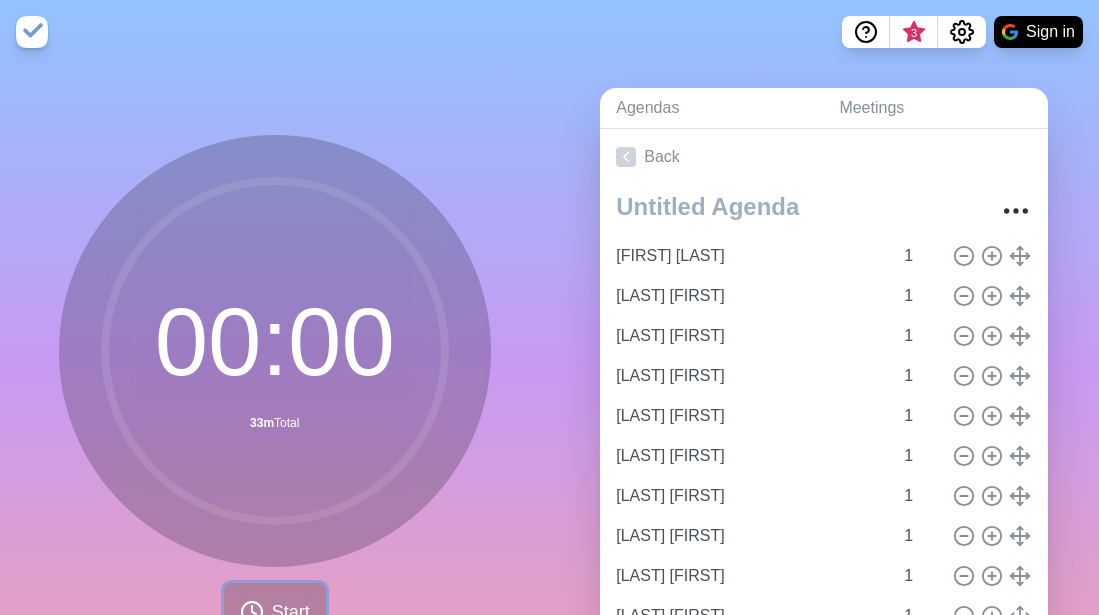 click on "Start" at bounding box center [275, 612] 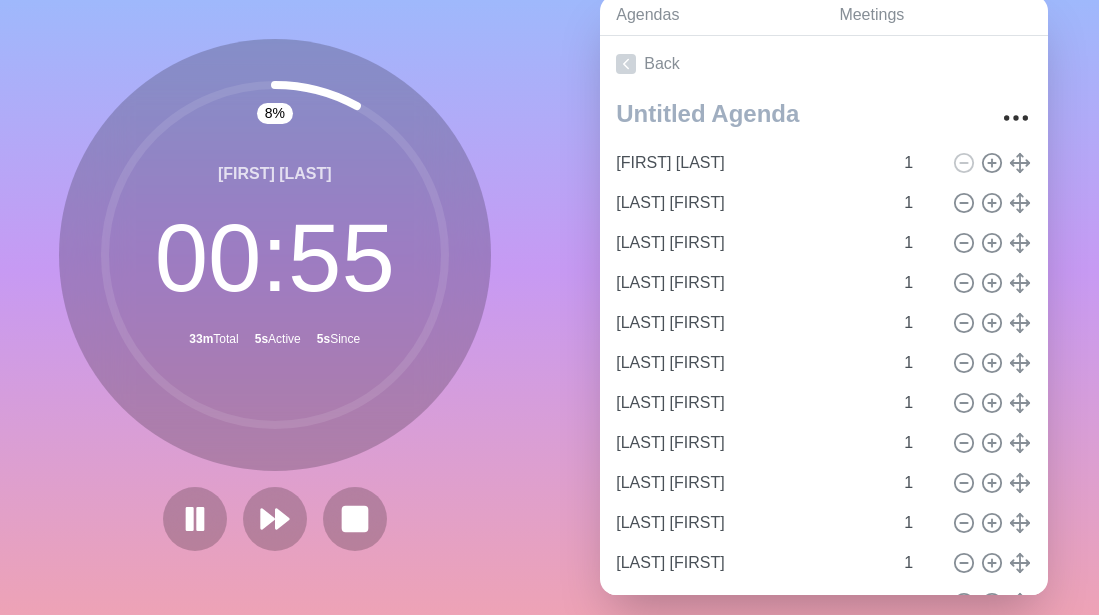 scroll, scrollTop: 128, scrollLeft: 0, axis: vertical 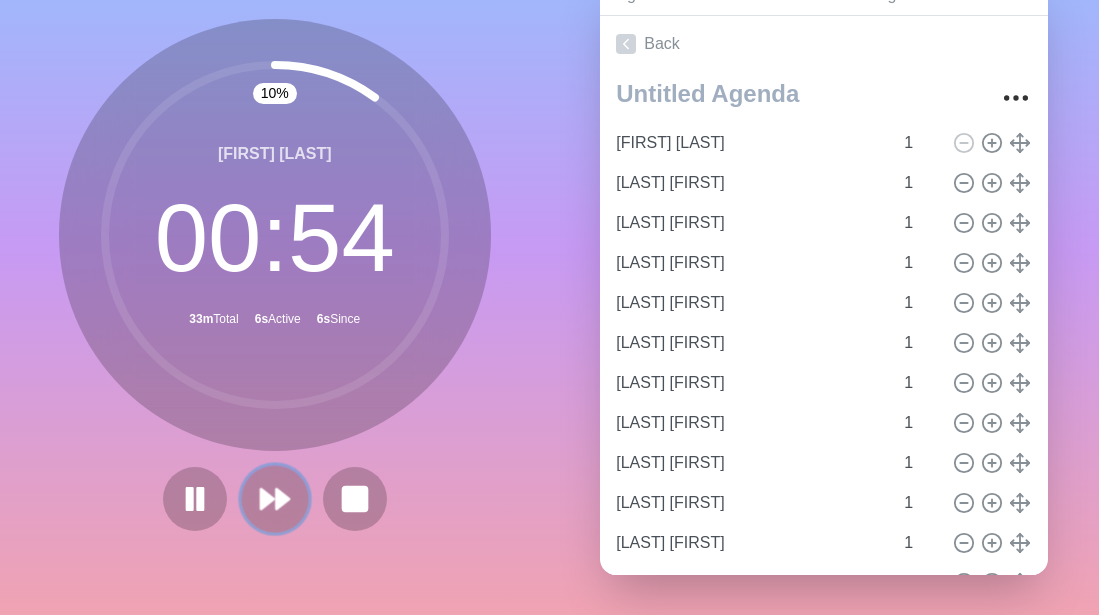 click 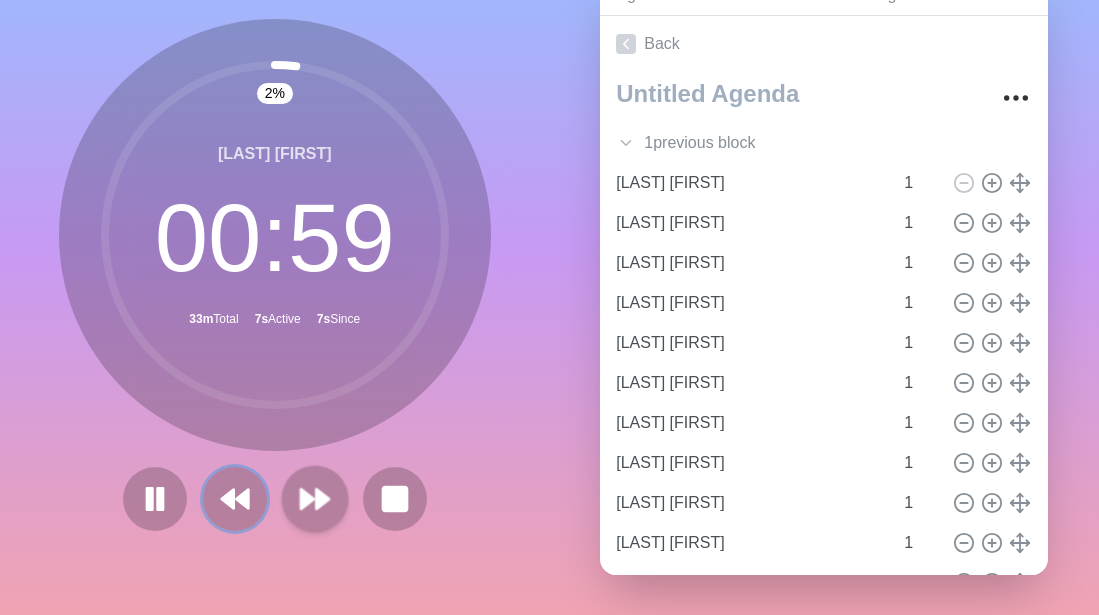 click at bounding box center [235, 499] 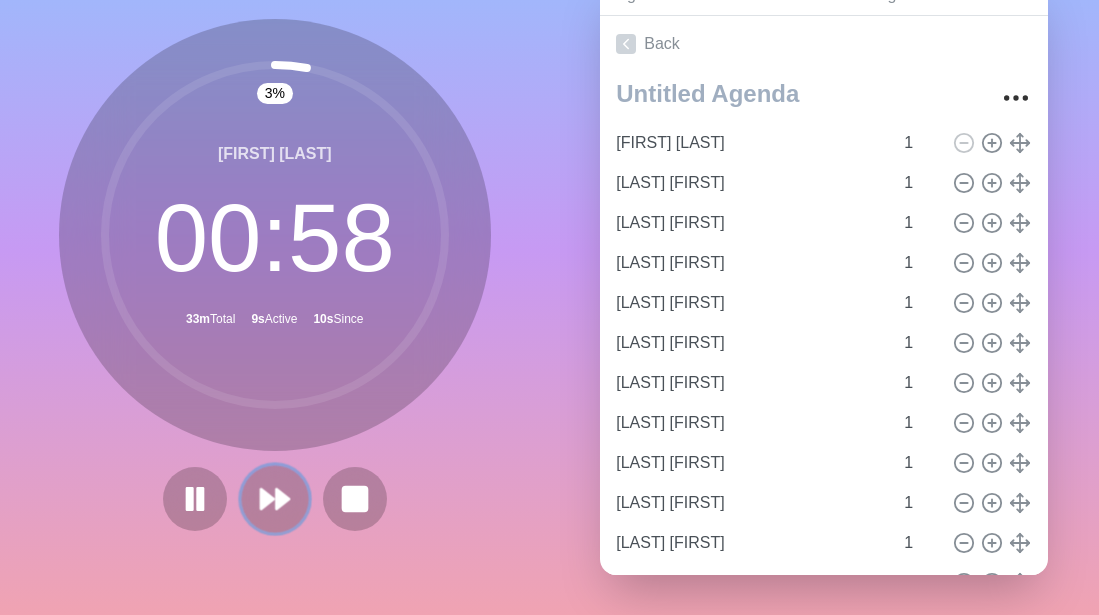 click 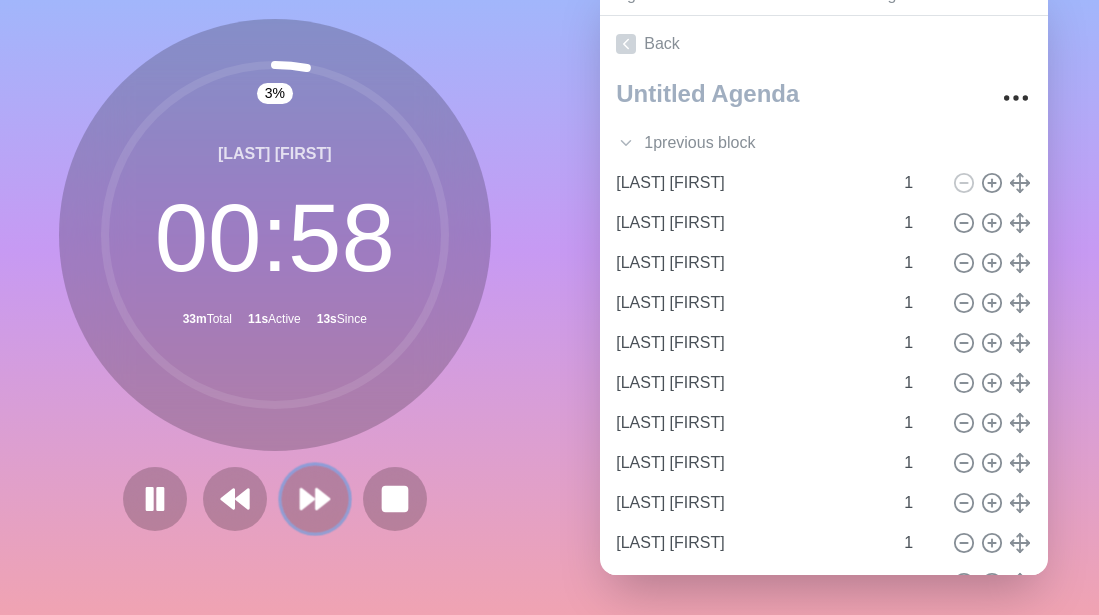 click 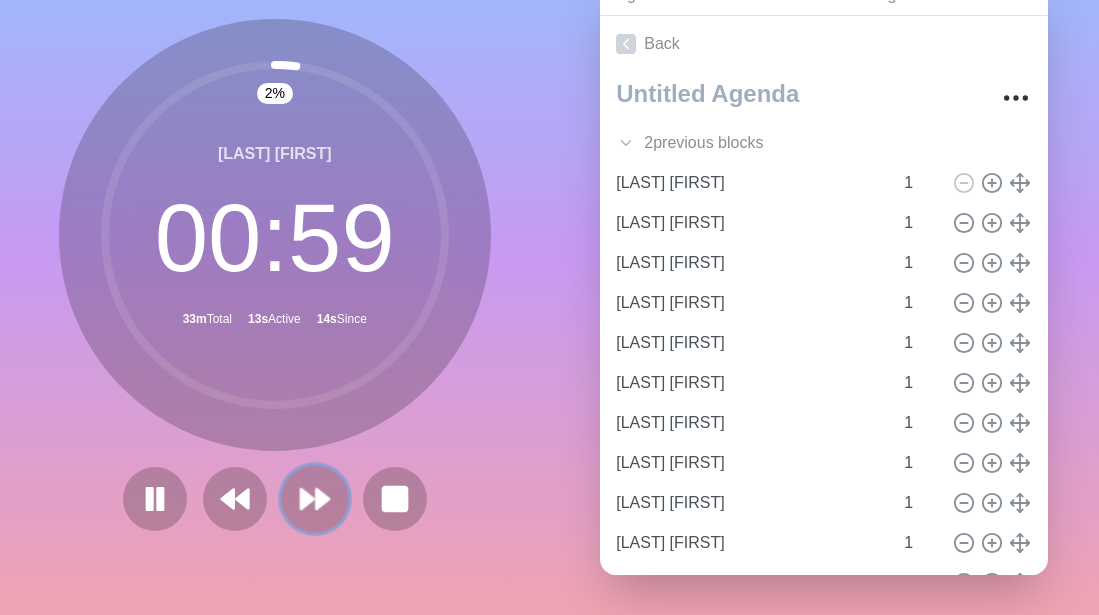 click 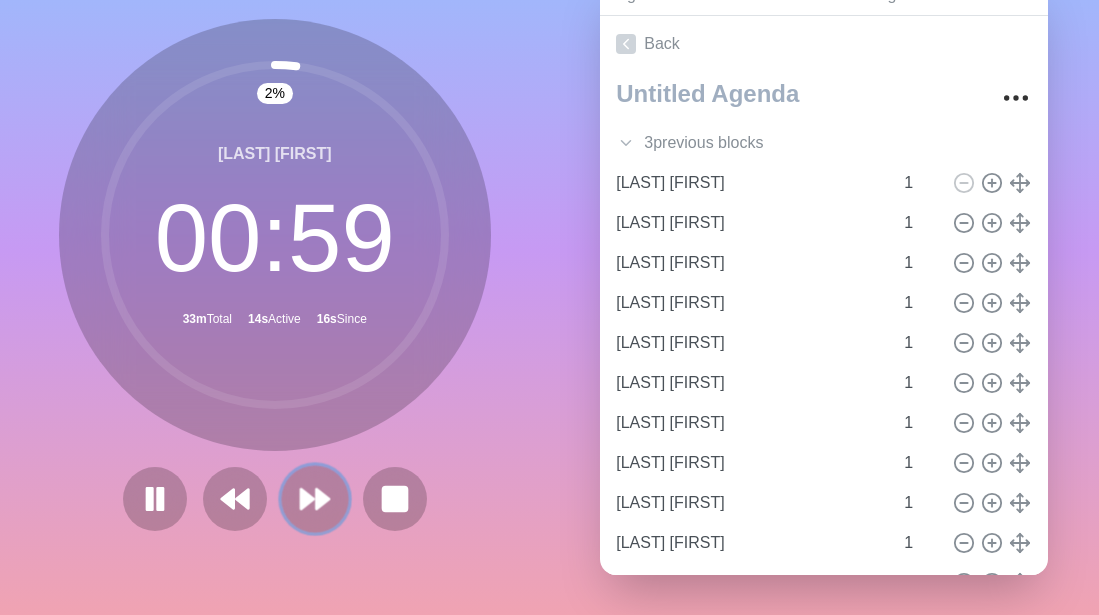 click 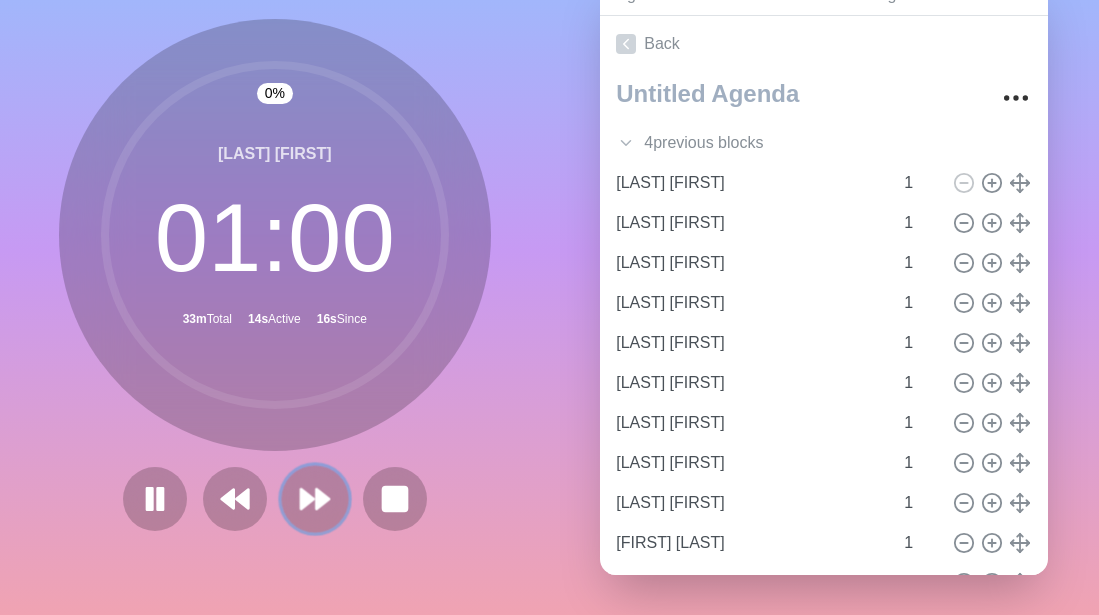 click 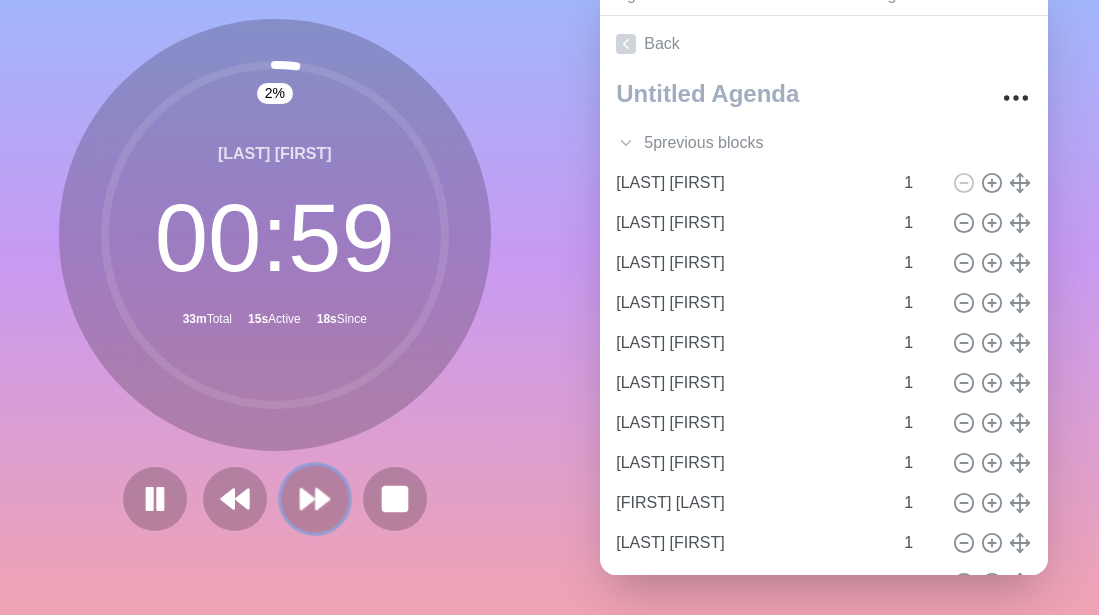 click at bounding box center (314, 498) 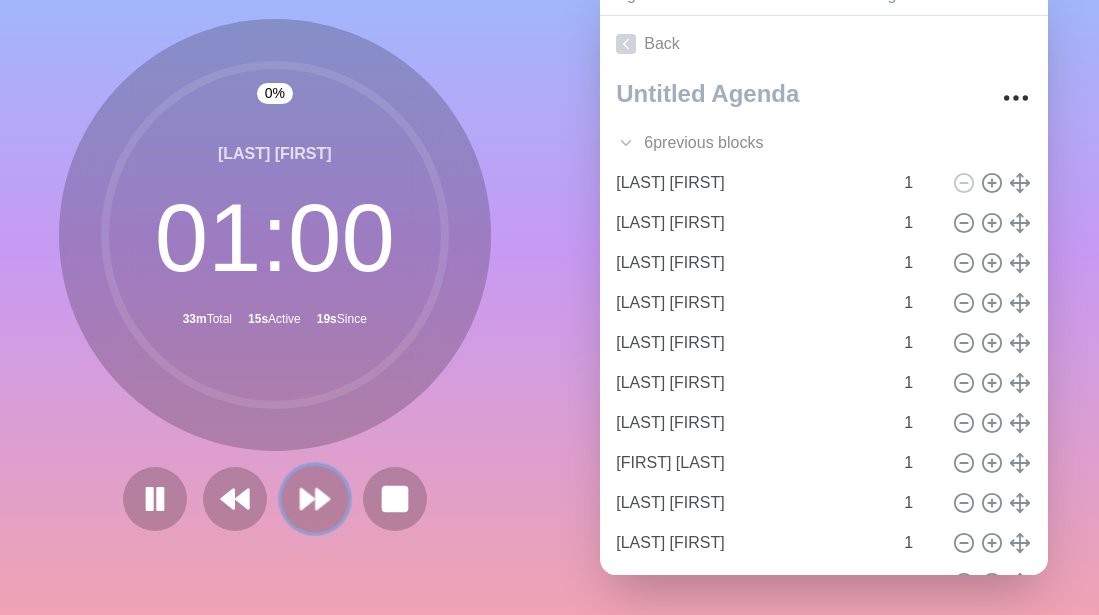 click at bounding box center [314, 498] 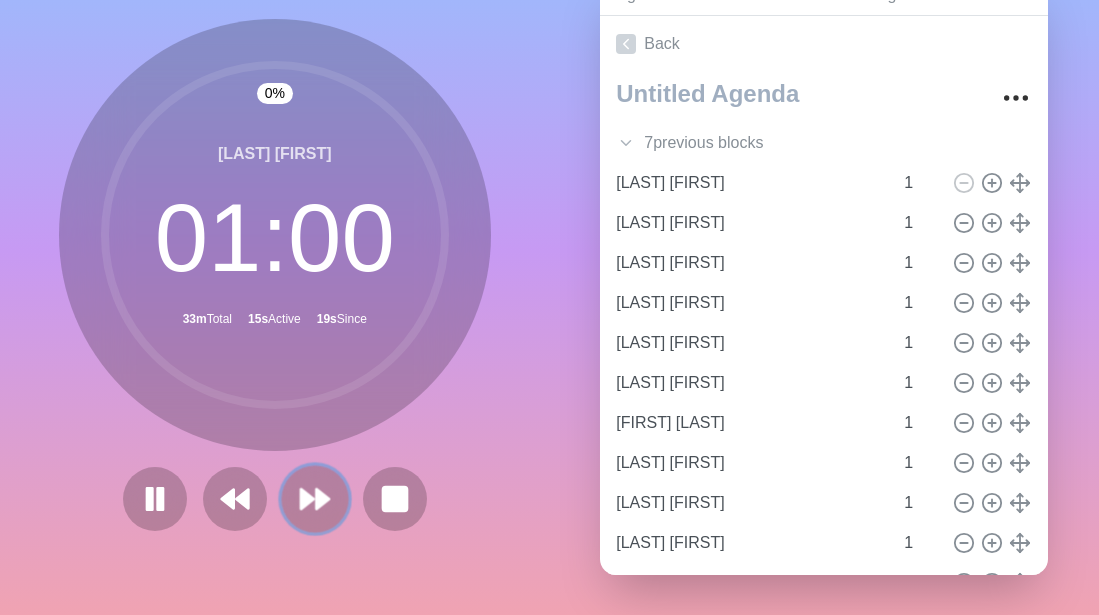 click at bounding box center (314, 498) 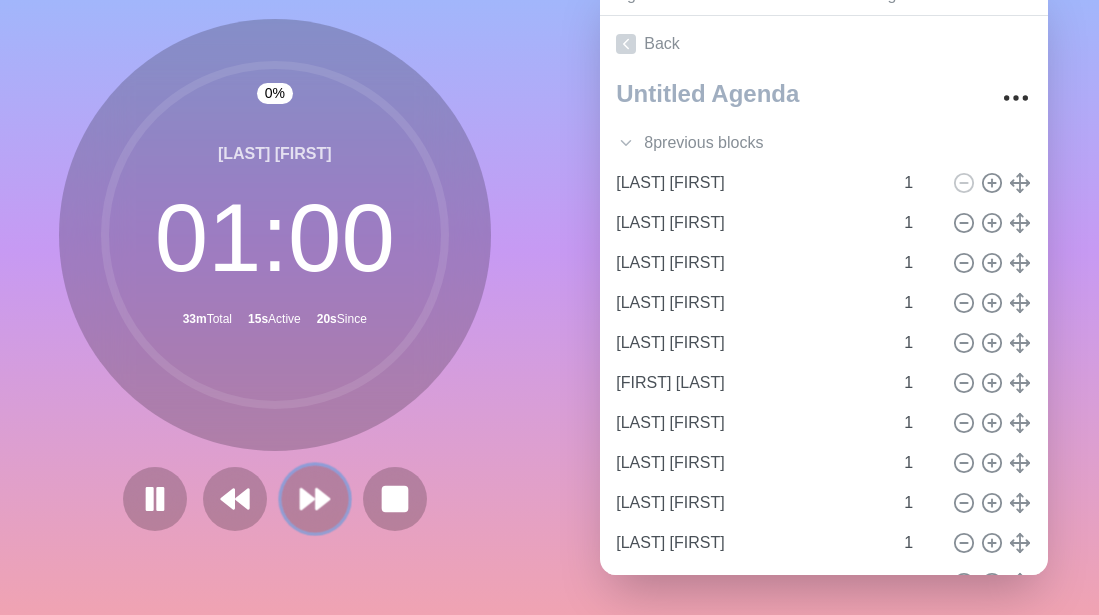 click at bounding box center [314, 498] 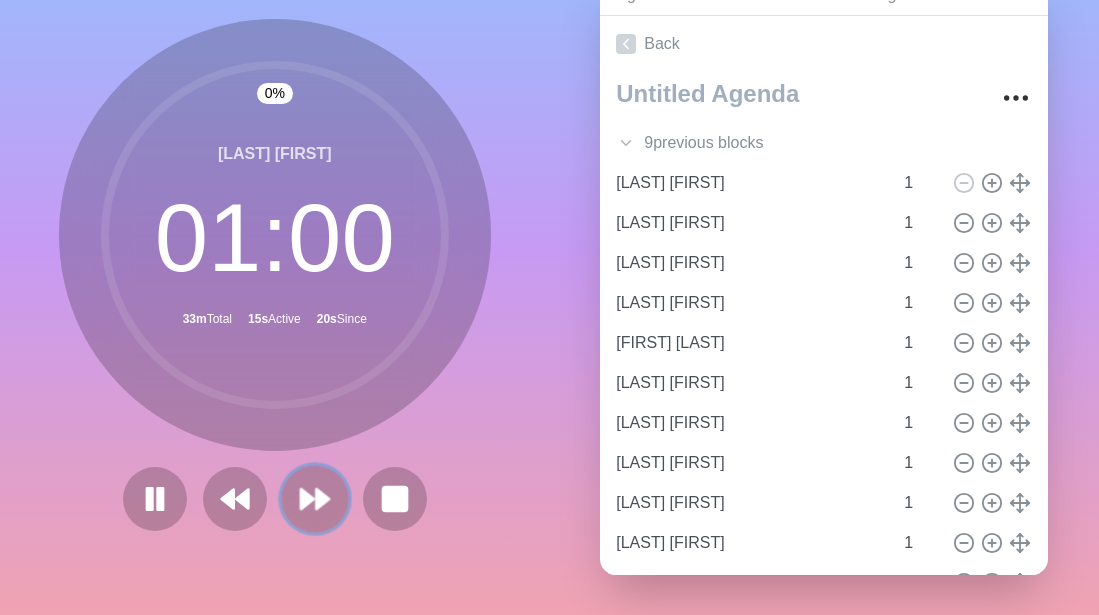 click at bounding box center [314, 498] 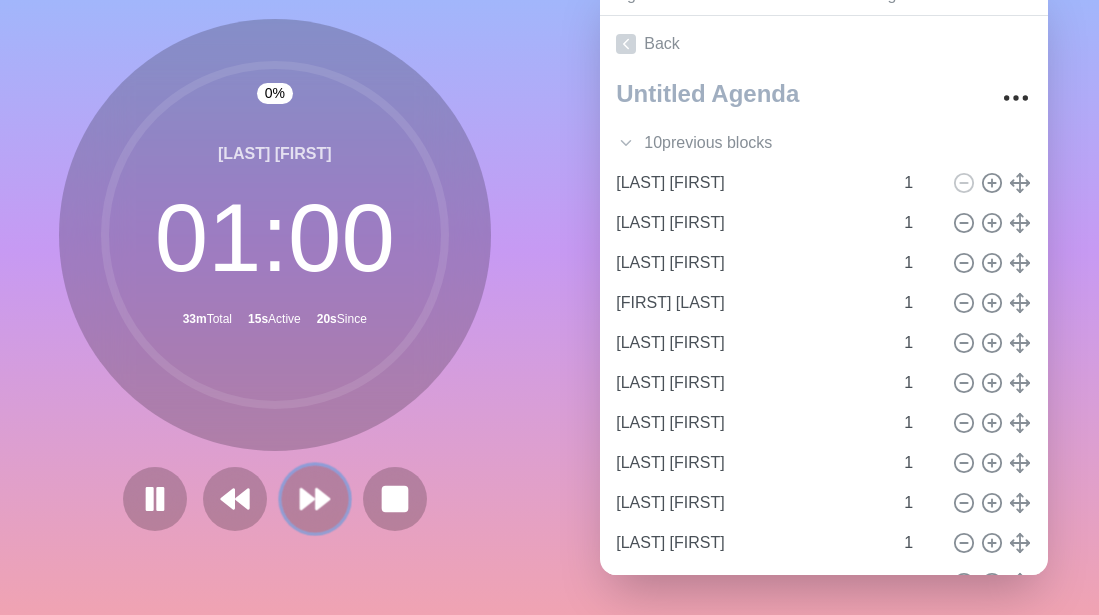 click at bounding box center [314, 498] 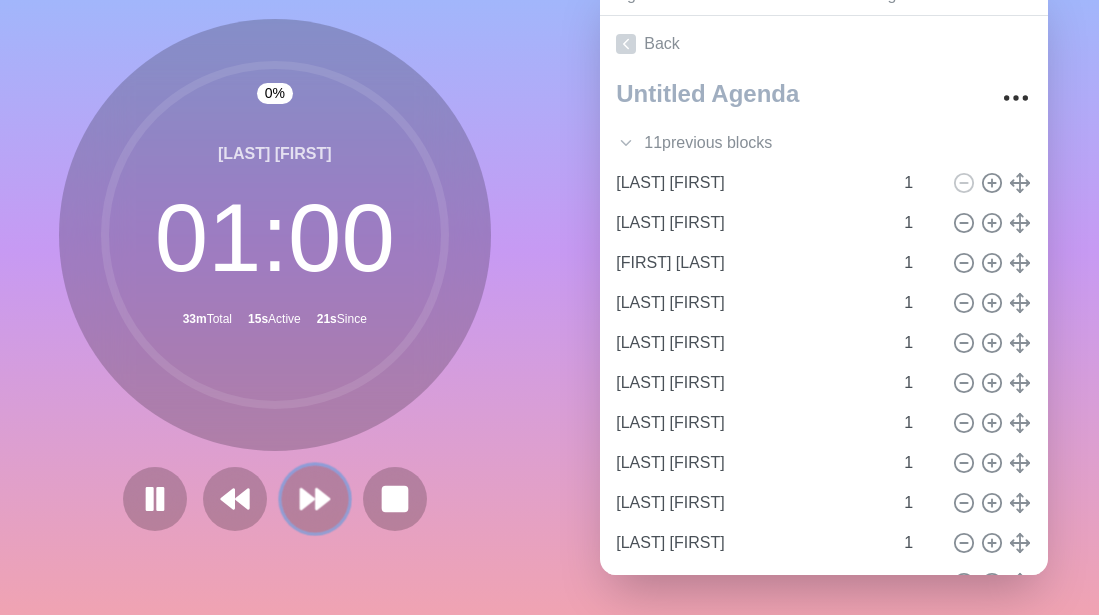 click at bounding box center (314, 498) 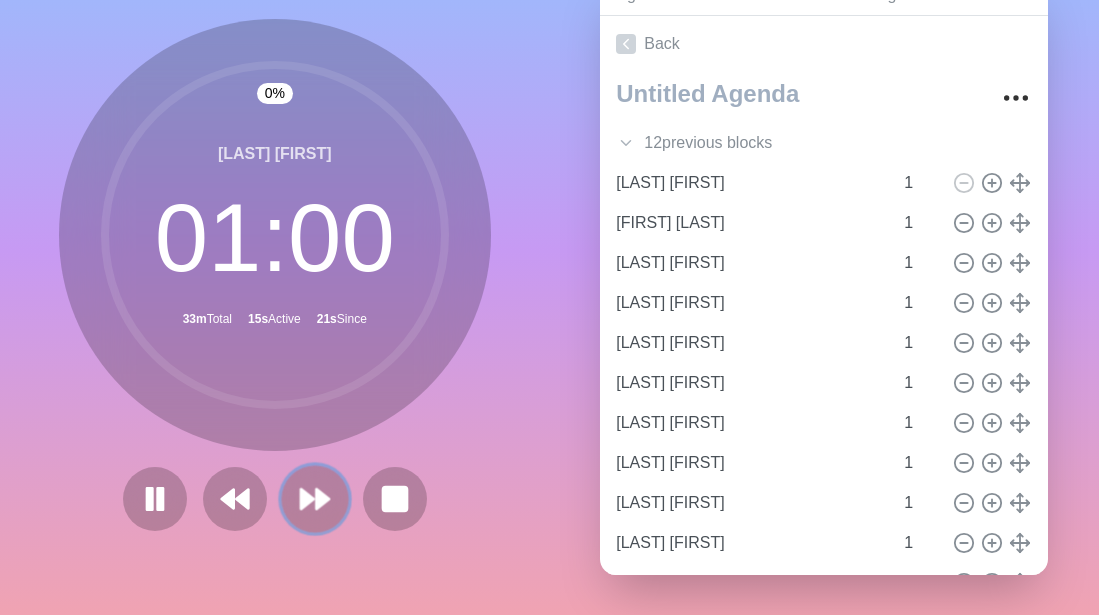 click at bounding box center [314, 498] 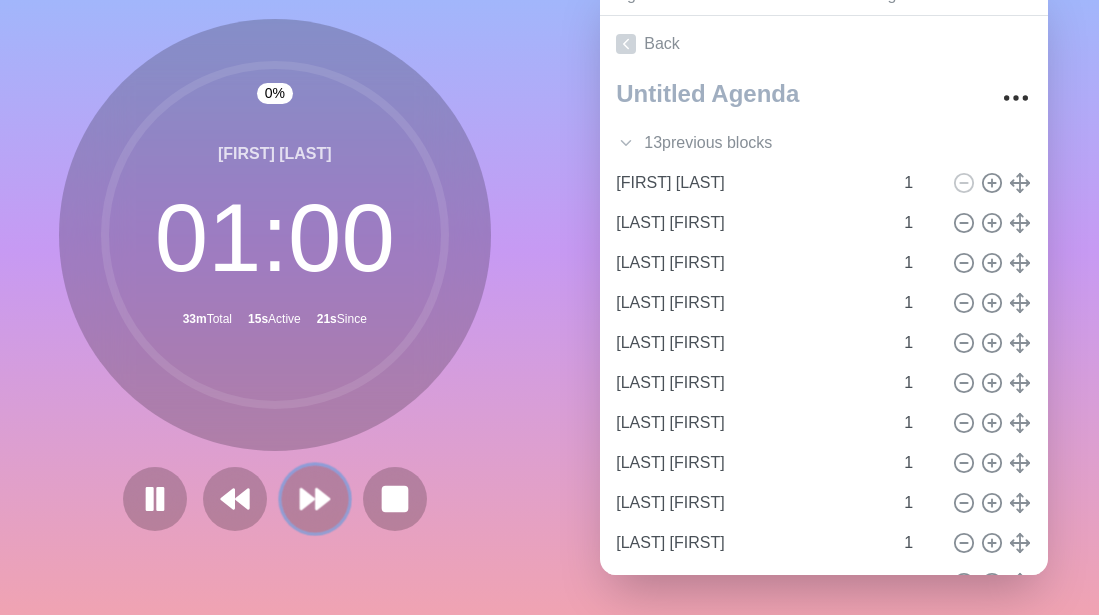 click at bounding box center (314, 498) 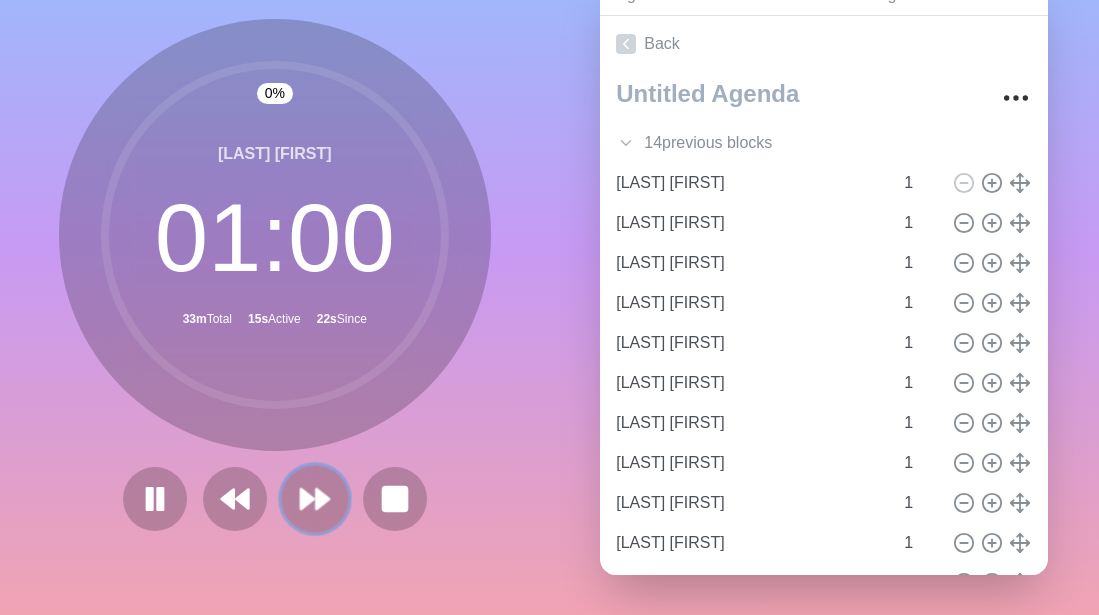 click at bounding box center (314, 498) 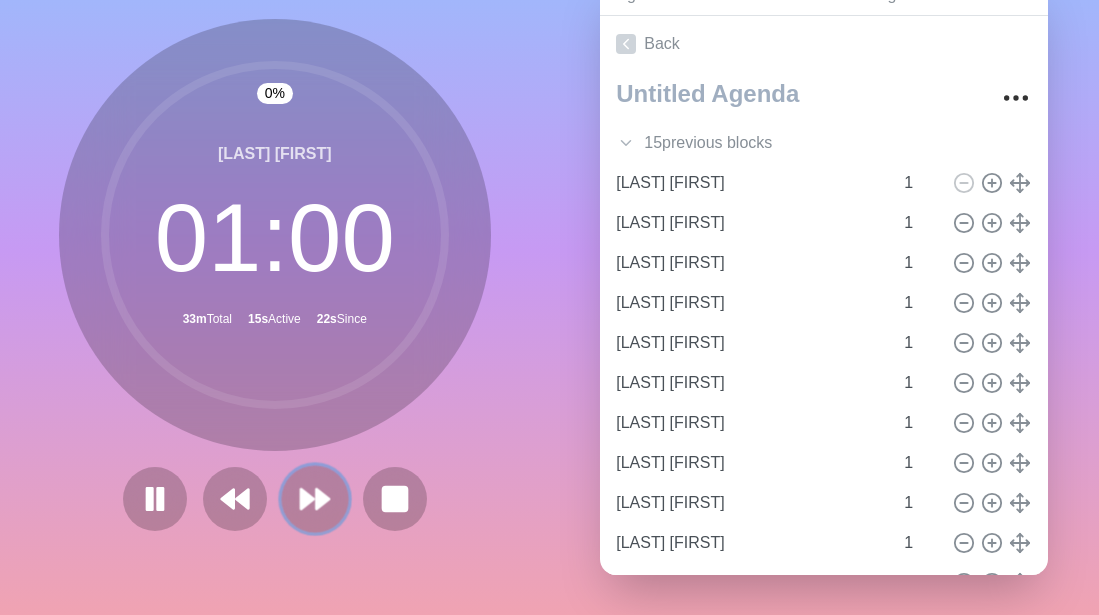 click at bounding box center (314, 498) 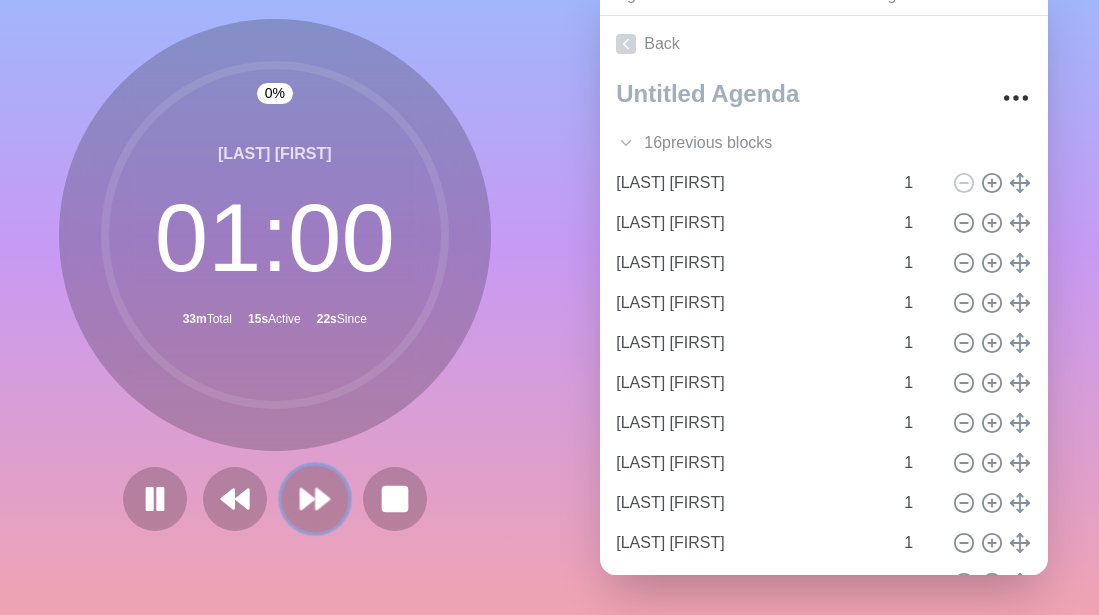 click at bounding box center [314, 498] 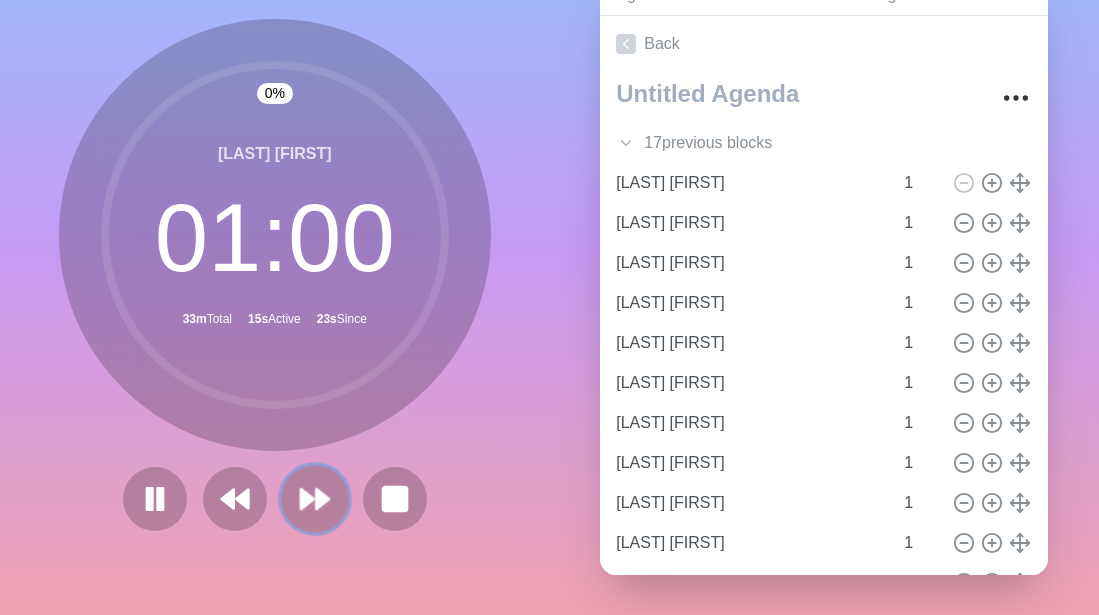 click at bounding box center (314, 498) 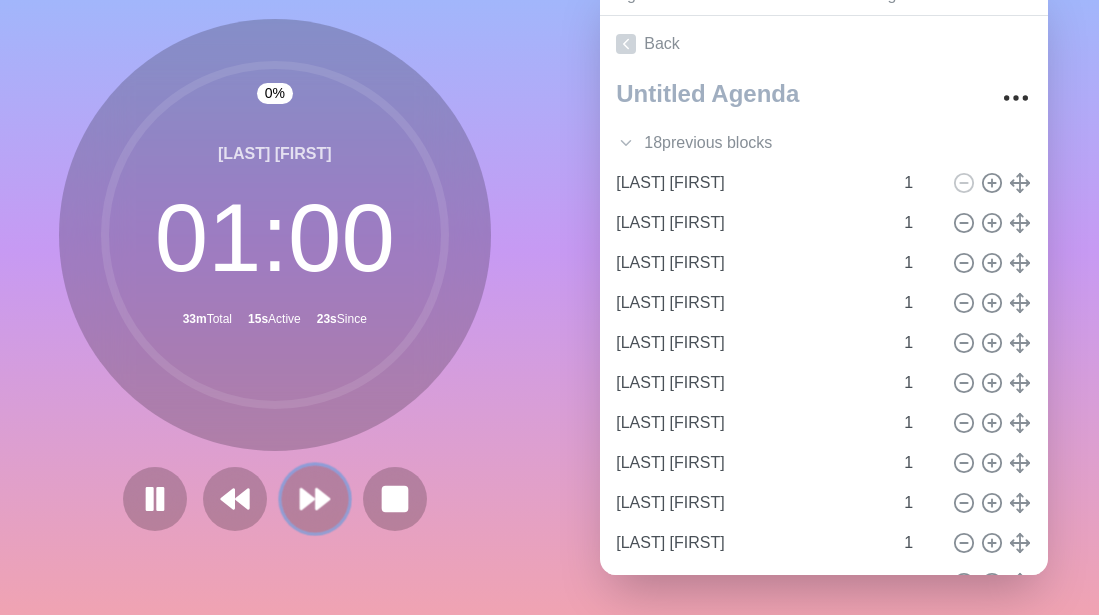 click at bounding box center [314, 498] 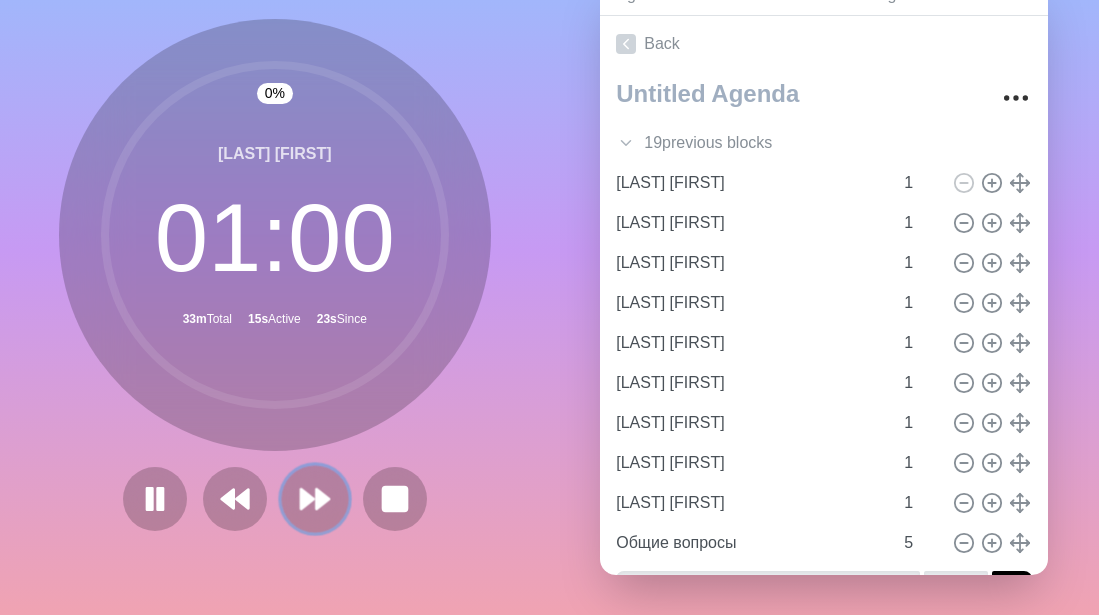 click at bounding box center [314, 498] 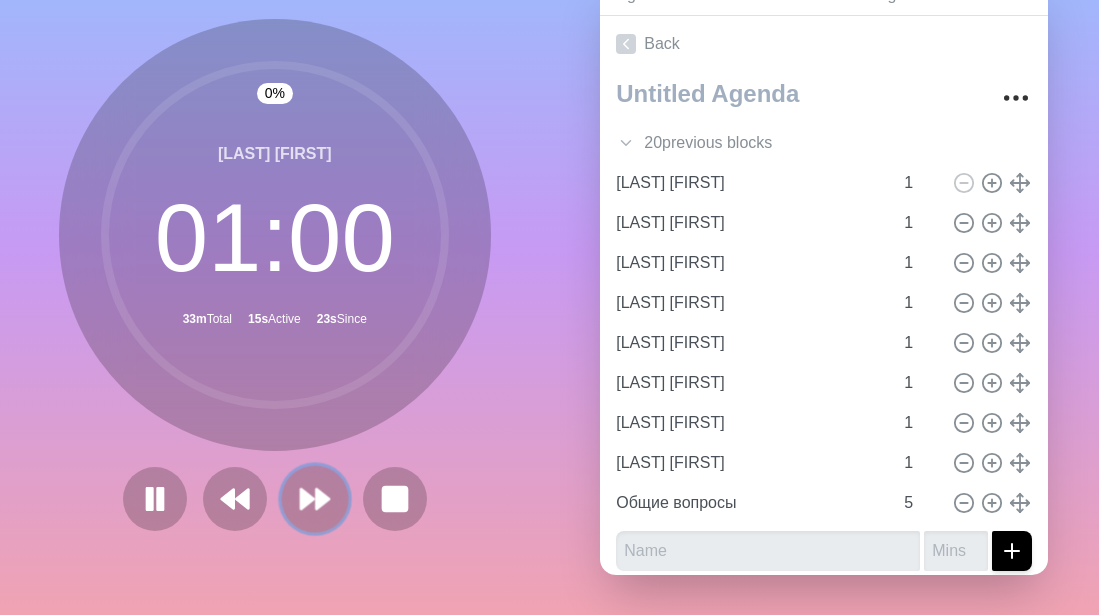 click at bounding box center (314, 498) 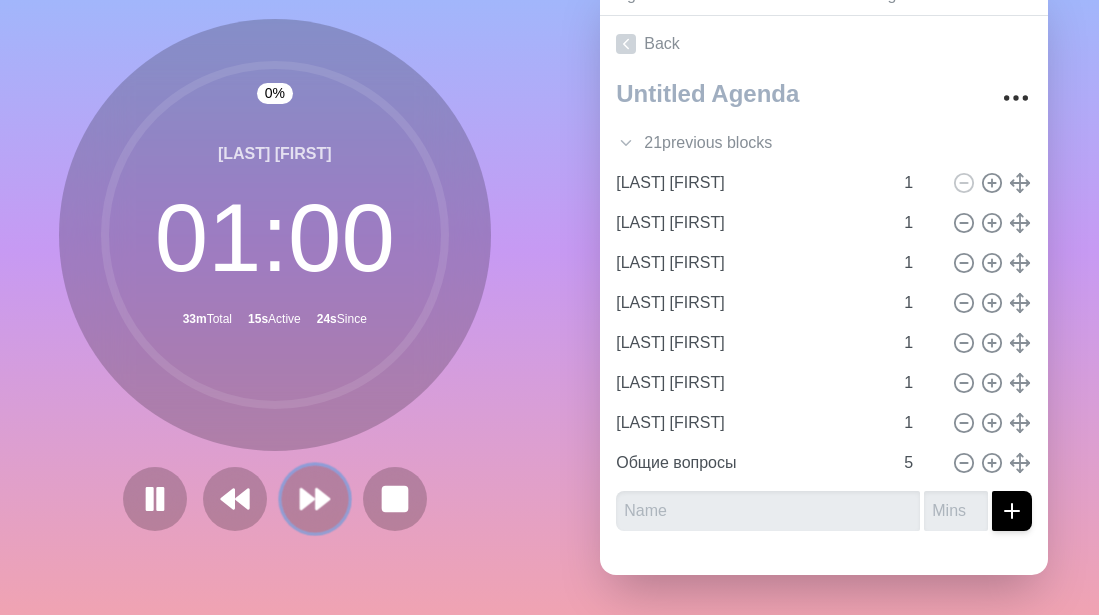 click at bounding box center (314, 498) 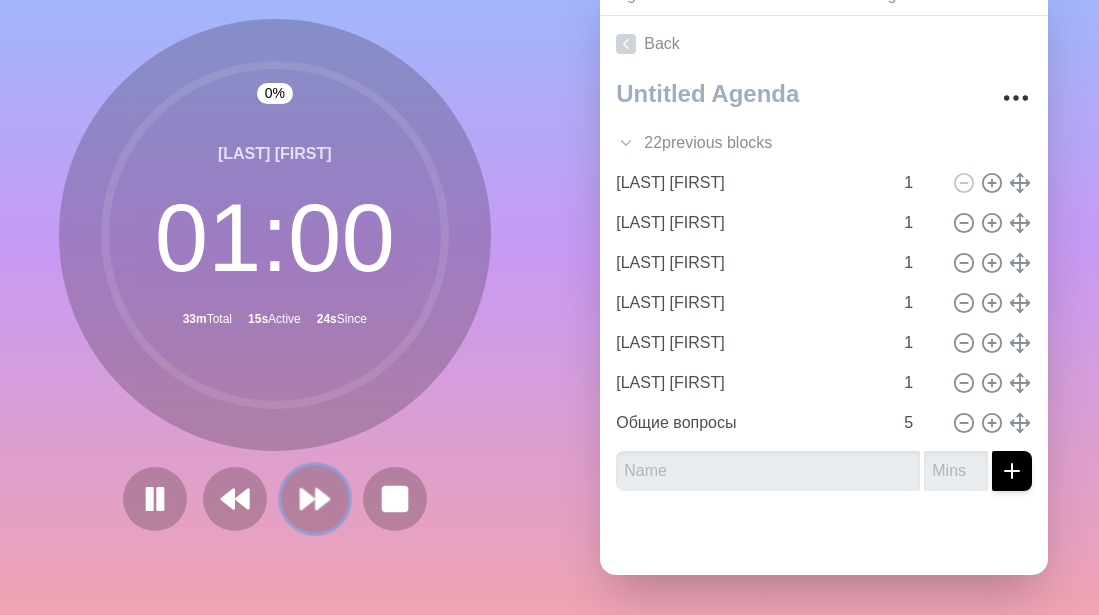 click at bounding box center (314, 498) 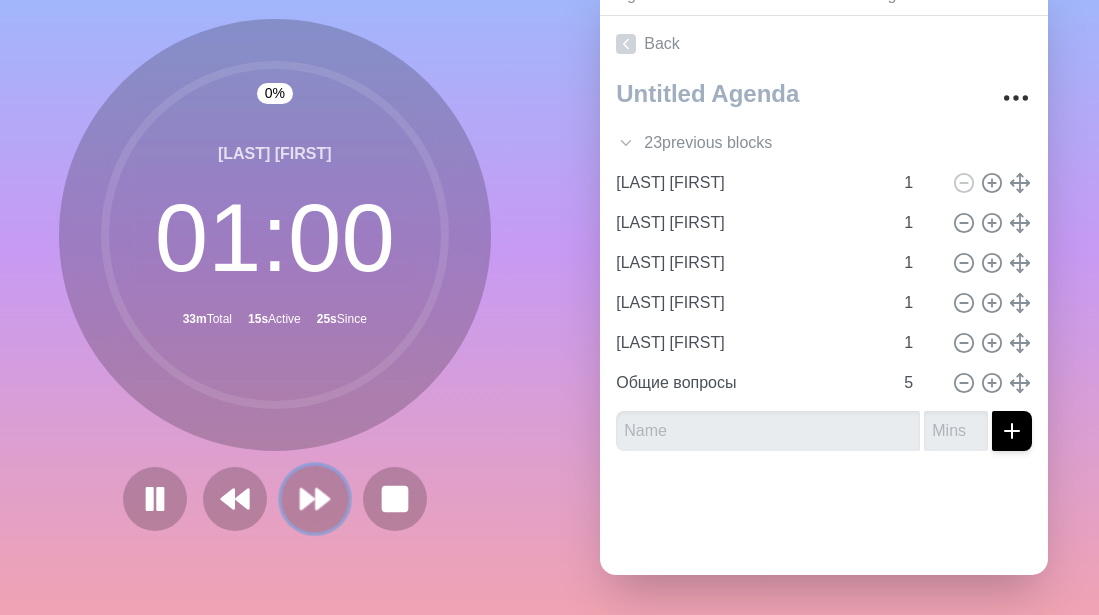 click at bounding box center [314, 498] 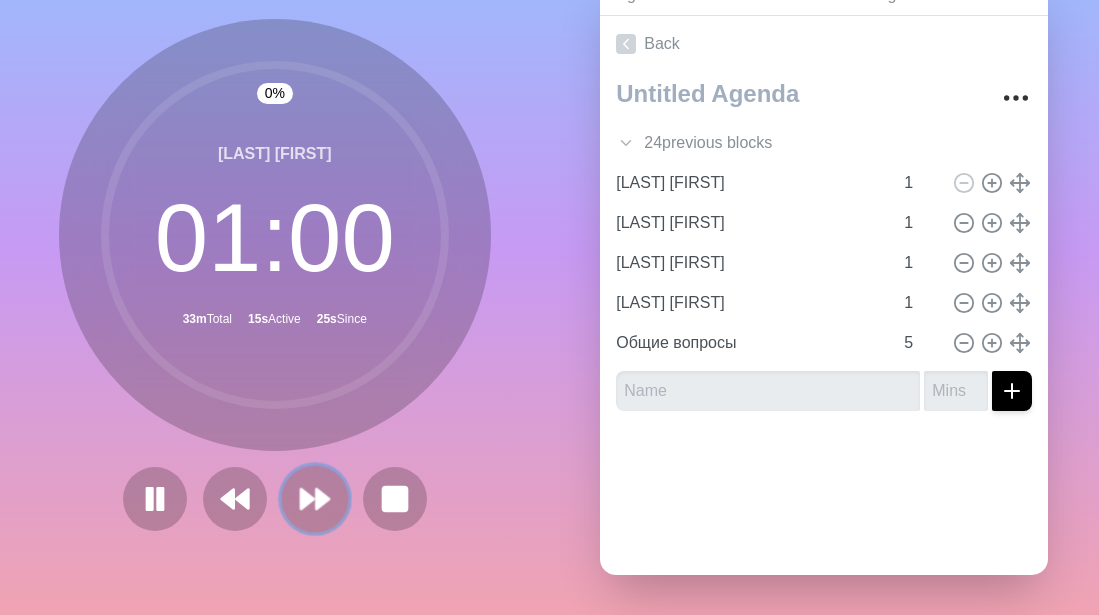 click at bounding box center (314, 498) 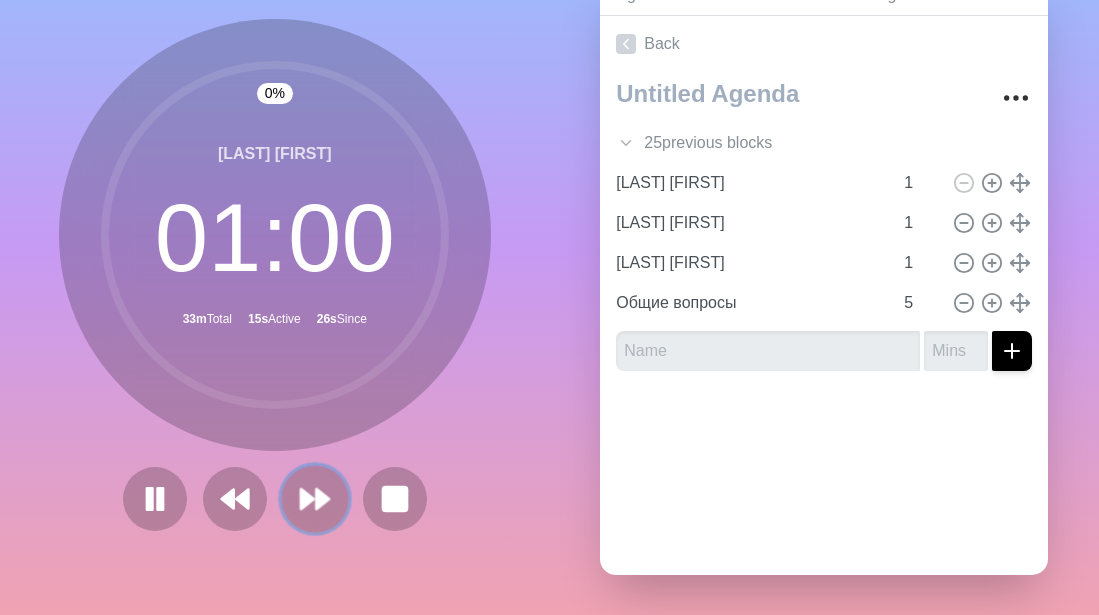 click at bounding box center [314, 498] 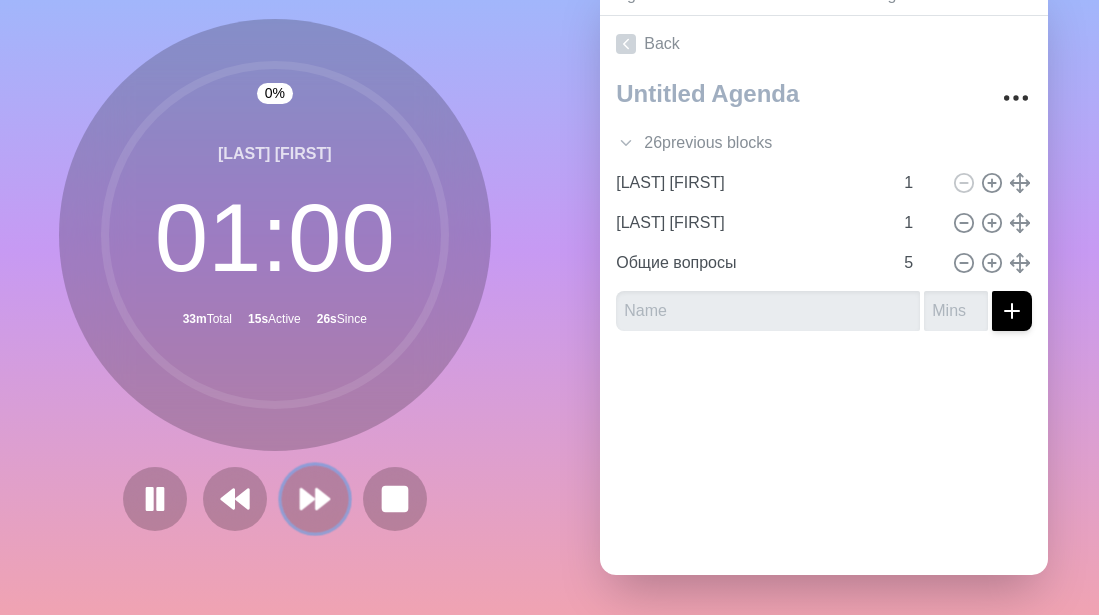 click at bounding box center (314, 498) 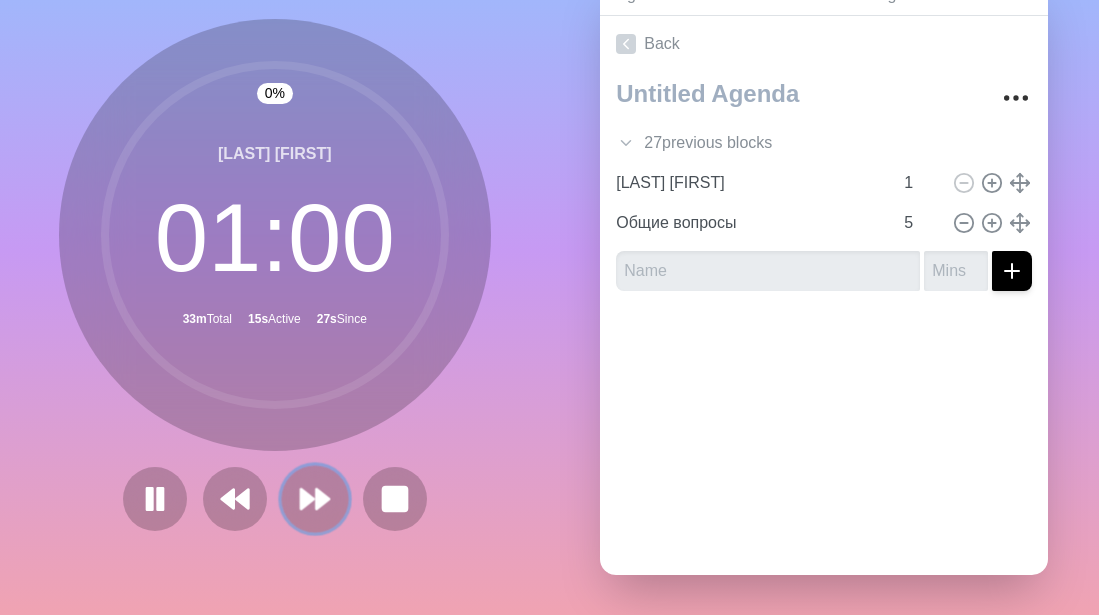 click at bounding box center [314, 498] 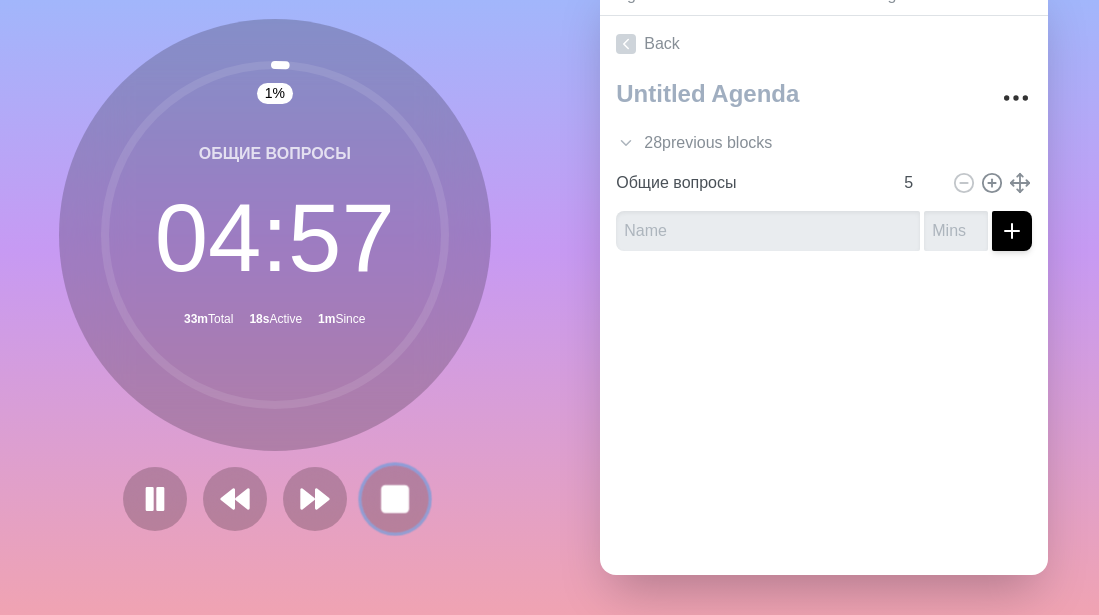 click 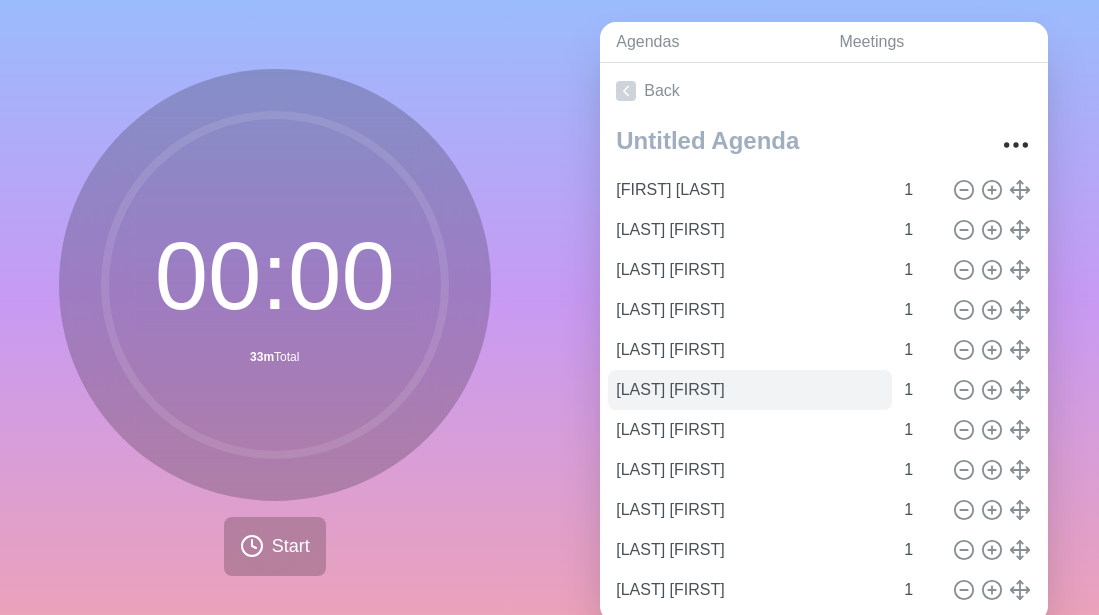 scroll, scrollTop: 0, scrollLeft: 0, axis: both 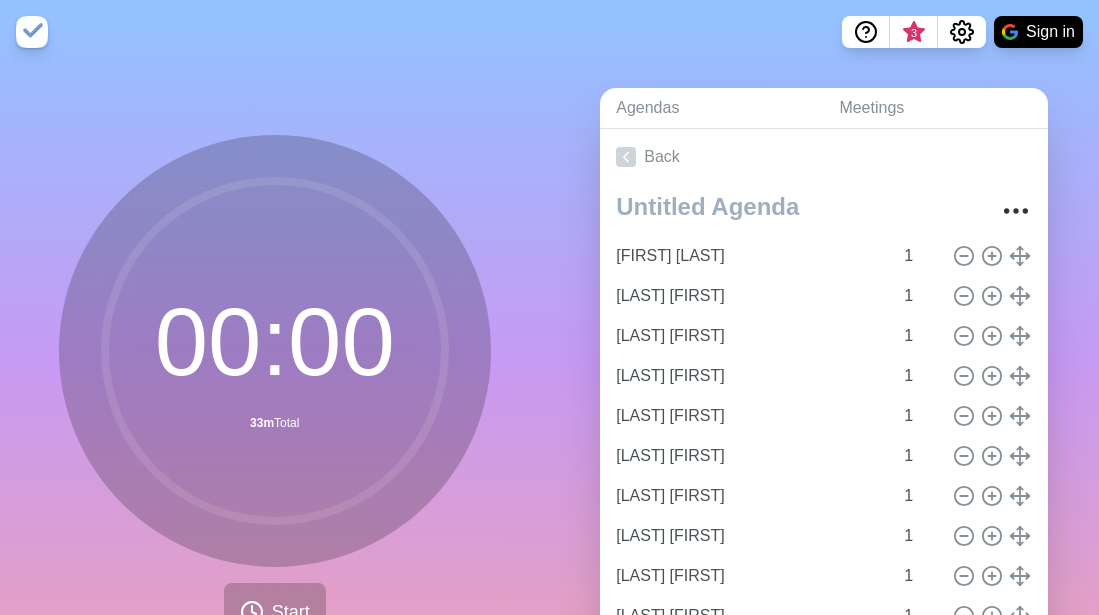 click on "3           Sign in" at bounding box center [549, 32] 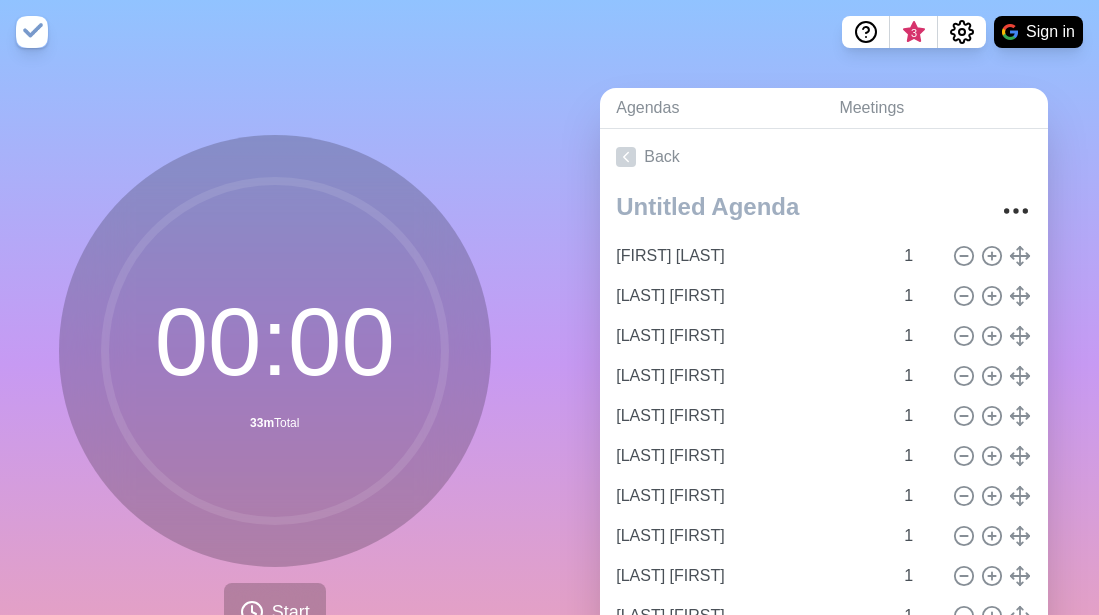 scroll, scrollTop: 128, scrollLeft: 0, axis: vertical 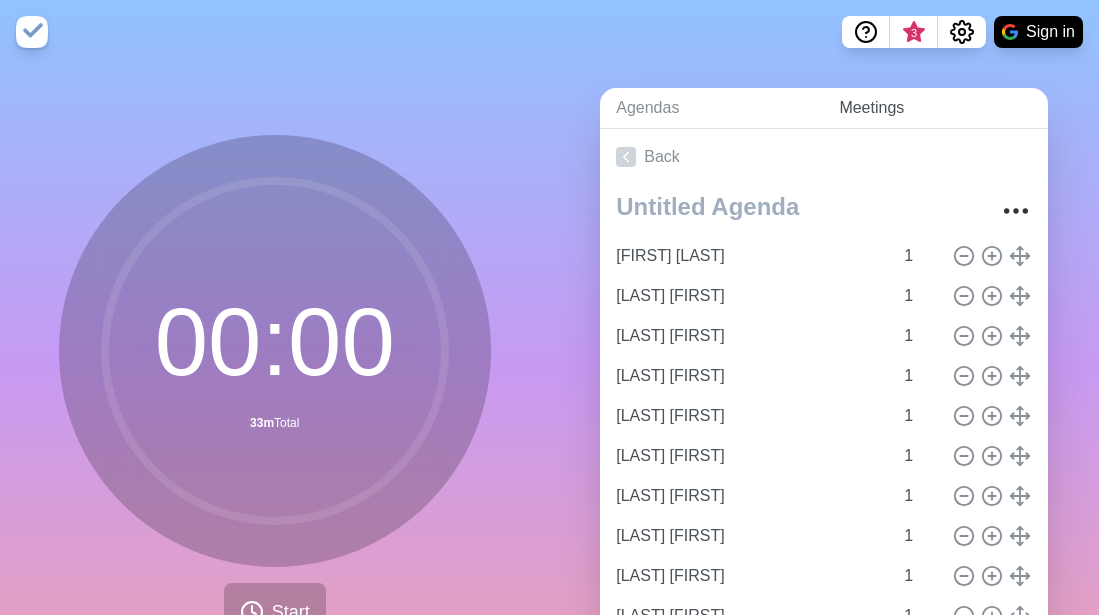 click on "Meetings" at bounding box center [935, 108] 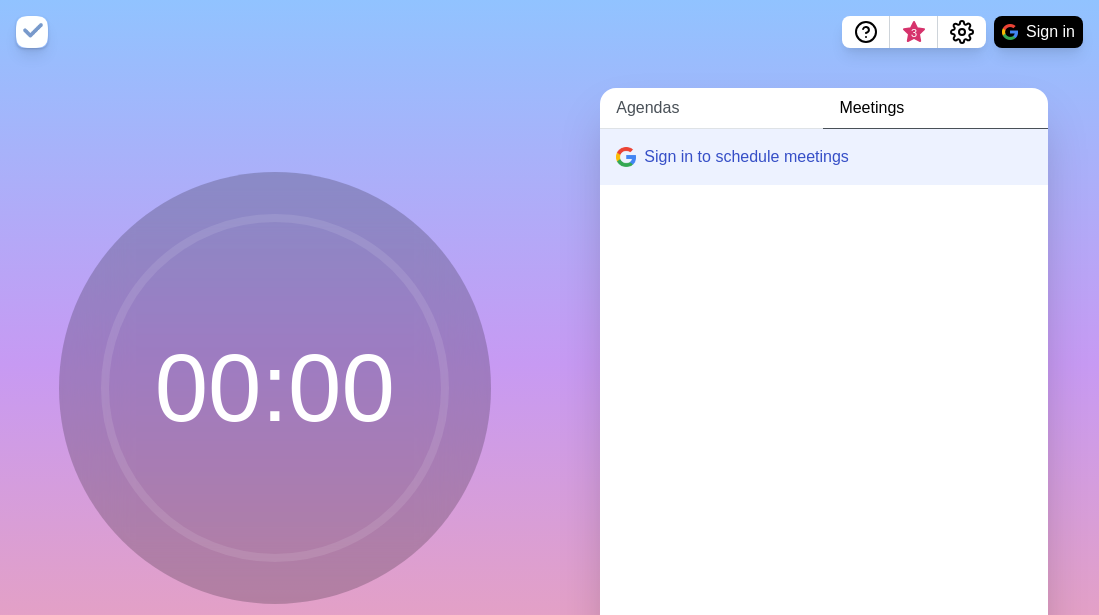 click on "Agendas" at bounding box center (711, 108) 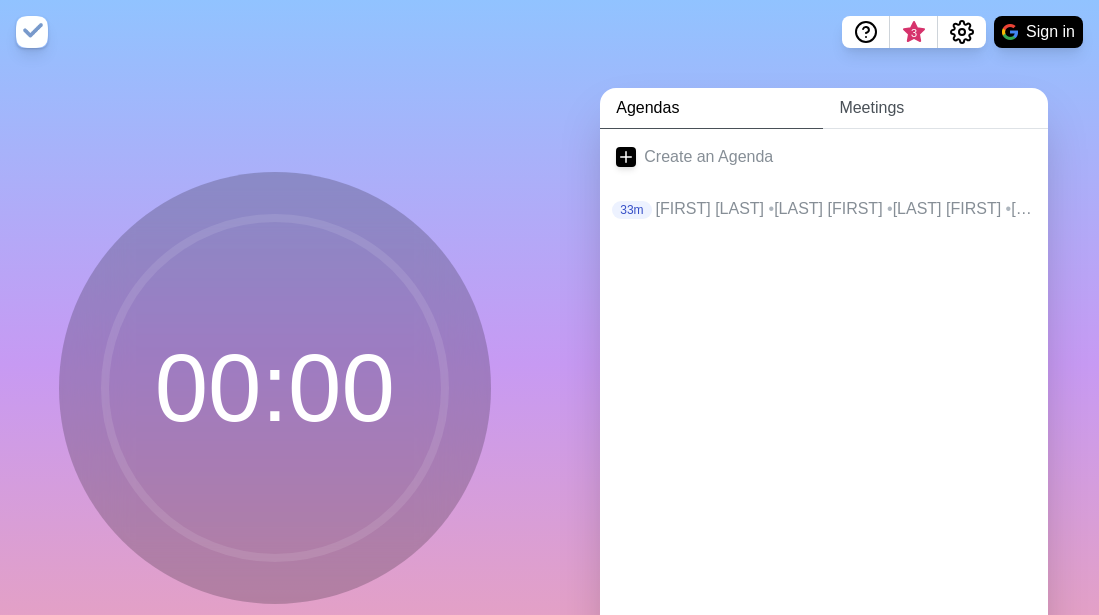 click on "Meetings" at bounding box center (935, 108) 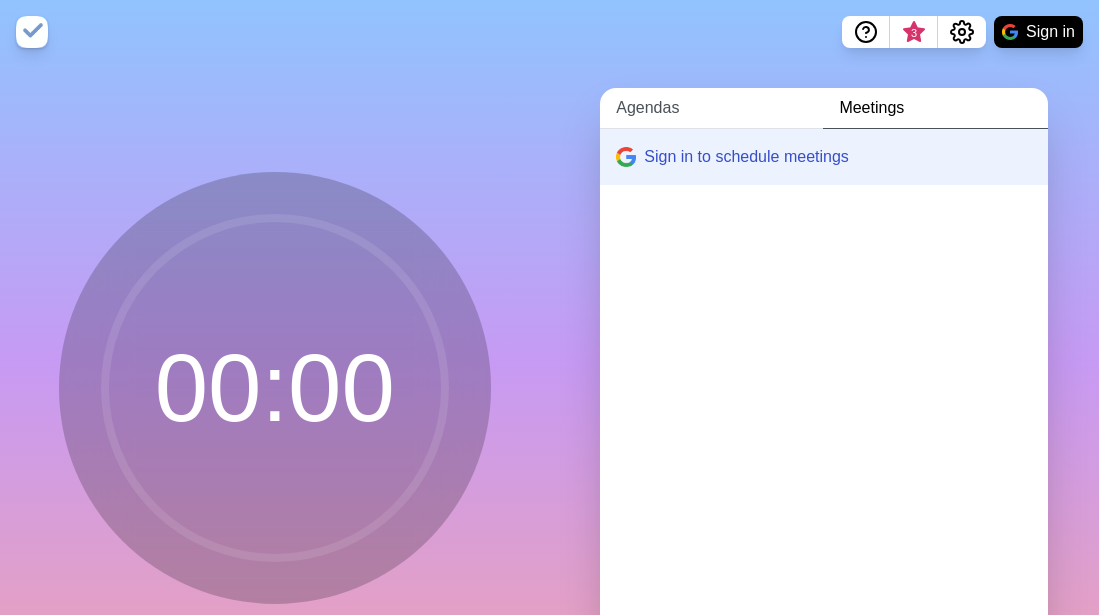 click on "Agendas" at bounding box center (711, 108) 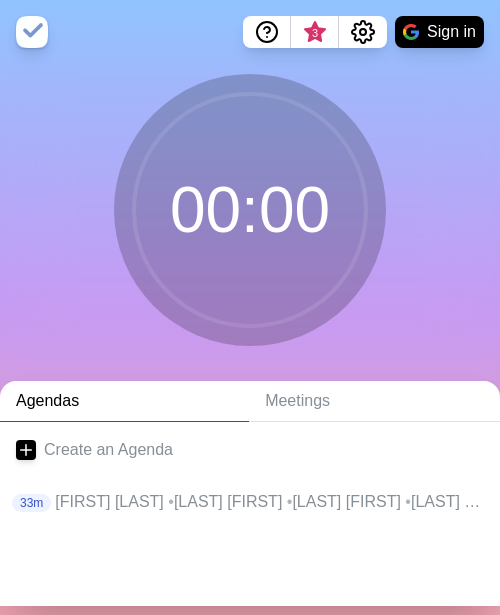 click 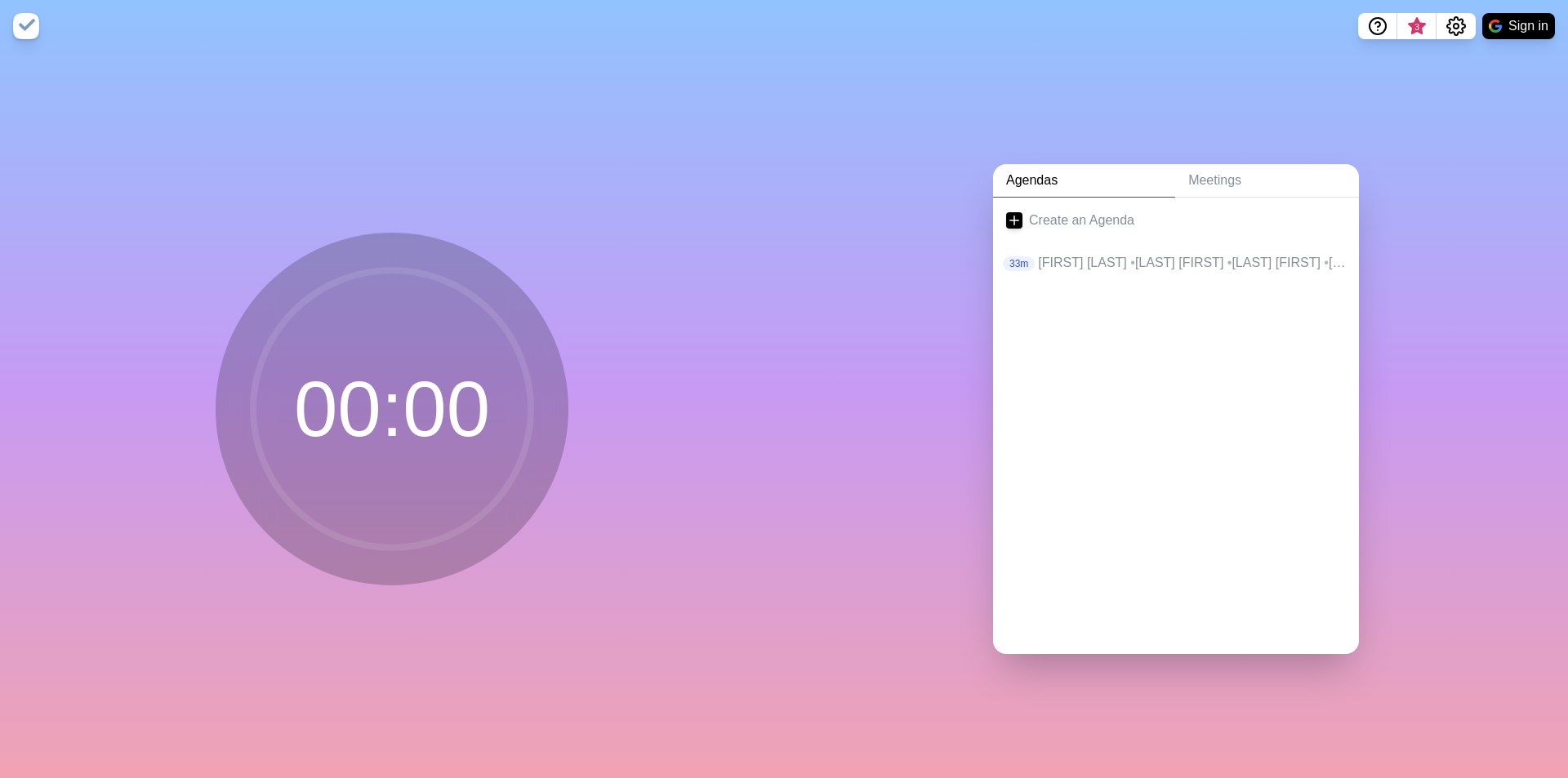 click on "3           Sign in" at bounding box center [784, 26] 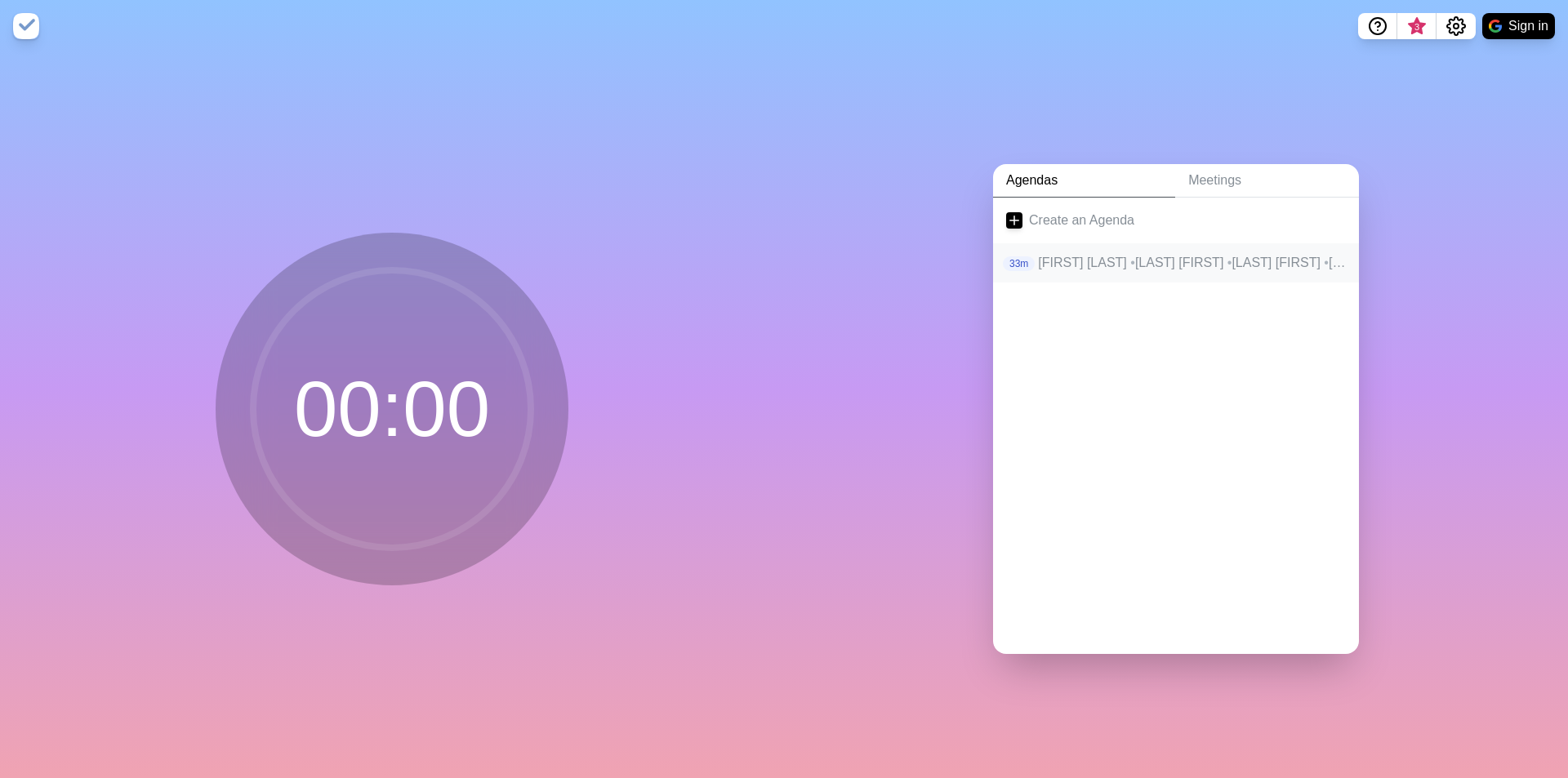 click on "[FIRST] [LAST]   •  [FIRST] [LAST]   •  [FIRST] [LAST]   •  [FIRST] [LAST]   •  [FIRST] [LAST]   •  [FIRST] [LAST]   •  [FIRST] [LAST]   •  [FIRST] [LAST]   •  [FIRST] [LAST]   •  [FIRST] [LAST]   •  [FIRST] [LAST]    •  [FIRST] [LAST]   •  [FIRST] [LAST]   •  [FIRST] [LAST]    •  [FIRST] [LAST]    •  [FIRST] [LAST]   •  [FIRST] [LAST]   •  [FIRST] [LAST]   •  [FIRST] [LAST]   •  [FIRST] [LAST]   •  [FIRST] [LAST]   •  [FIRST] [LAST]   •  [FIRST] [LAST]   •  [FIRST] [LAST]   •  [FIRST] [LAST]   •  [FIRST] [LAST]   •    •" at bounding box center (1192, 263) 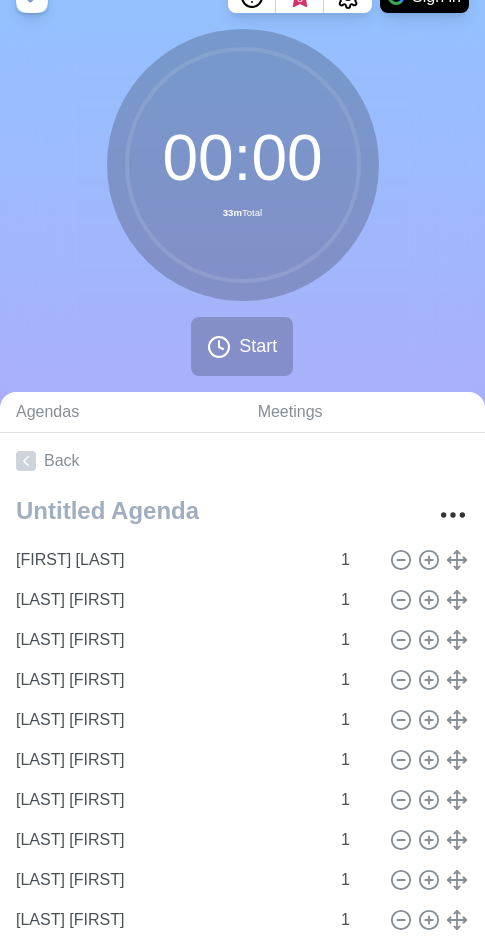 scroll, scrollTop: 0, scrollLeft: 0, axis: both 